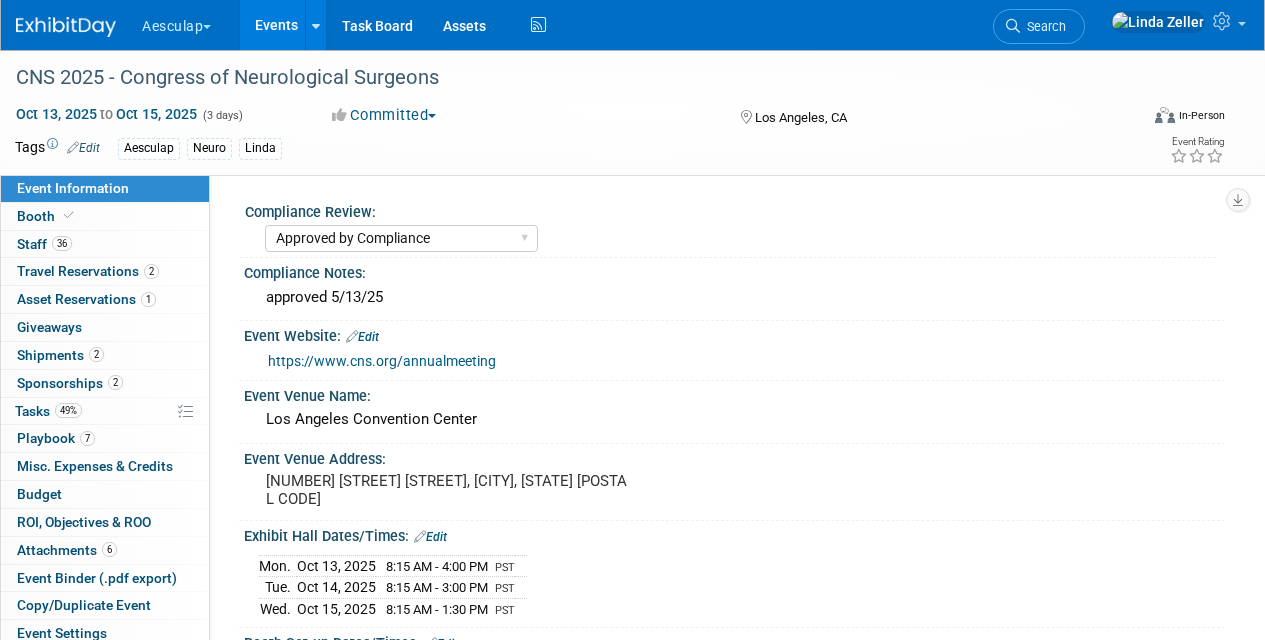 select on "Approved by Compliance" 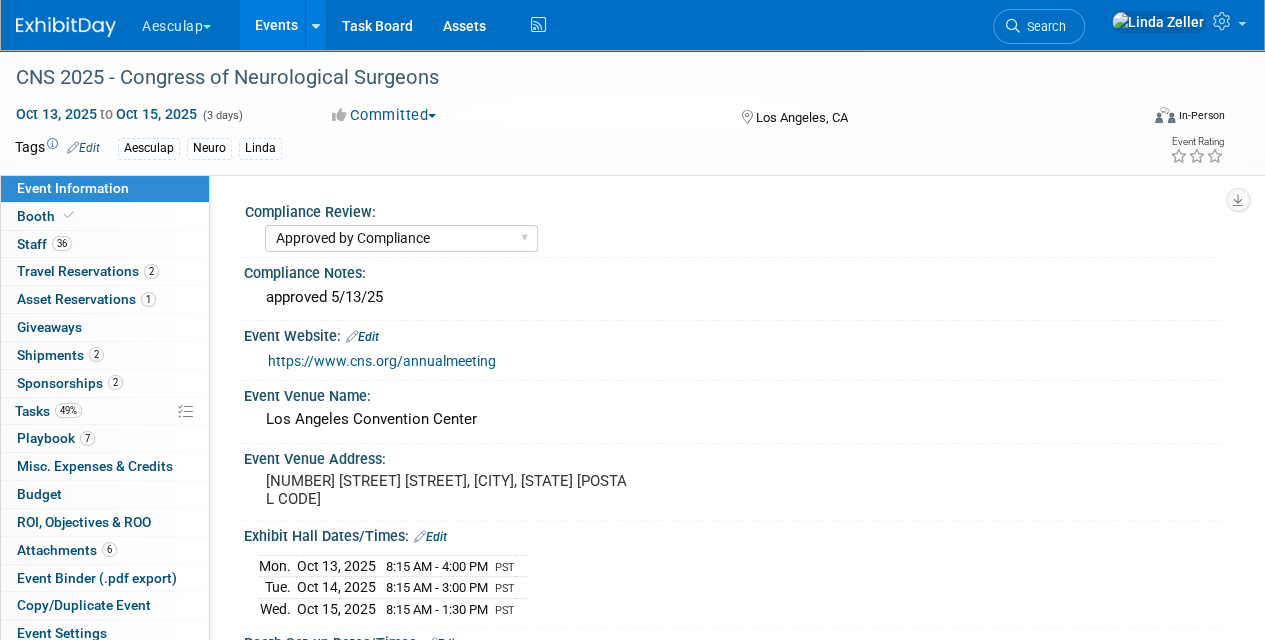 scroll, scrollTop: 0, scrollLeft: 0, axis: both 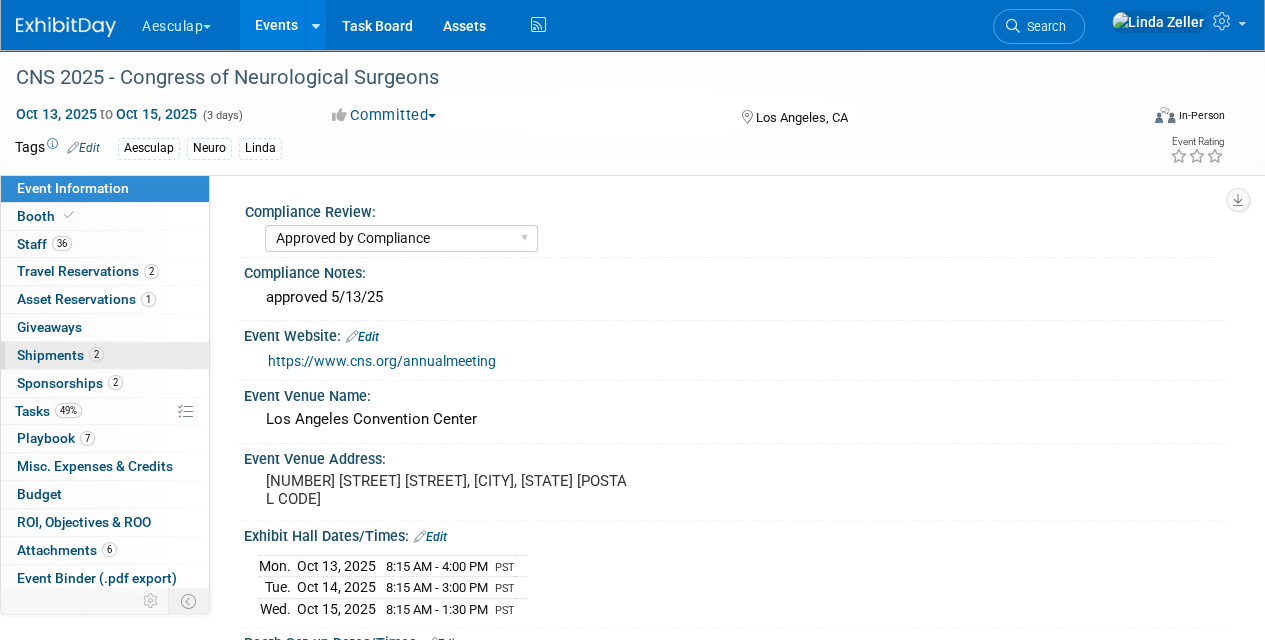 click on "Shipments 2" at bounding box center (60, 355) 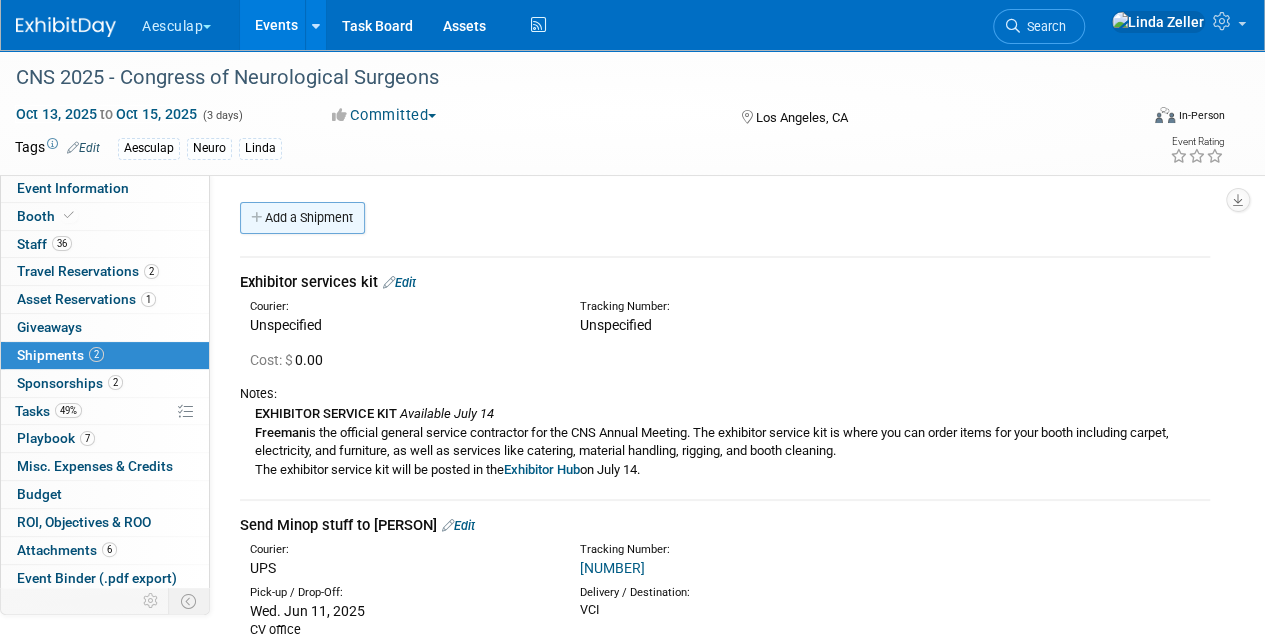 click on "Add a Shipment" at bounding box center [302, 218] 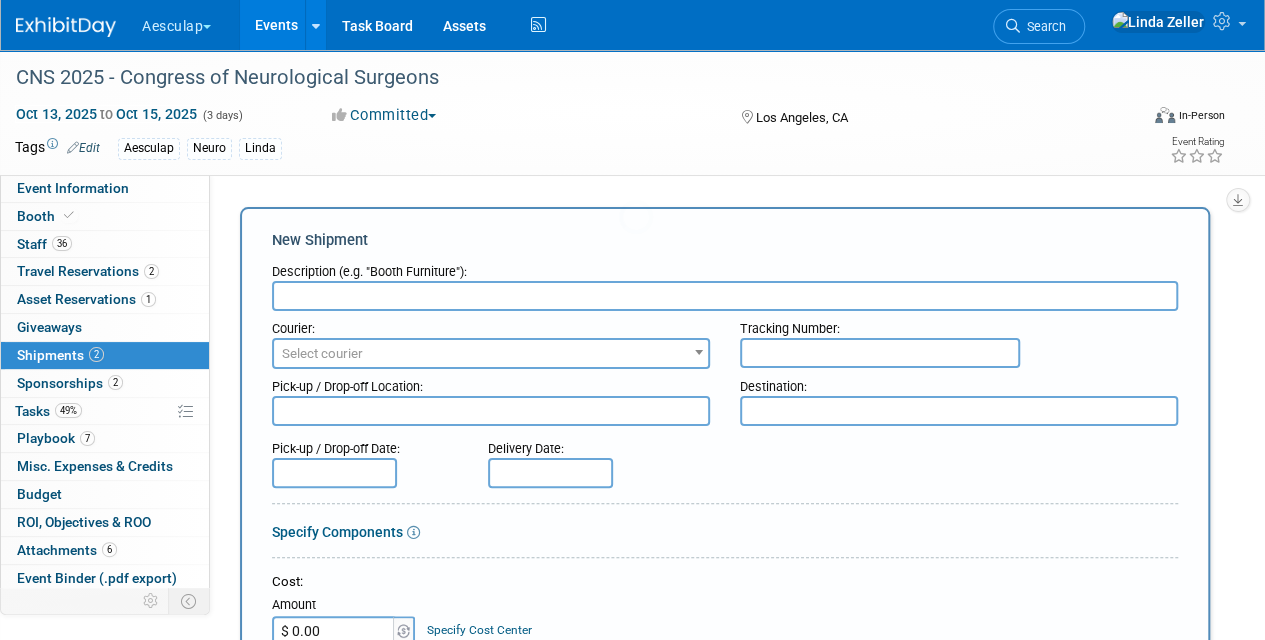 scroll, scrollTop: 0, scrollLeft: 0, axis: both 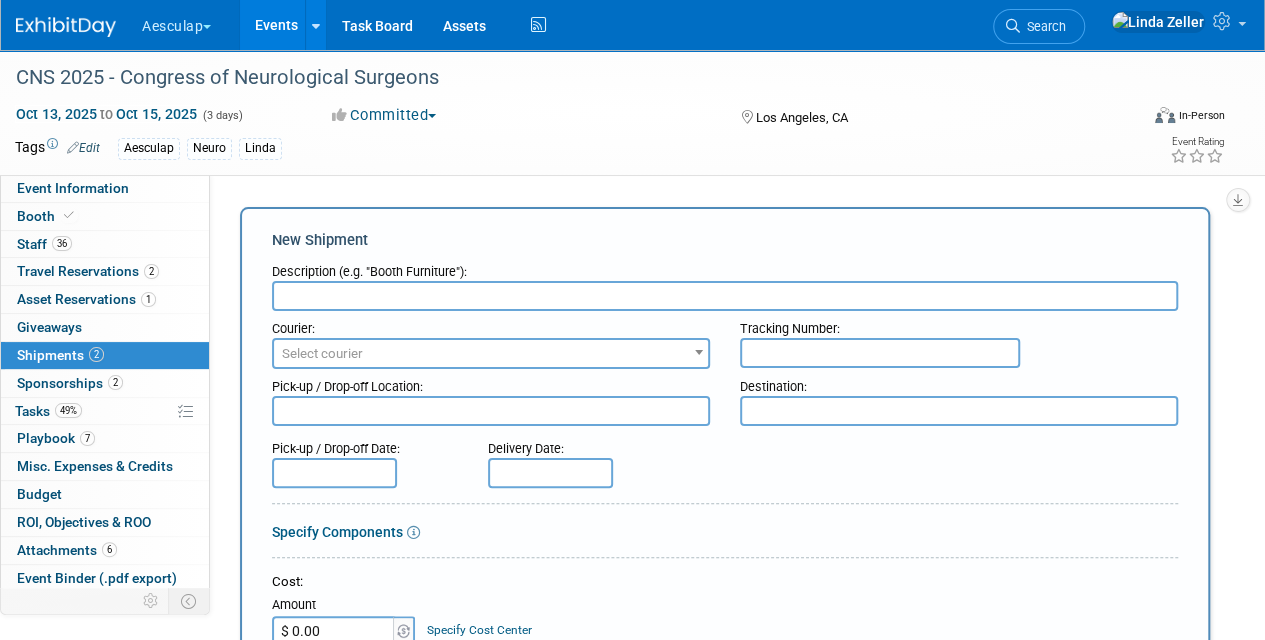 click at bounding box center (725, 296) 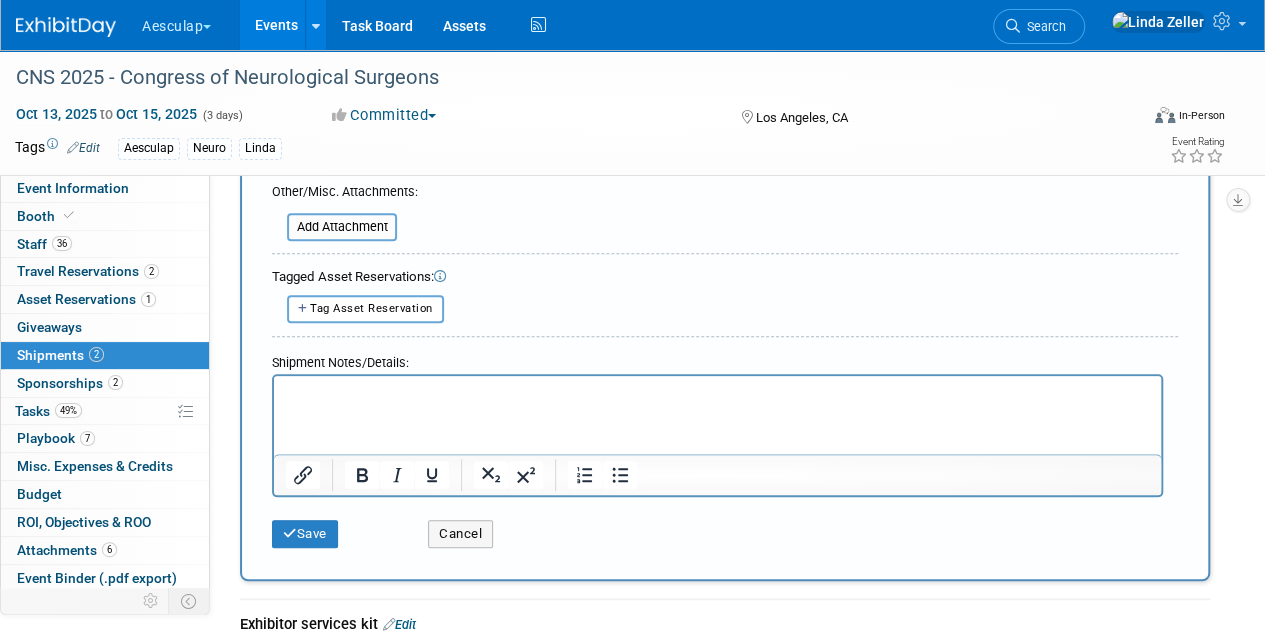 scroll, scrollTop: 600, scrollLeft: 0, axis: vertical 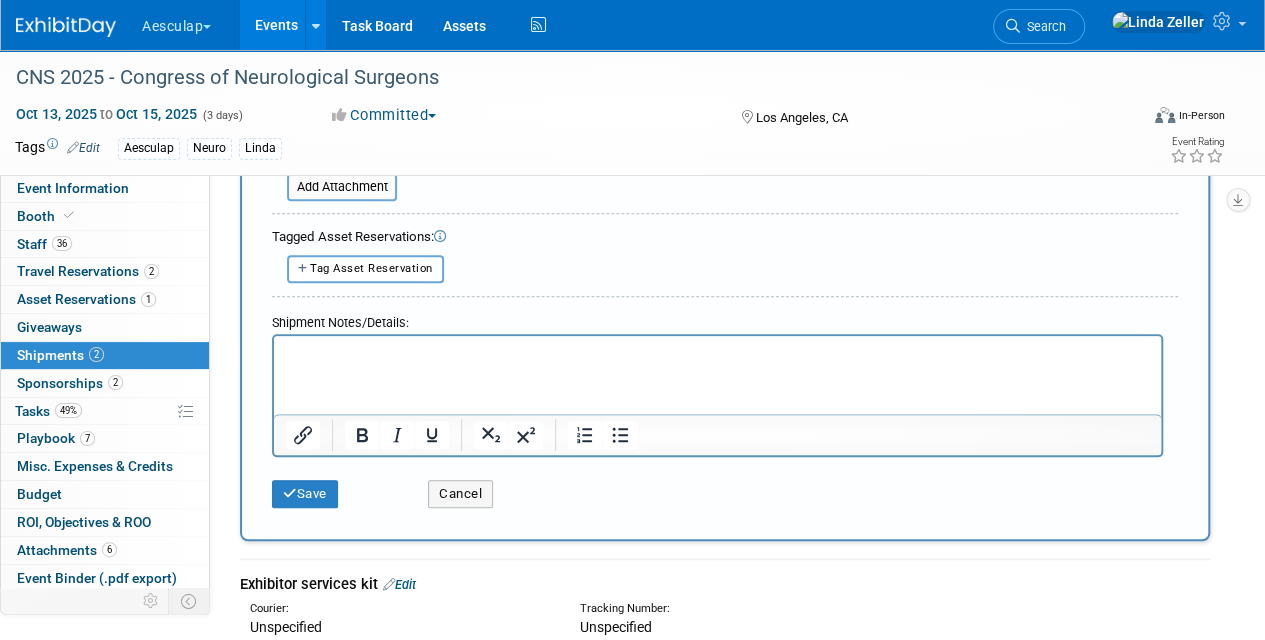 type on "Aeos Logistics" 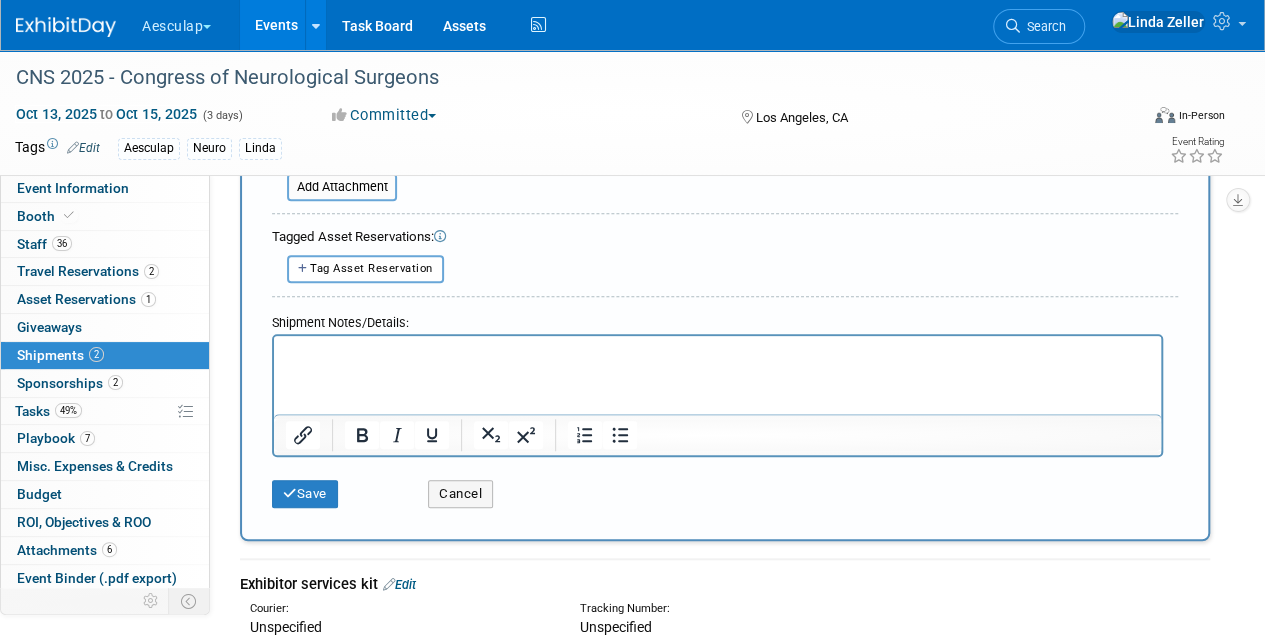 click at bounding box center [718, 353] 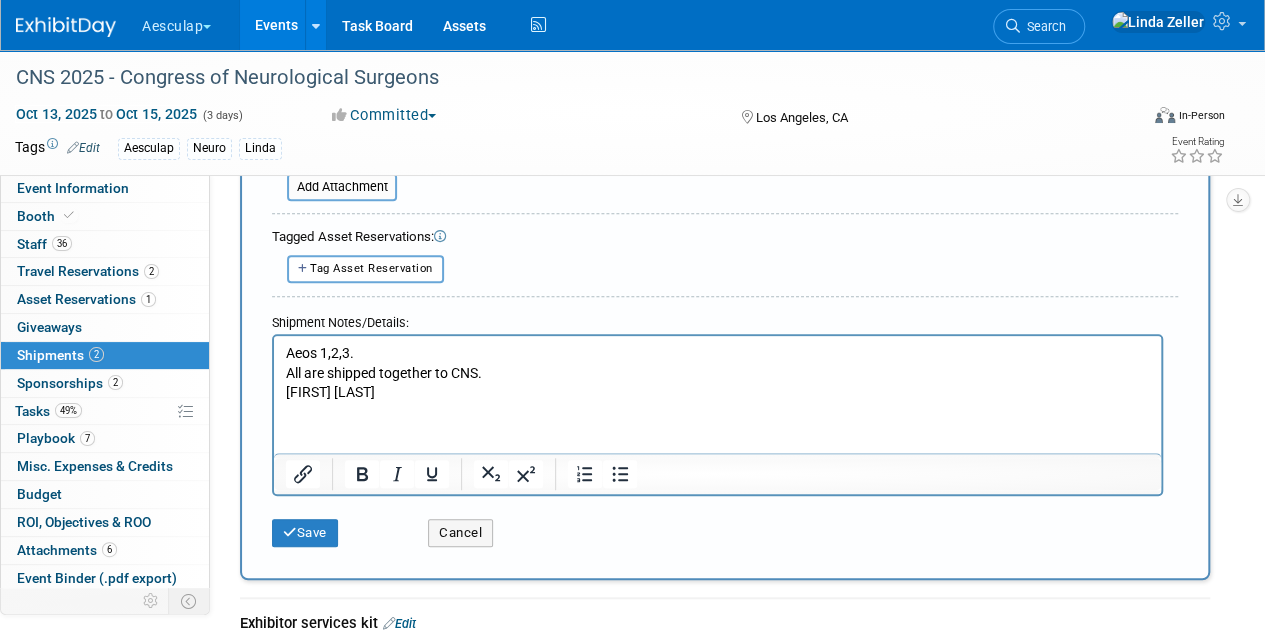click on "Aeos 1 is labeled Joint Tumor Section (location: Concourse Halls 152 & 153, level 1)" at bounding box center (718, 392) 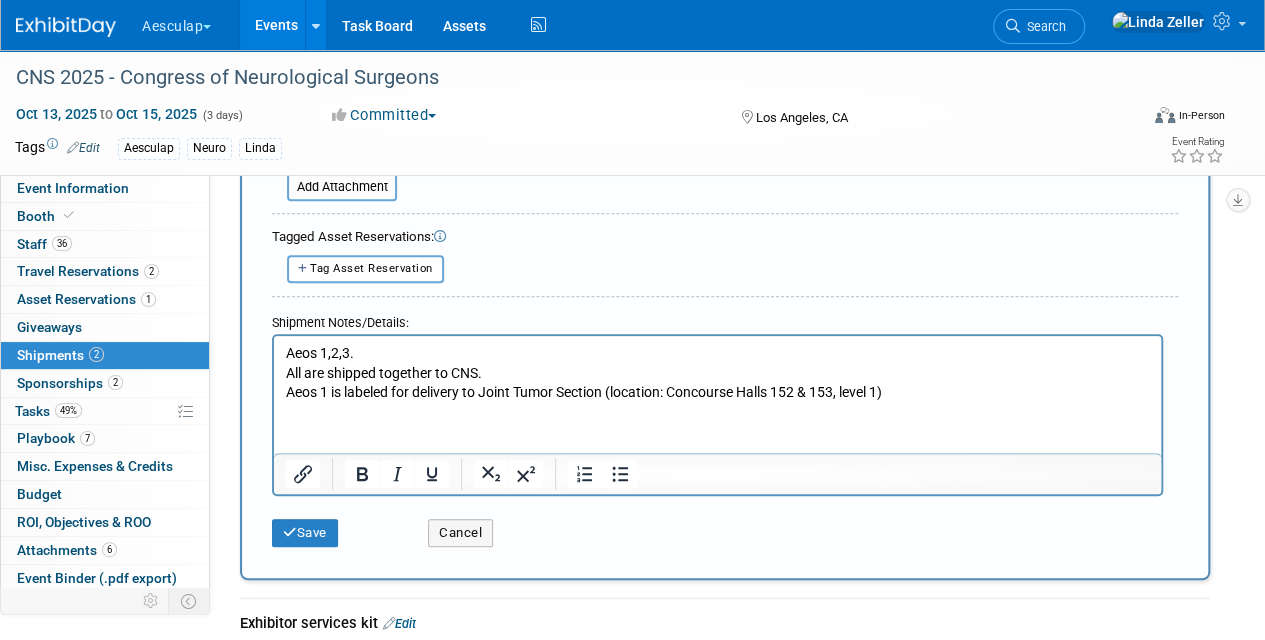 click on "Aeos 1 is labeled for delivery to Joint Tumor Section (location: Concourse Halls 152 & 153, level 1)" at bounding box center [718, 392] 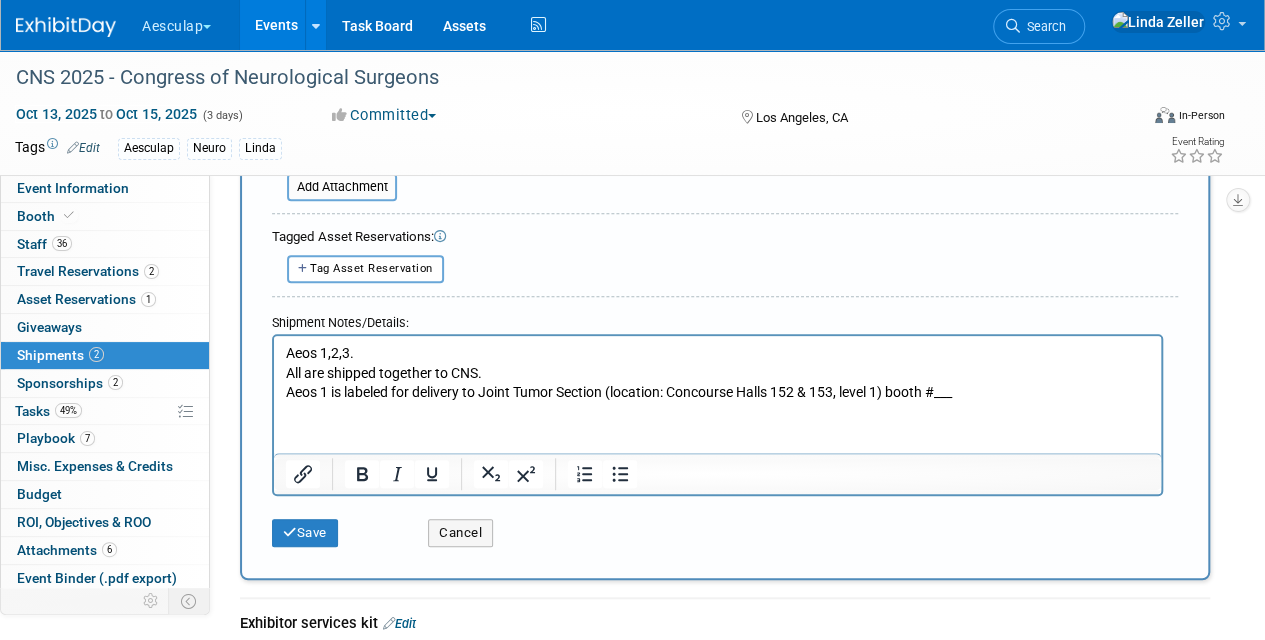 click on "All are shipped together to CNS." at bounding box center [718, 373] 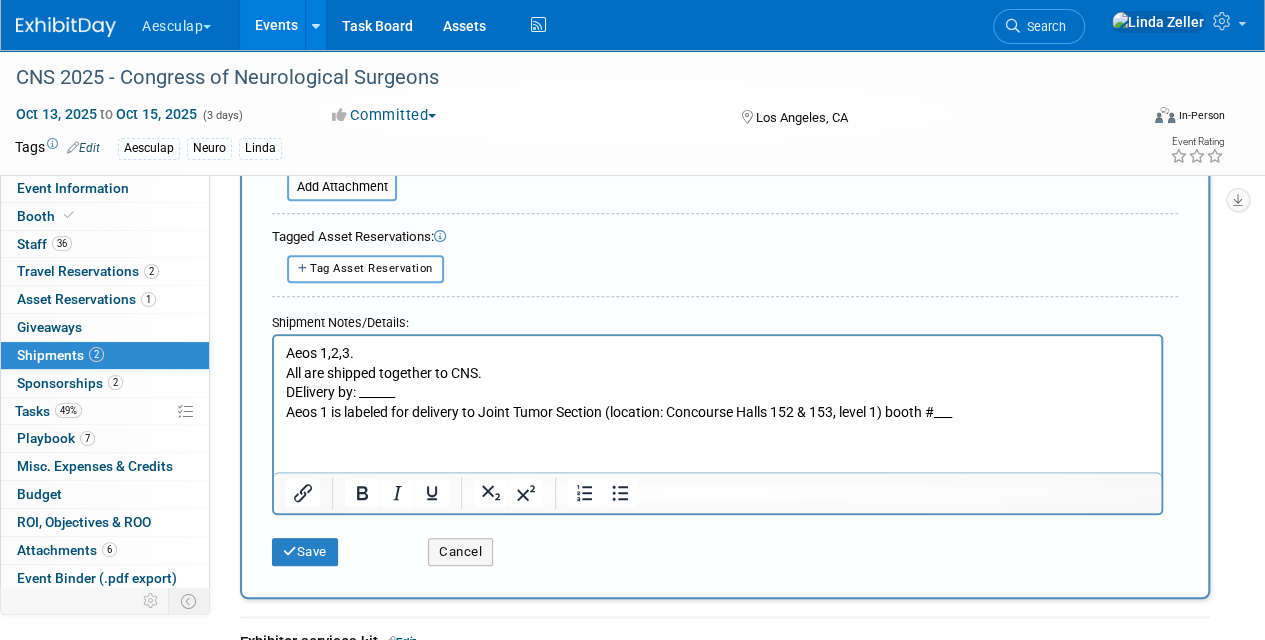 click on "DElivery by: ______" at bounding box center [718, 392] 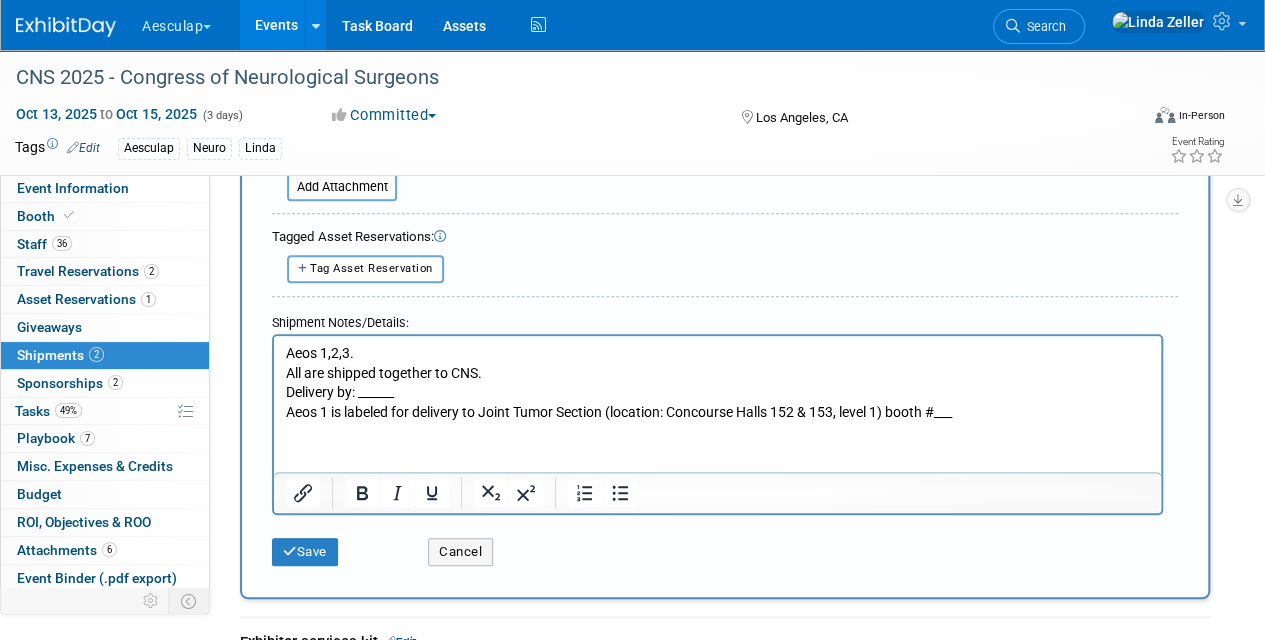 click on "Aeos 1 is labeled for delivery to Joint Tumor Section (location: Concourse Halls 152 & 153, level 1) booth #___" at bounding box center (718, 412) 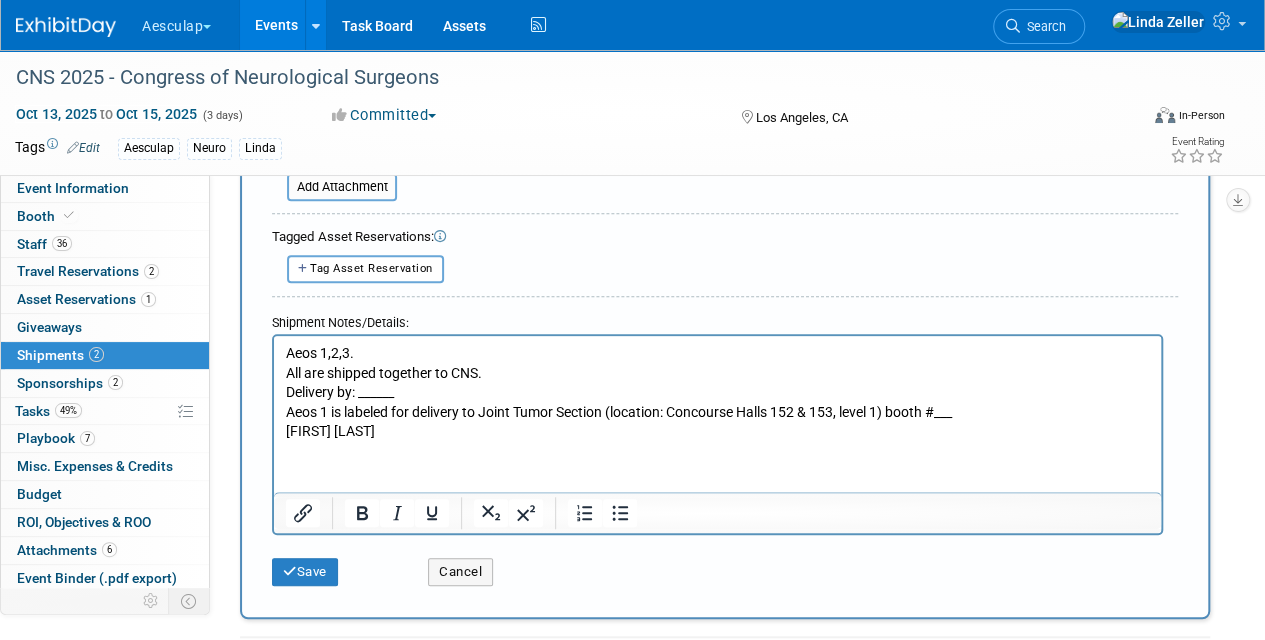 click on "Aeos 2 & 3 are labeled for delivery to Aesculap Booth" at bounding box center (718, 431) 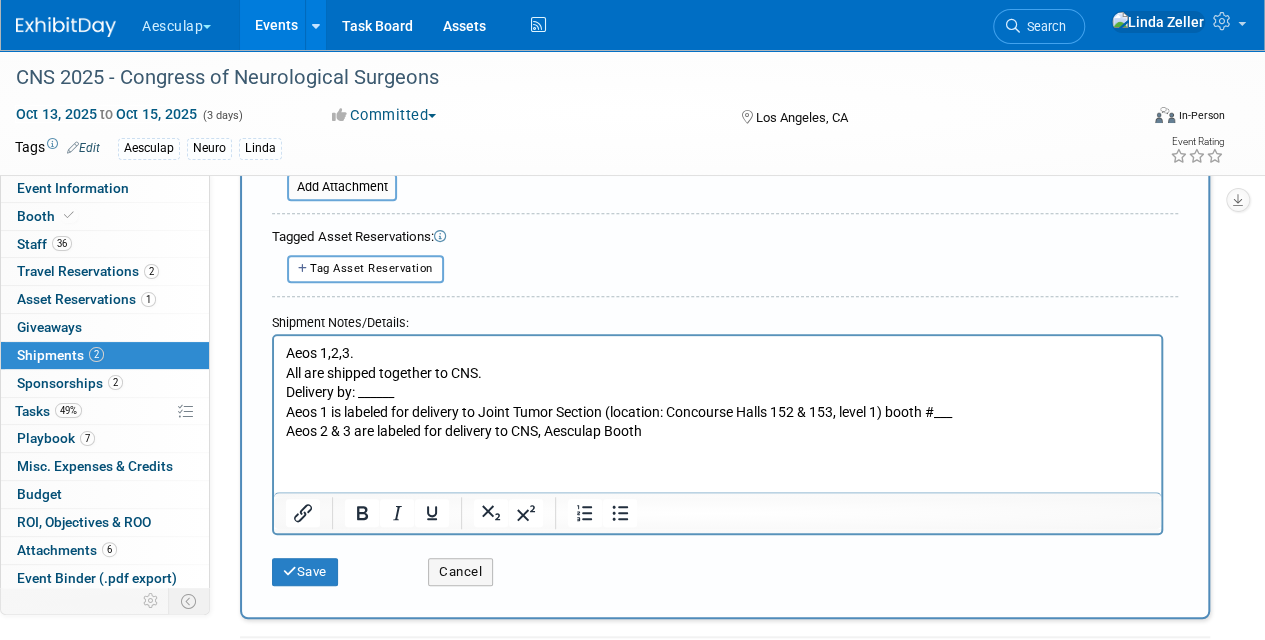 click on "Aeos 2 & 3 are labeled for delivery to CNS, Aesculap Booth" at bounding box center [718, 431] 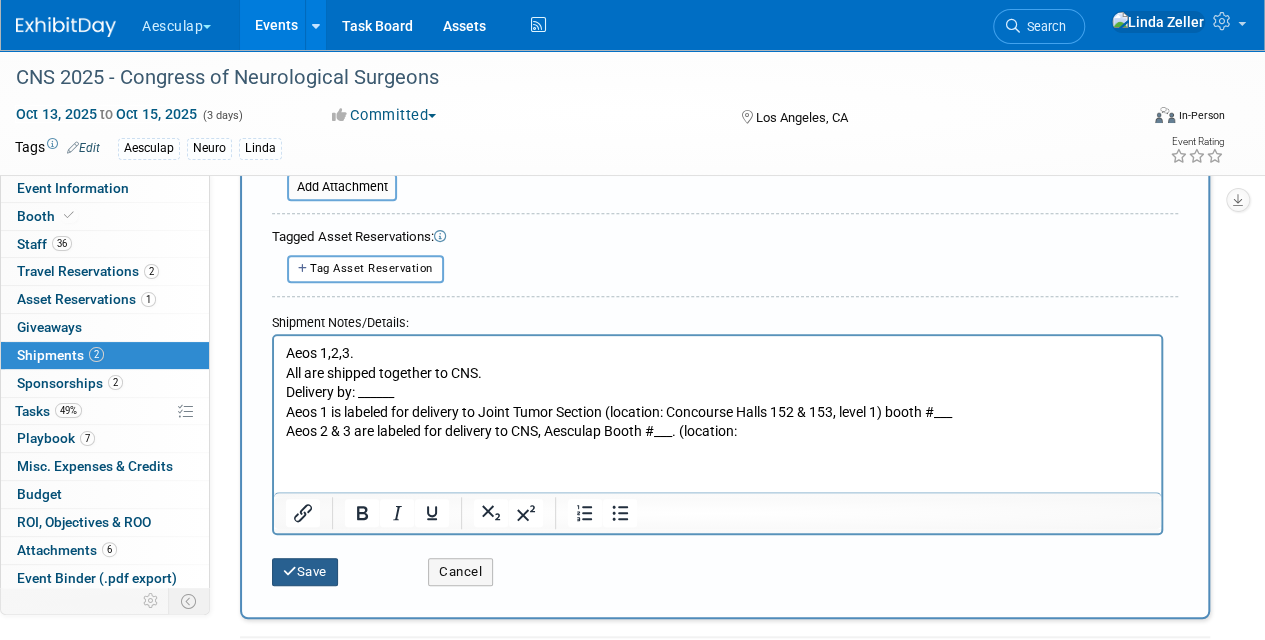 click on "Save" at bounding box center (305, 572) 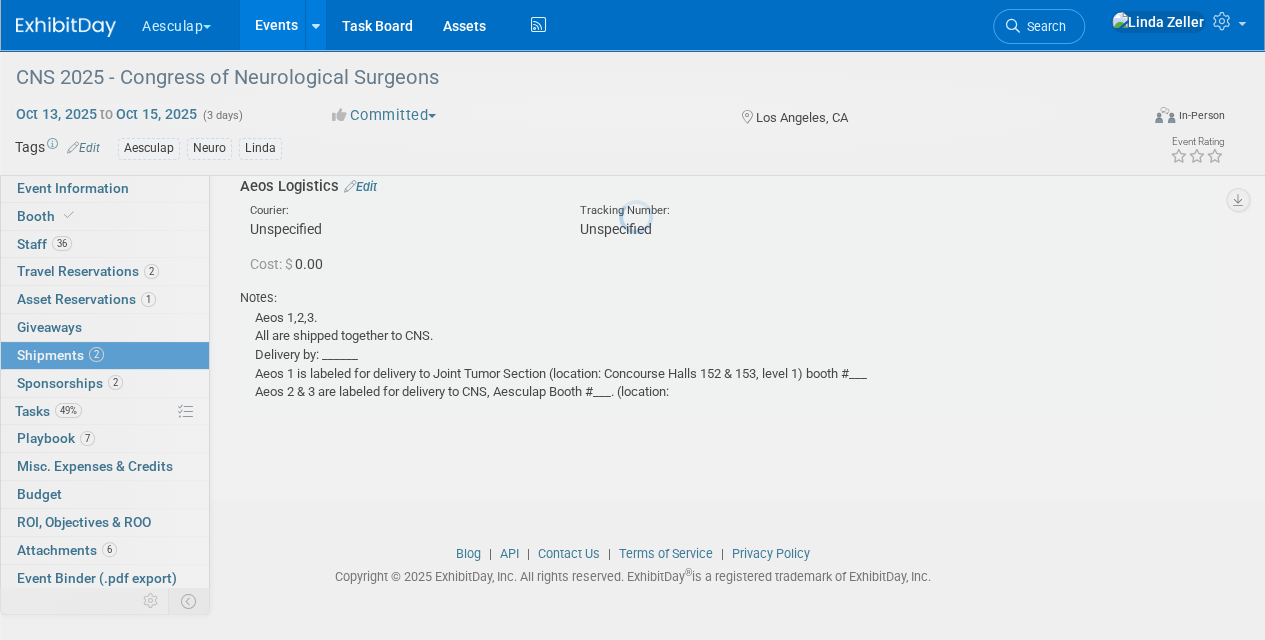 scroll, scrollTop: 528, scrollLeft: 0, axis: vertical 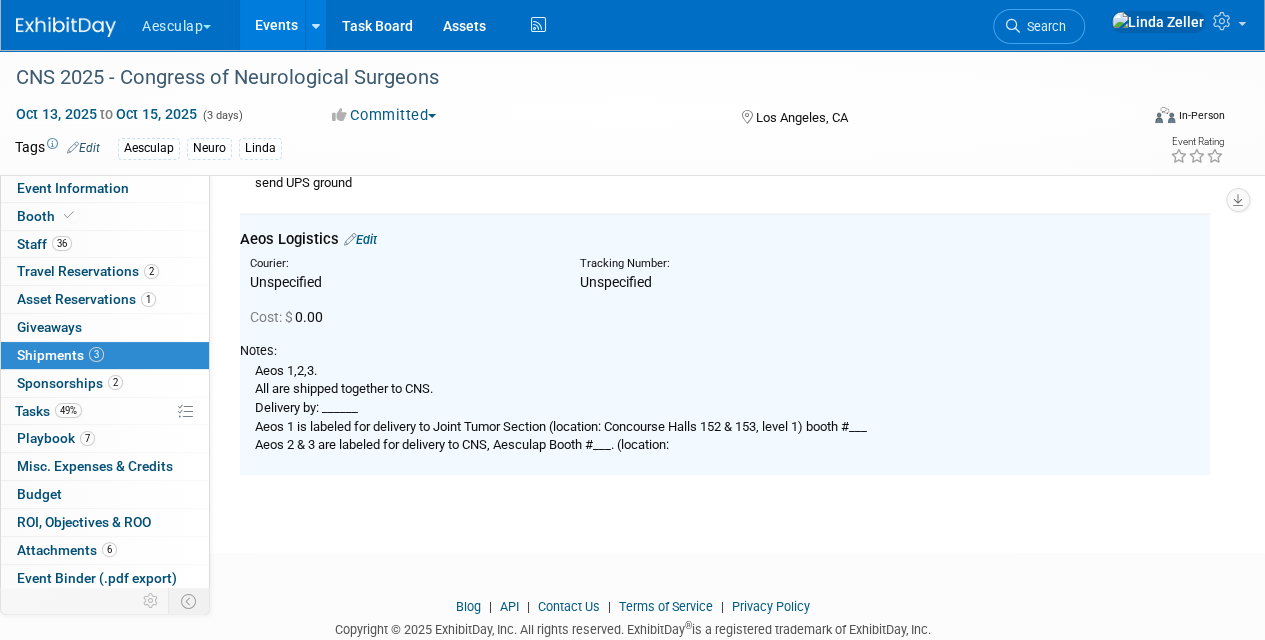 click on "Booth" at bounding box center [47, 216] 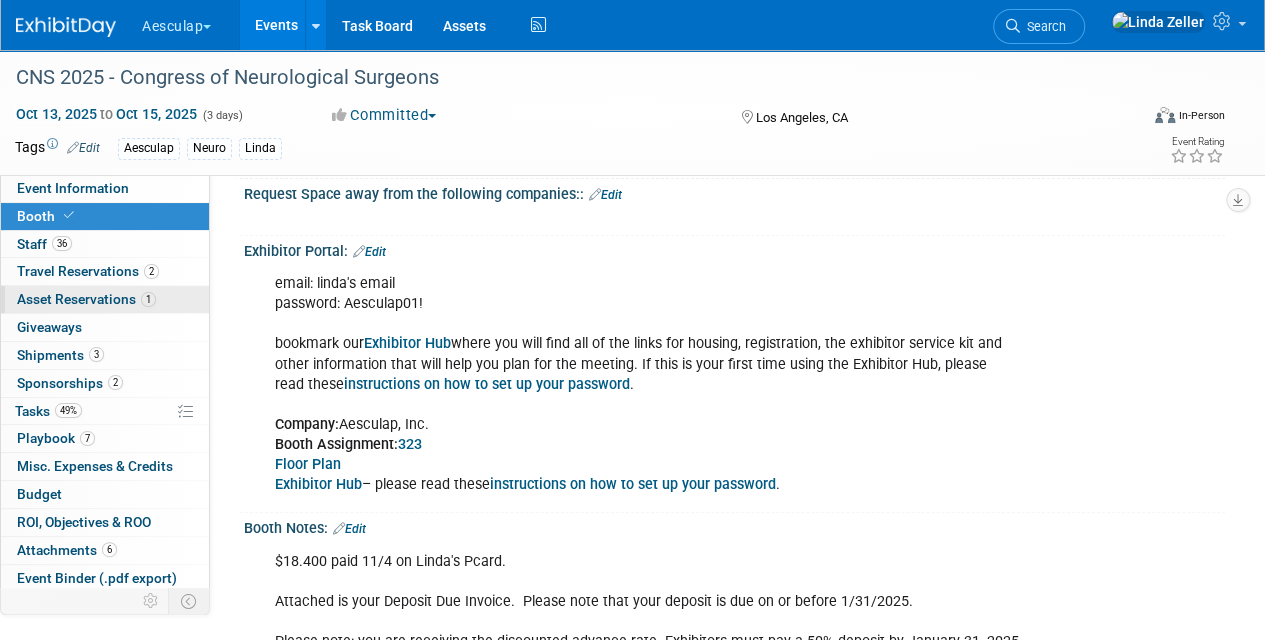 scroll, scrollTop: 300, scrollLeft: 0, axis: vertical 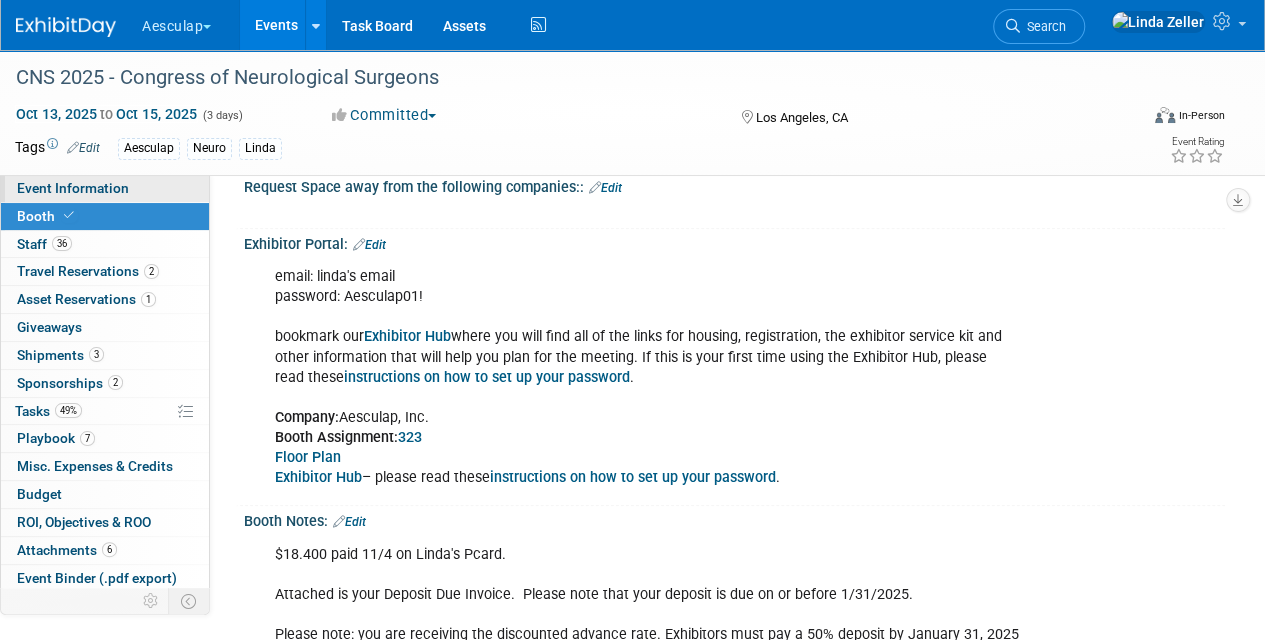 click on "Event Information" at bounding box center (73, 188) 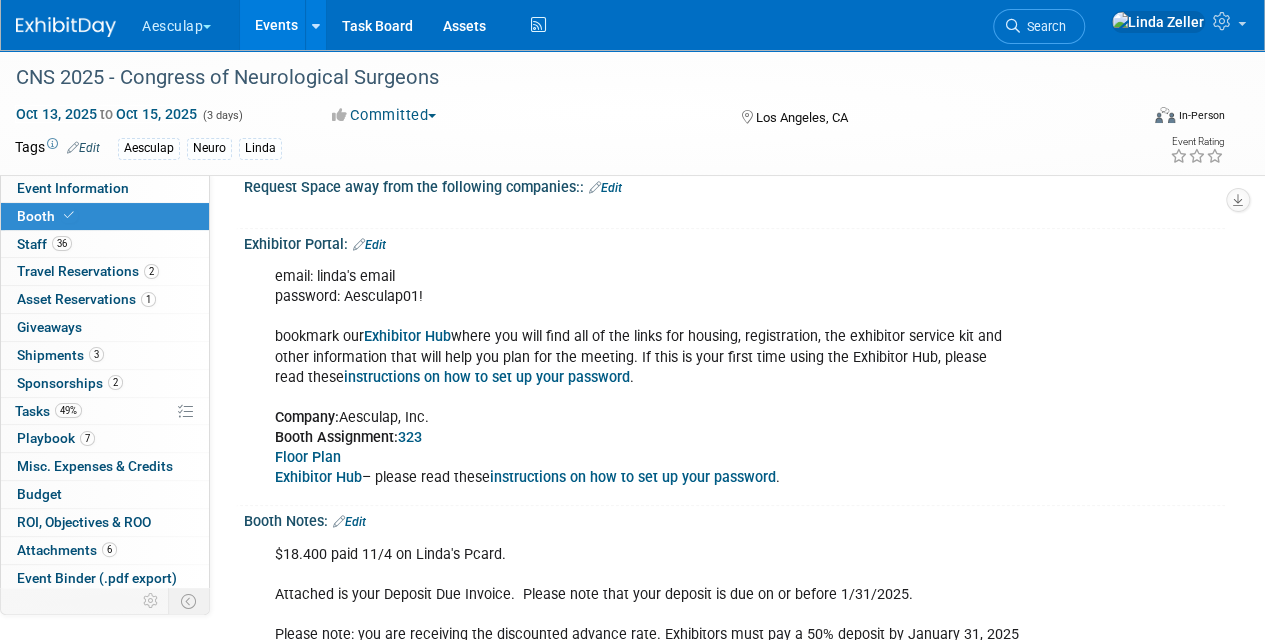 scroll, scrollTop: 0, scrollLeft: 0, axis: both 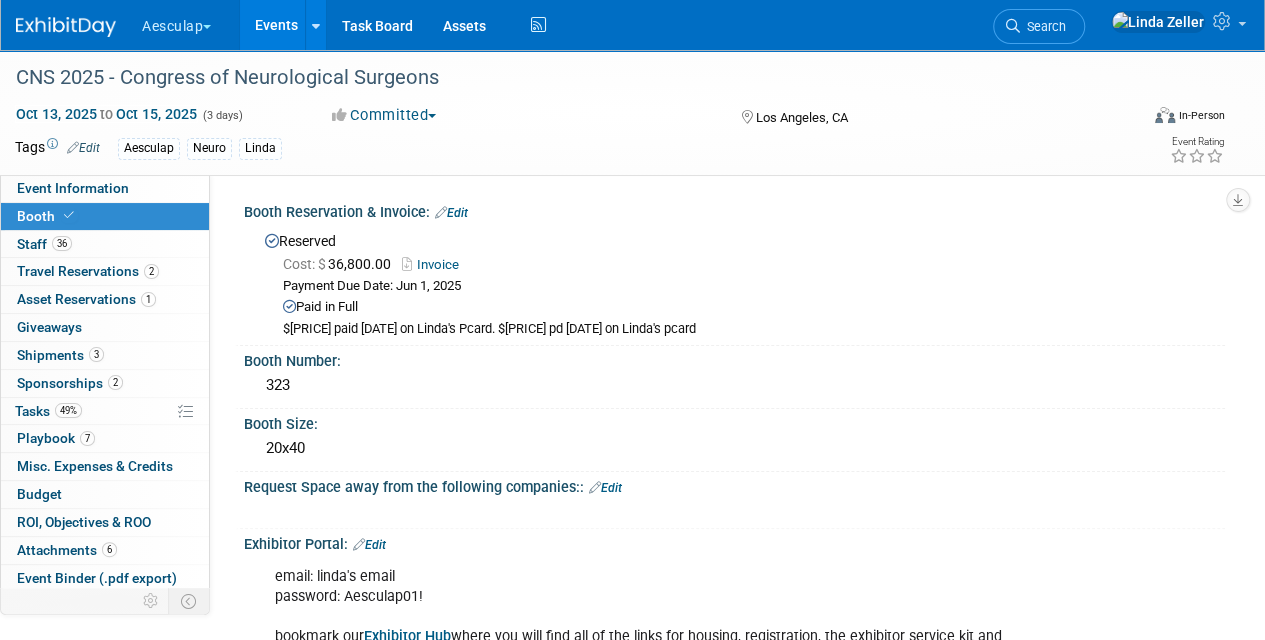 select on "Approved by Compliance" 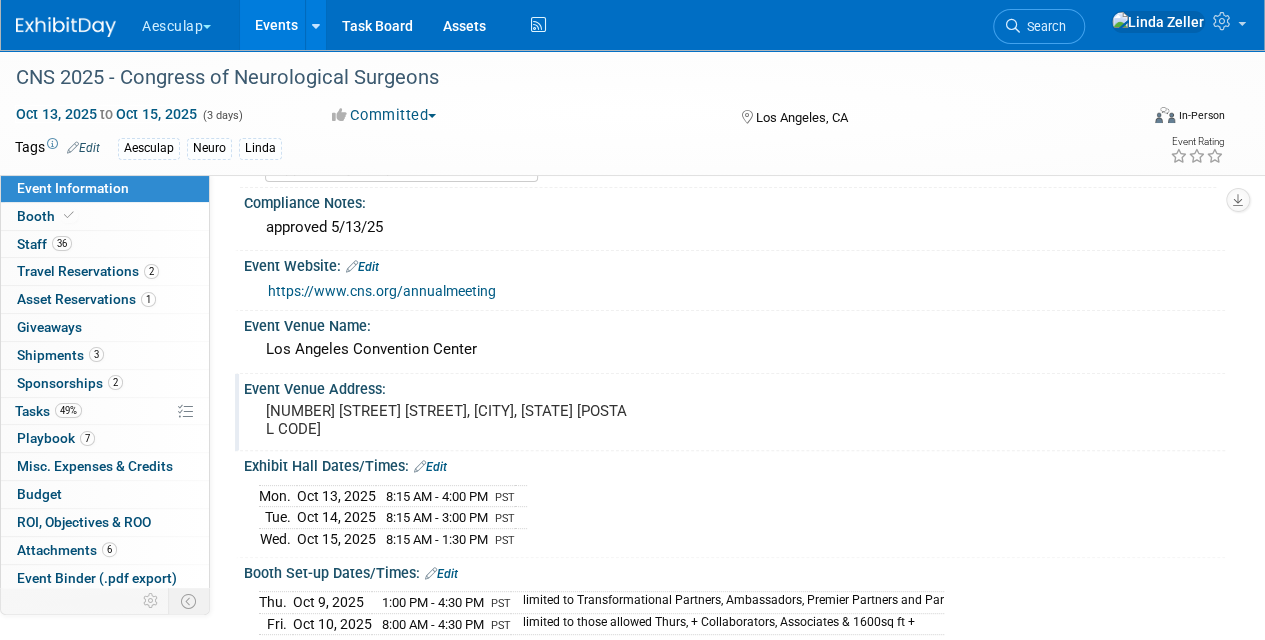 scroll, scrollTop: 100, scrollLeft: 0, axis: vertical 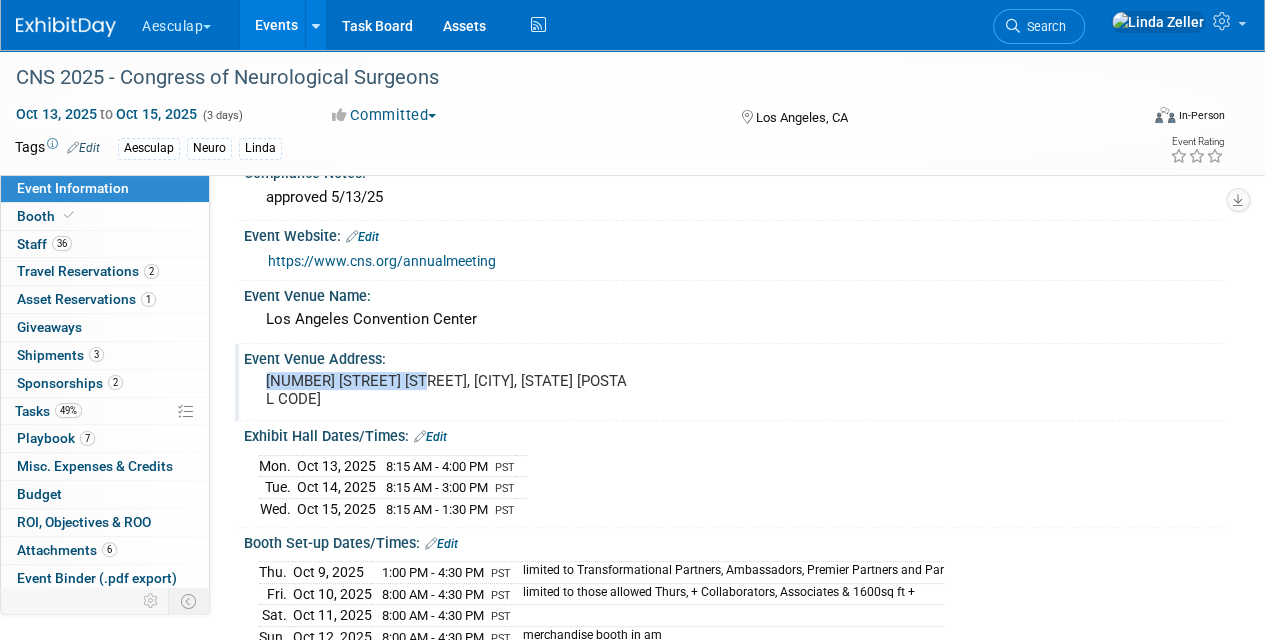 drag, startPoint x: 264, startPoint y: 378, endPoint x: 421, endPoint y: 376, distance: 157.01274 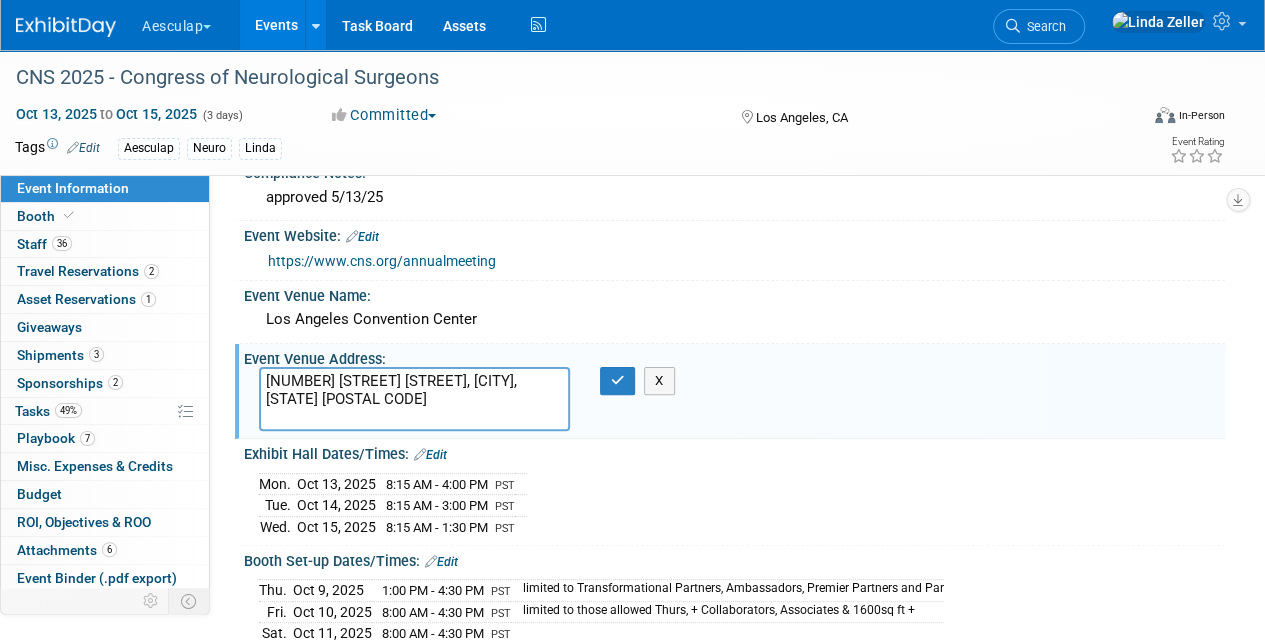 drag, startPoint x: 417, startPoint y: 374, endPoint x: 265, endPoint y: 366, distance: 152.21039 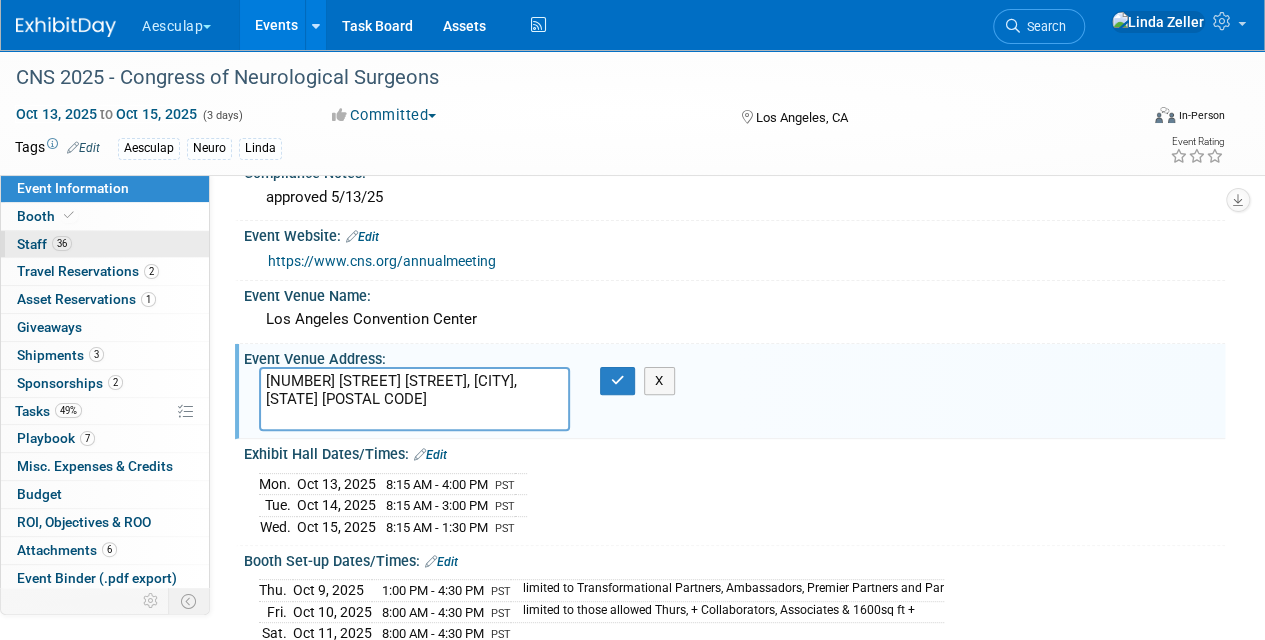click on "36" at bounding box center [62, 243] 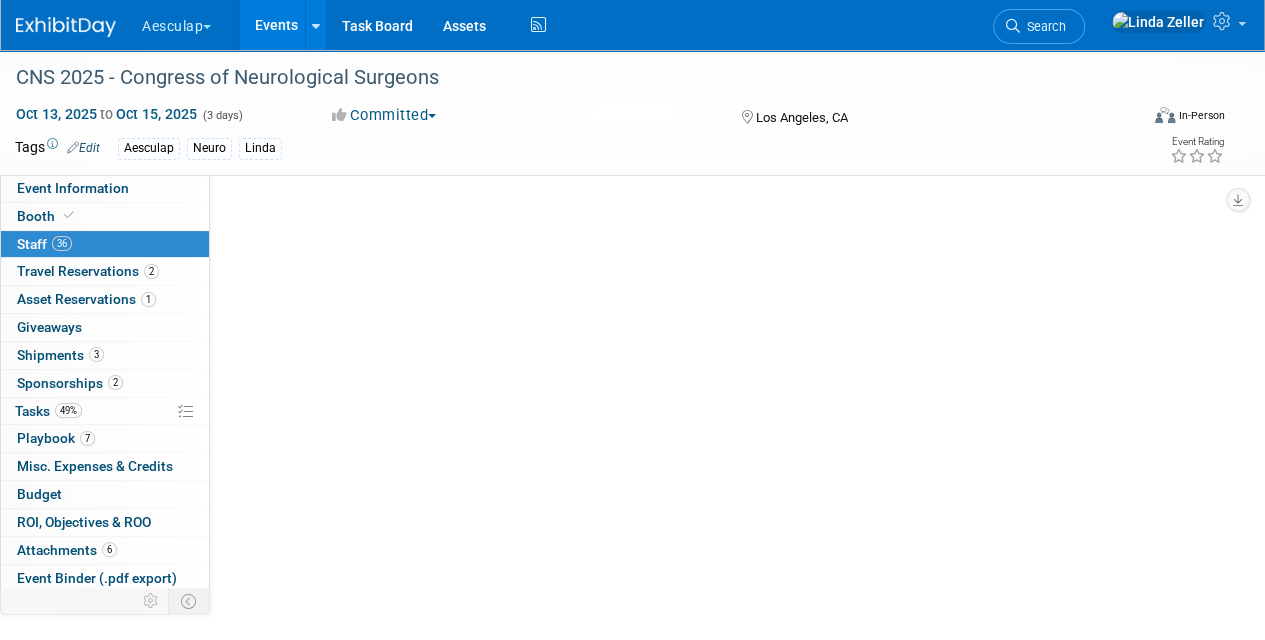 scroll, scrollTop: 0, scrollLeft: 0, axis: both 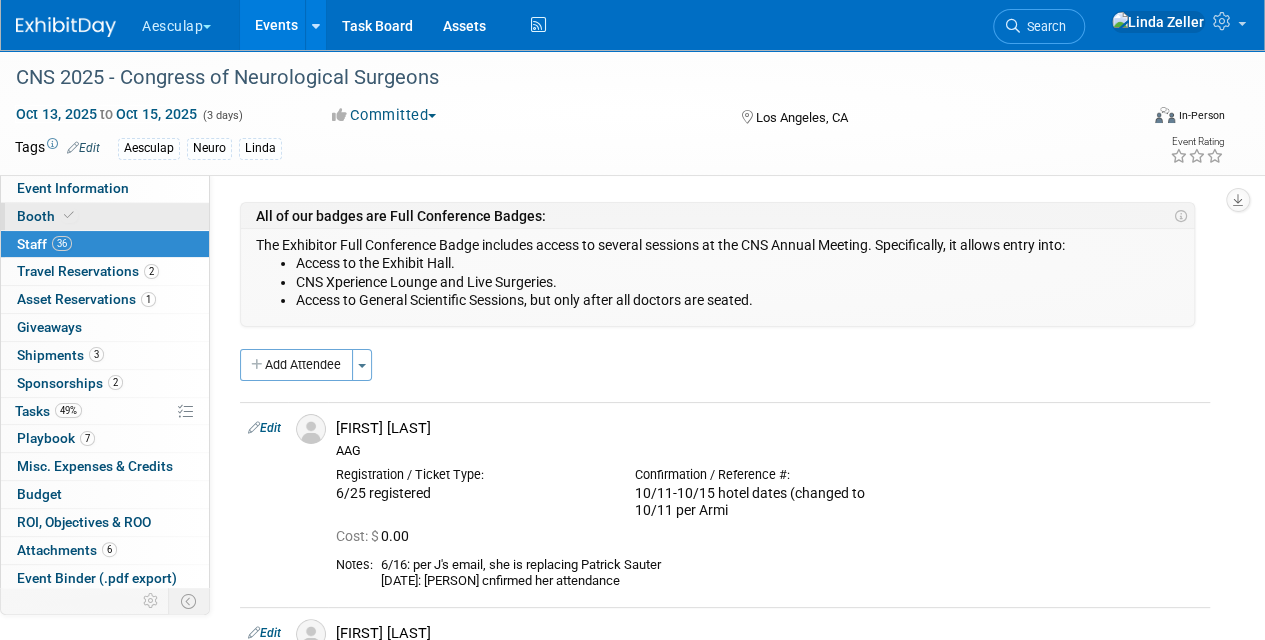 click on "Booth" at bounding box center [47, 216] 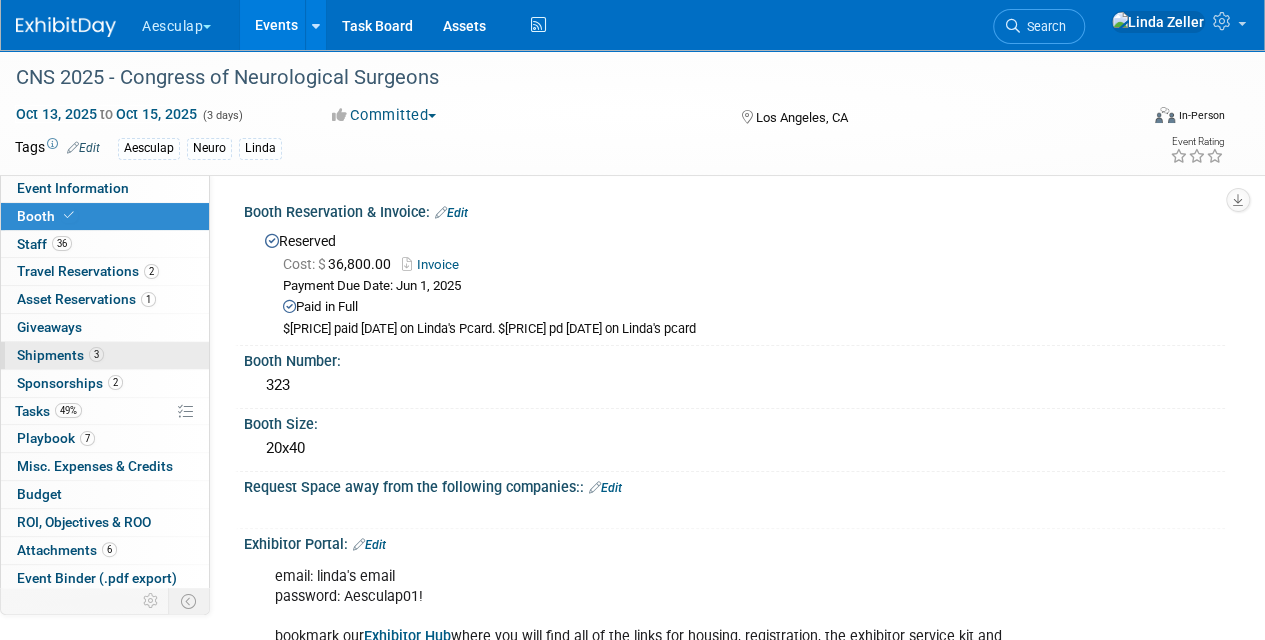 click on "Shipments 3" at bounding box center (60, 355) 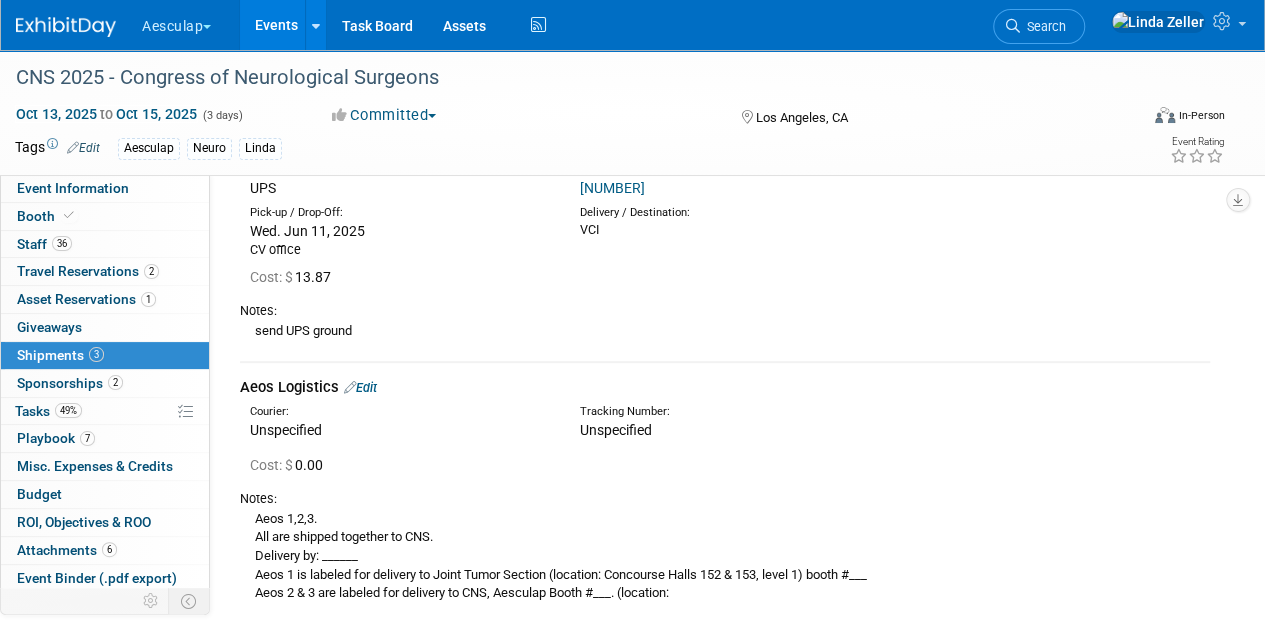 click on "Edit" at bounding box center [360, 387] 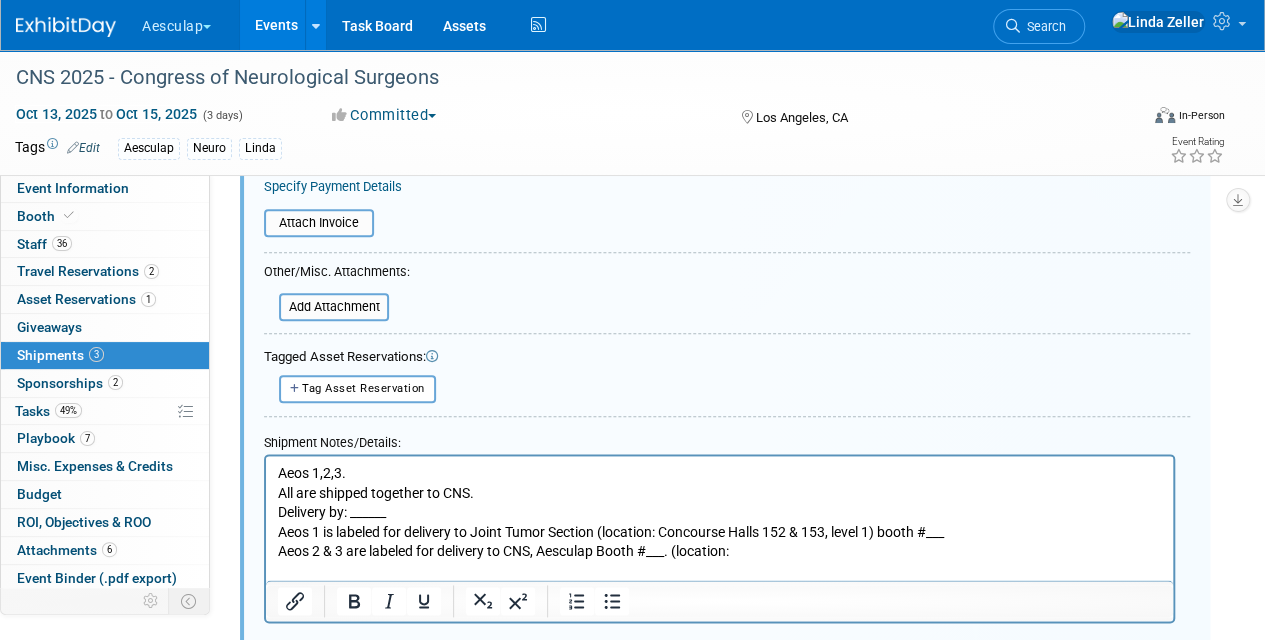 scroll, scrollTop: 1114, scrollLeft: 0, axis: vertical 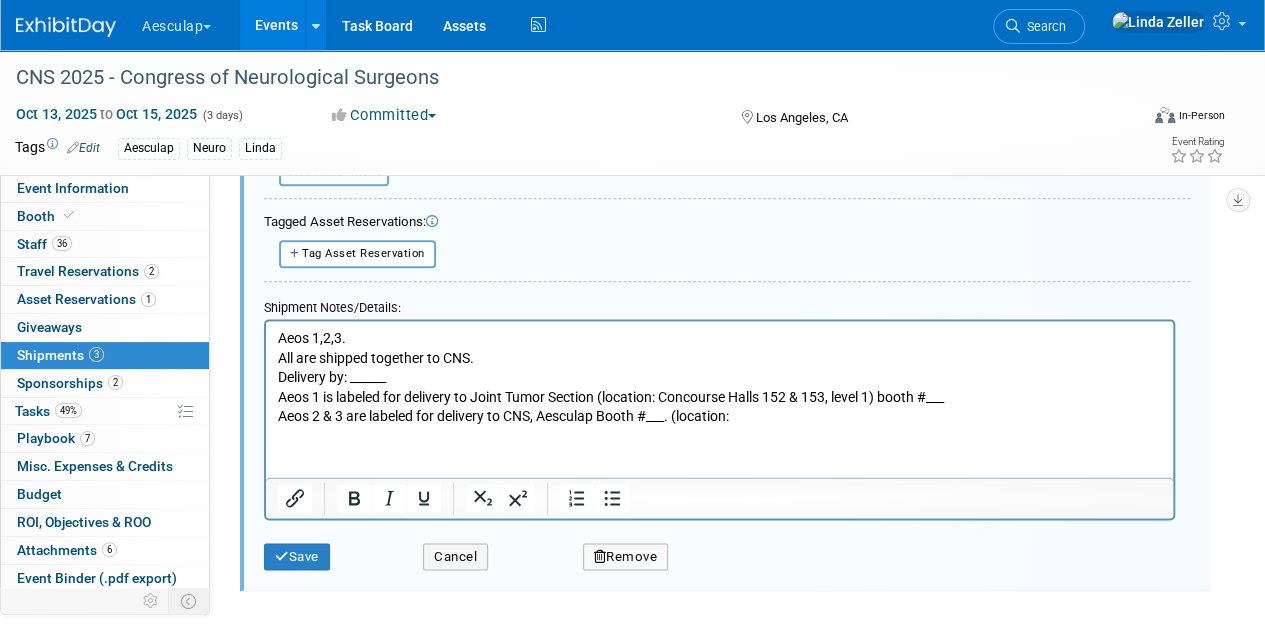 click on "Aeos 1,2,3. All are shipped together to CNS. Delivery by: ______ Aeos 1 is labeled for delivery to Joint Tumor Section (location: Concourse Halls 152 & 153, level 1) booth #___ Aeos 2 & 3 are labeled for delivery to CNS, Aesculap Booth #___.  (location:" at bounding box center [720, 377] 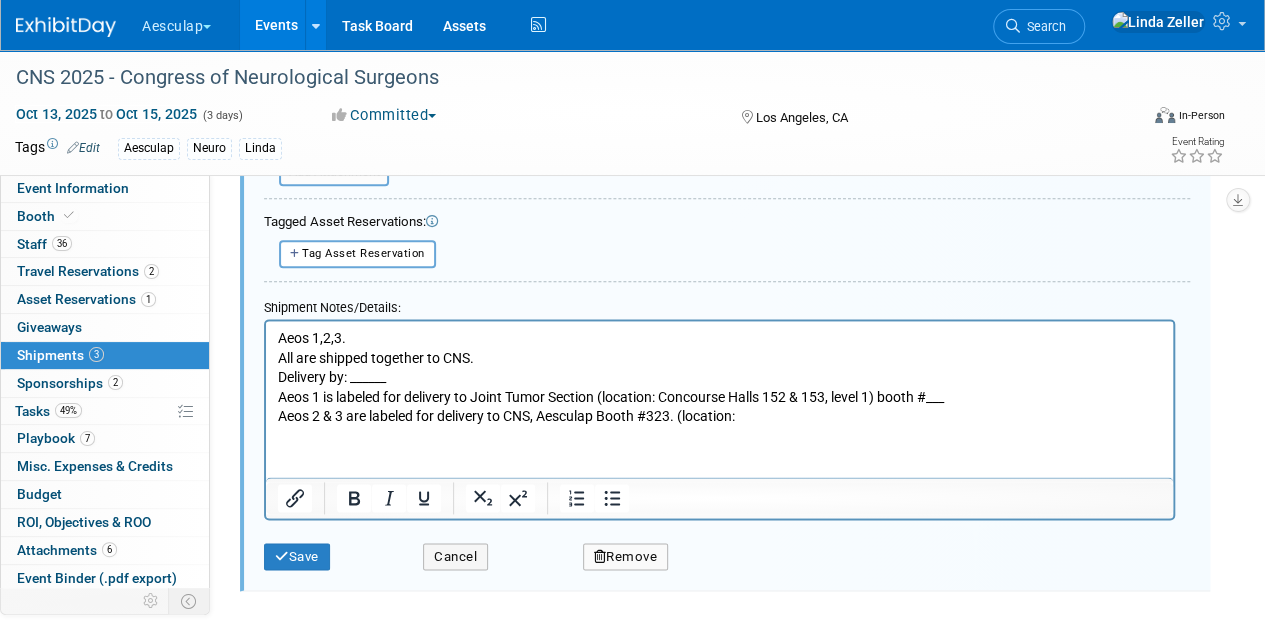 click on "Aeos 1,2,3. All are shipped together to CNS. Delivery by: ______ Aeos 1 is labeled for delivery to Joint Tumor Section (location: Concourse Halls 152 & 153, level 1) booth #___ Aeos 2 & 3 are labeled for delivery to CNS, Aesculap Booth #323.  (location:" at bounding box center [720, 377] 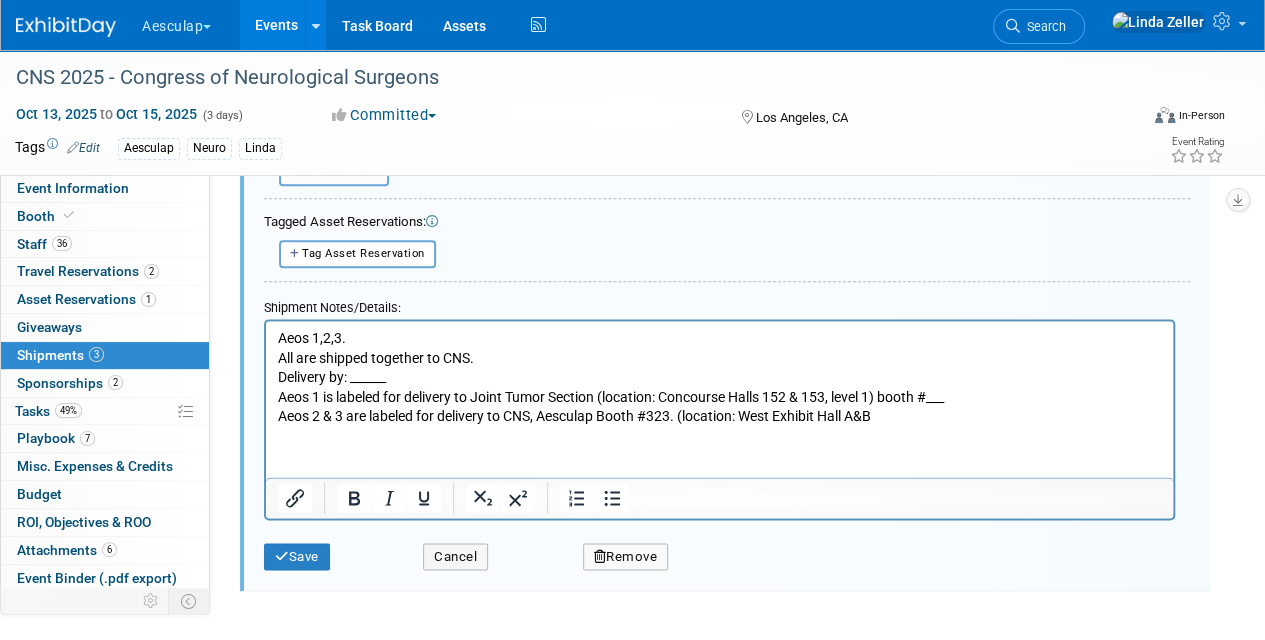 click on "Aeos 1,2,3. All are shipped together to CNS. Delivery by: ______ Aeos 1 is labeled for delivery to Joint Tumor Section (location: Concourse Halls 152 & 153, level 1) booth #___ Aeos 2 & 3 are labeled for delivery to CNS, Aesculap Booth #323.  (location:  West Exhibit Hall A&B" at bounding box center (720, 377) 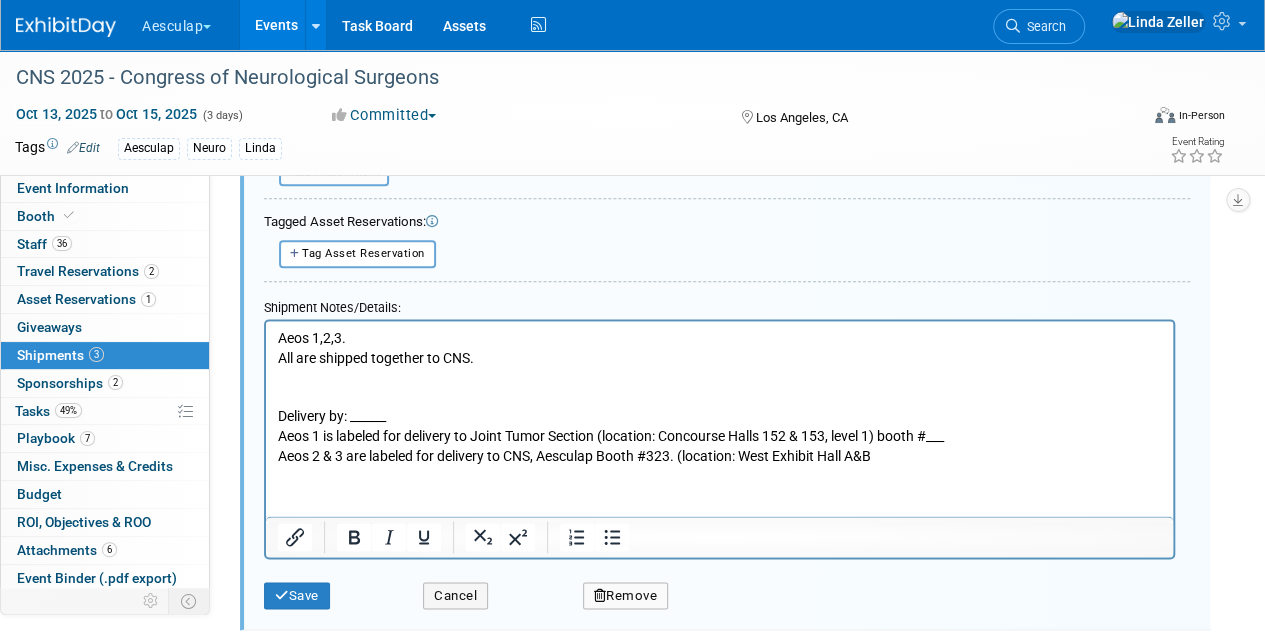 click at bounding box center [720, 397] 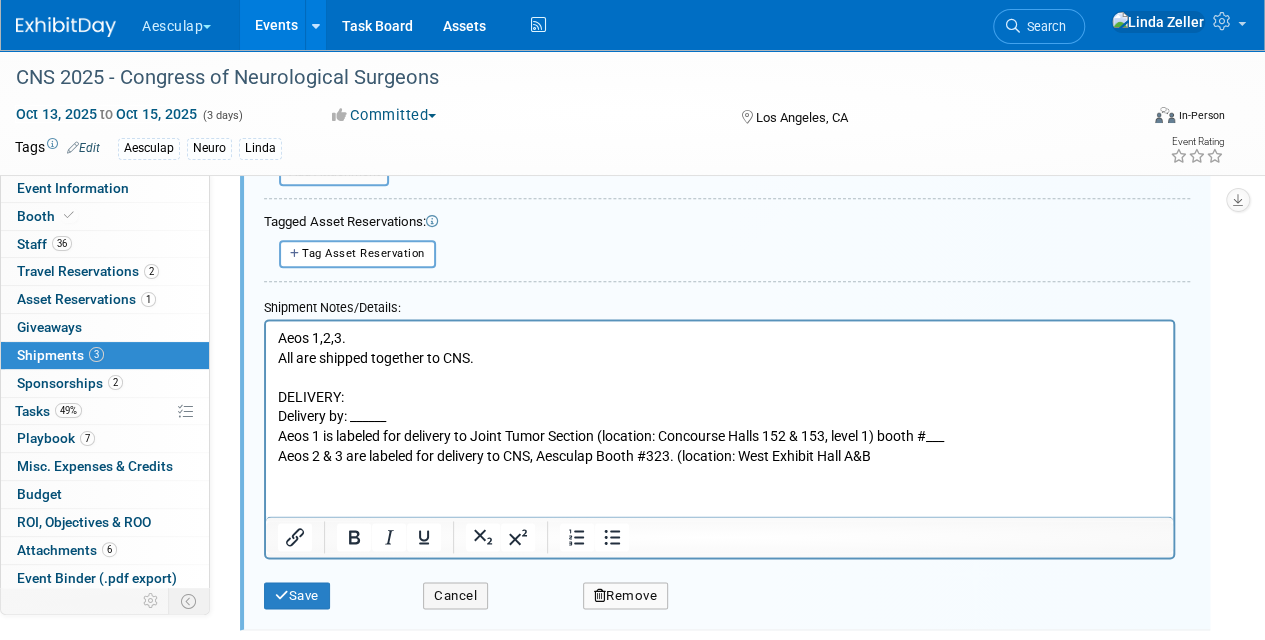 click on "Delivery by: ______ Aeos 1 is labeled for delivery to Joint Tumor Section (location: Concourse Halls 152 & 153, level 1) booth #___ Aeos 2 & 3 are labeled for delivery to CNS, Aesculap Booth #323.  (location:  West Exhibit Hall A&B" at bounding box center (720, 435) 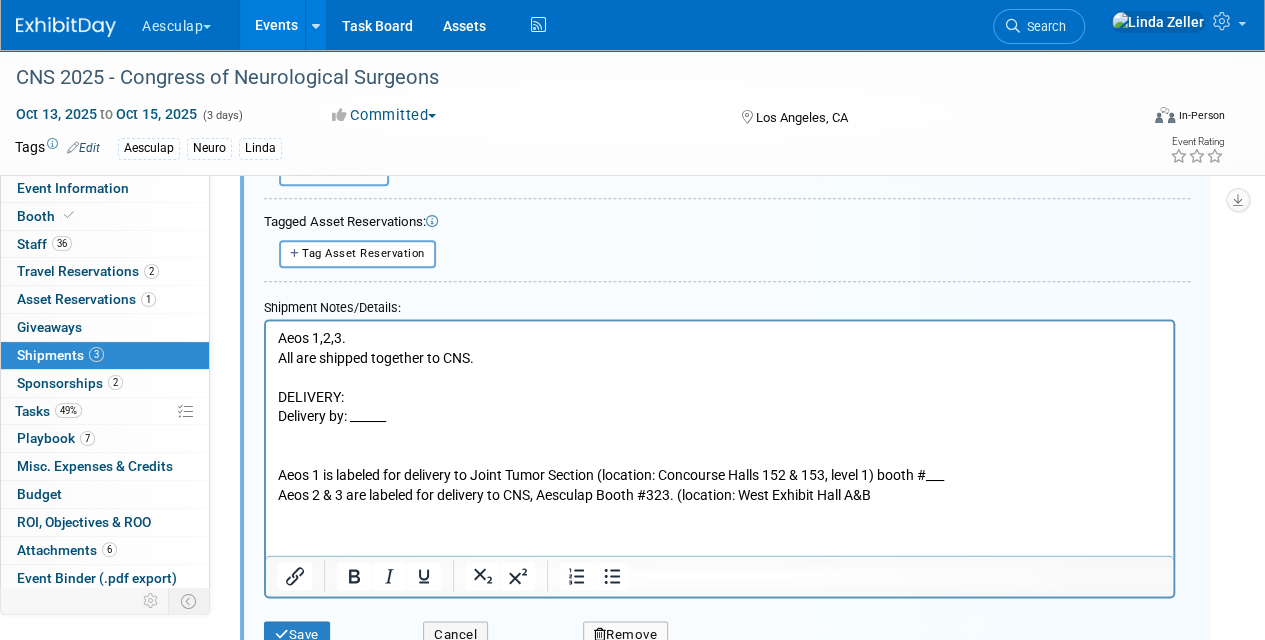 click at bounding box center (720, 456) 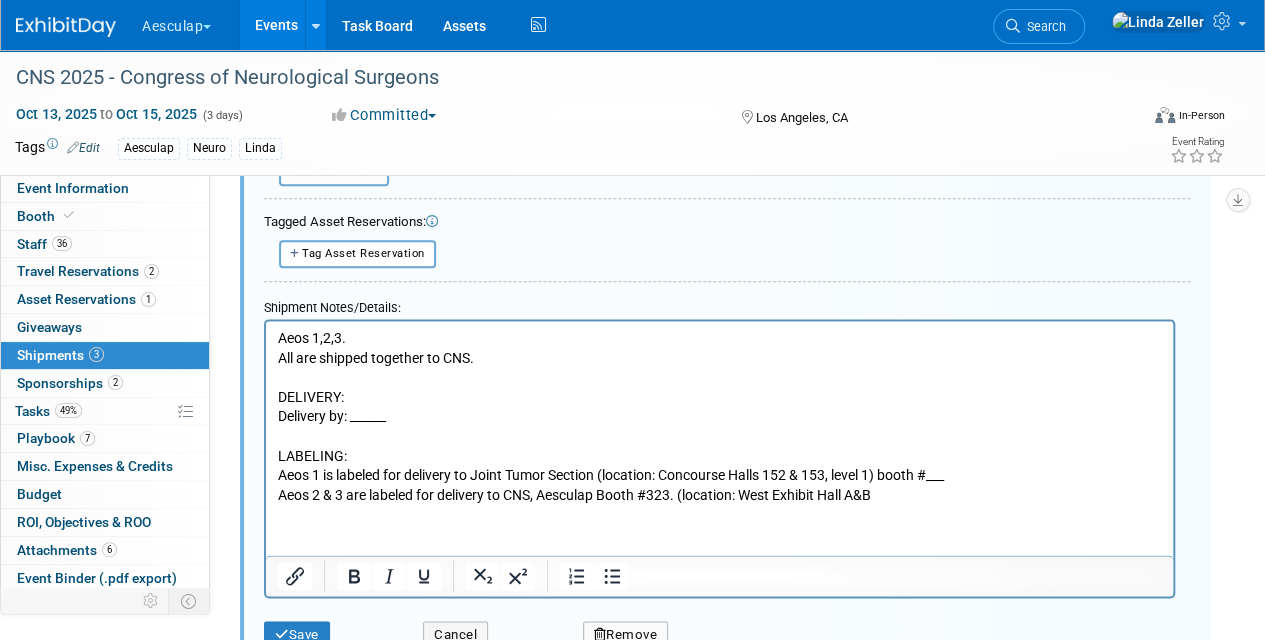 click on "DELIVERY:" at bounding box center (720, 397) 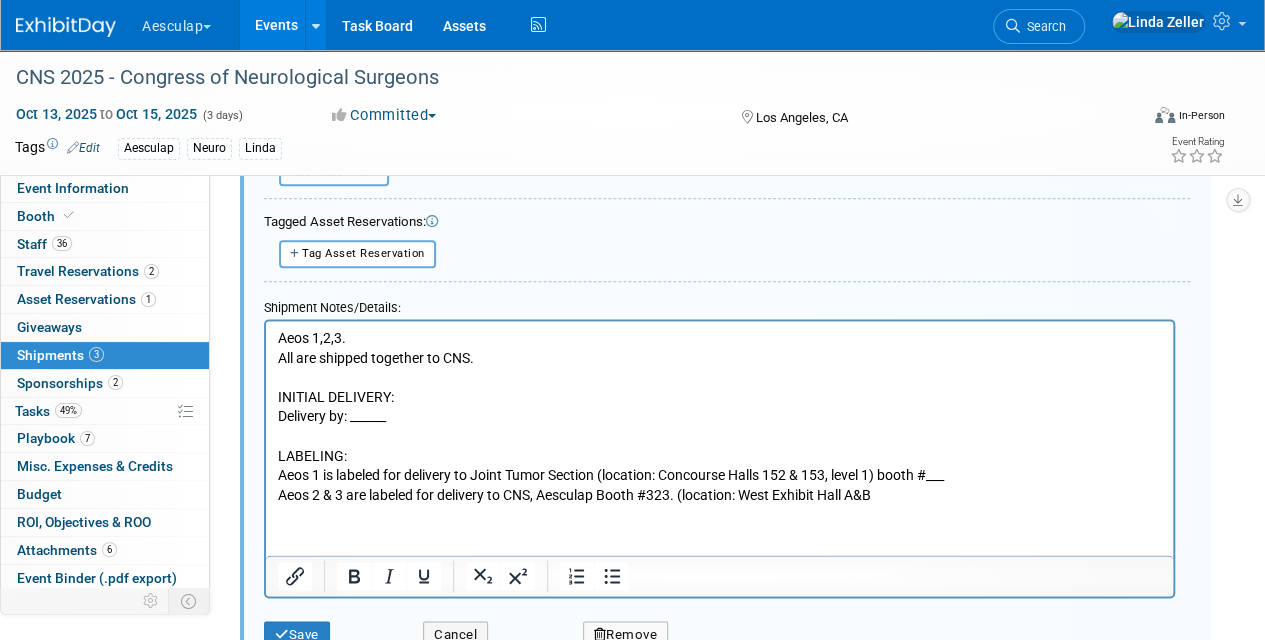 click on "INITIAL DELIVERY:" at bounding box center [720, 397] 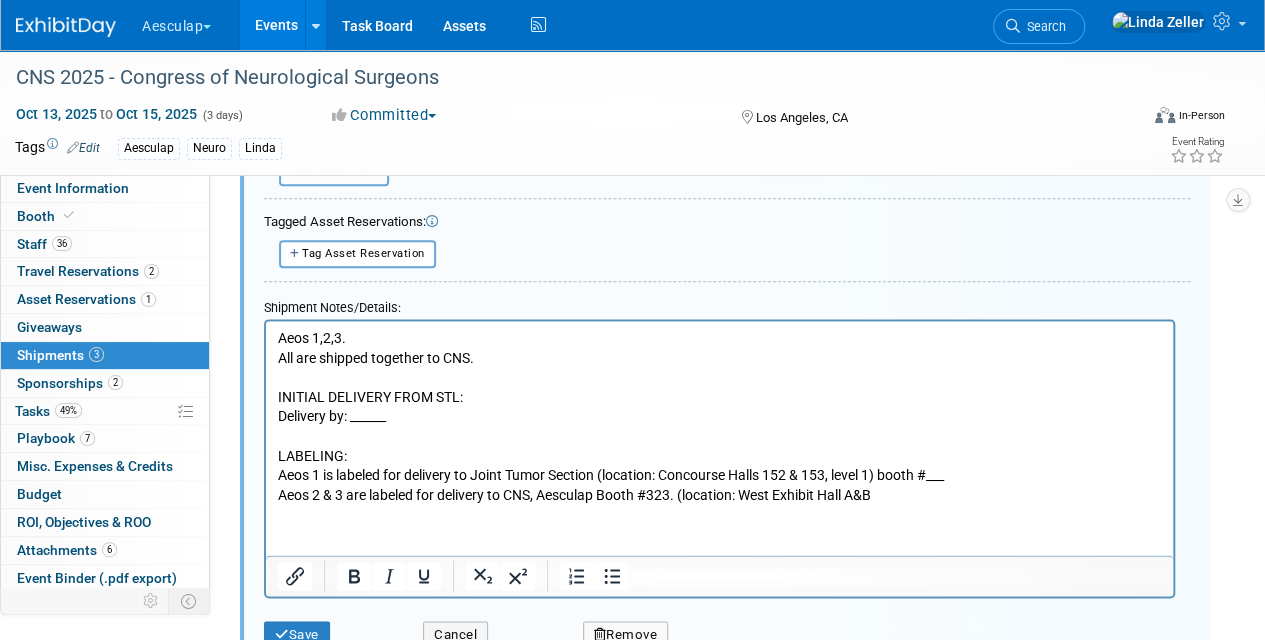click on "Aeos 1 is labeled for delivery to Joint Tumor Section (location: Concourse Halls 152 & 153, level 1) booth #___ Aeos 2 & 3 are labeled for delivery to CNS, Aesculap Booth #323.  (location:  West Exhibit Hall A&B" at bounding box center (720, 484) 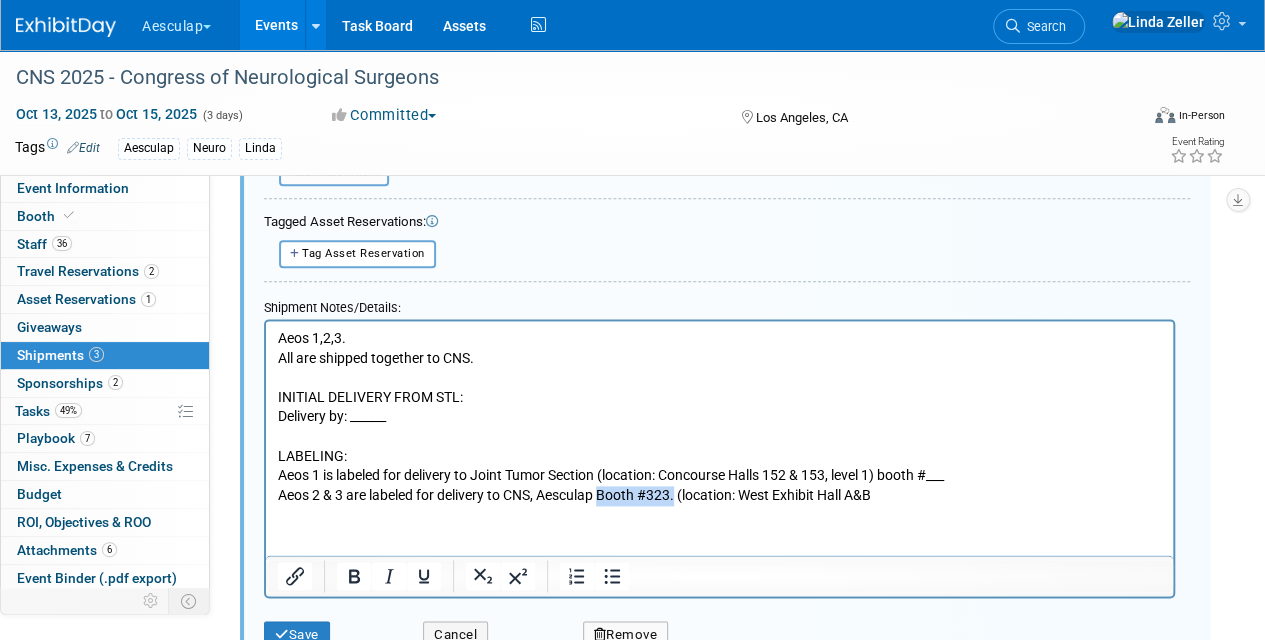 drag, startPoint x: 602, startPoint y: 494, endPoint x: 680, endPoint y: 490, distance: 78.10249 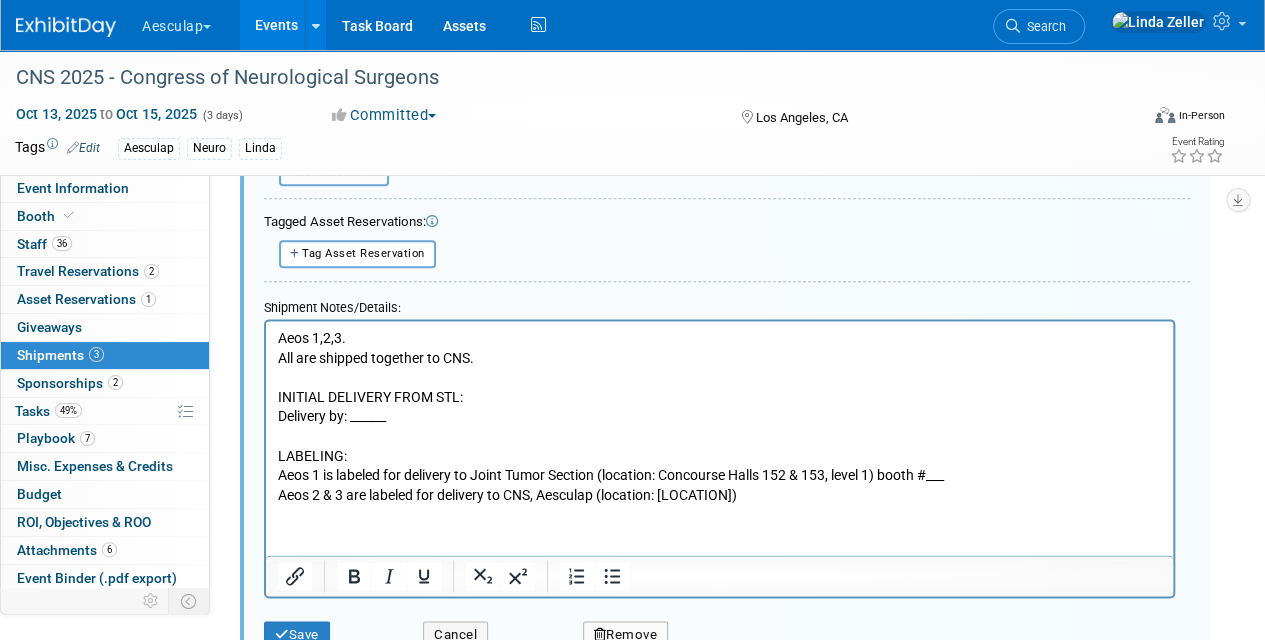 click on "Aeos 1 is labeled for delivery to Joint Tumor Section (location: Concourse Halls 152 & 153, level 1) booth #___ Aeos 2 & 3 are labeled for delivery to CNS, Aesculap   (location:  West Exhibit Hall A&B)" at bounding box center [720, 484] 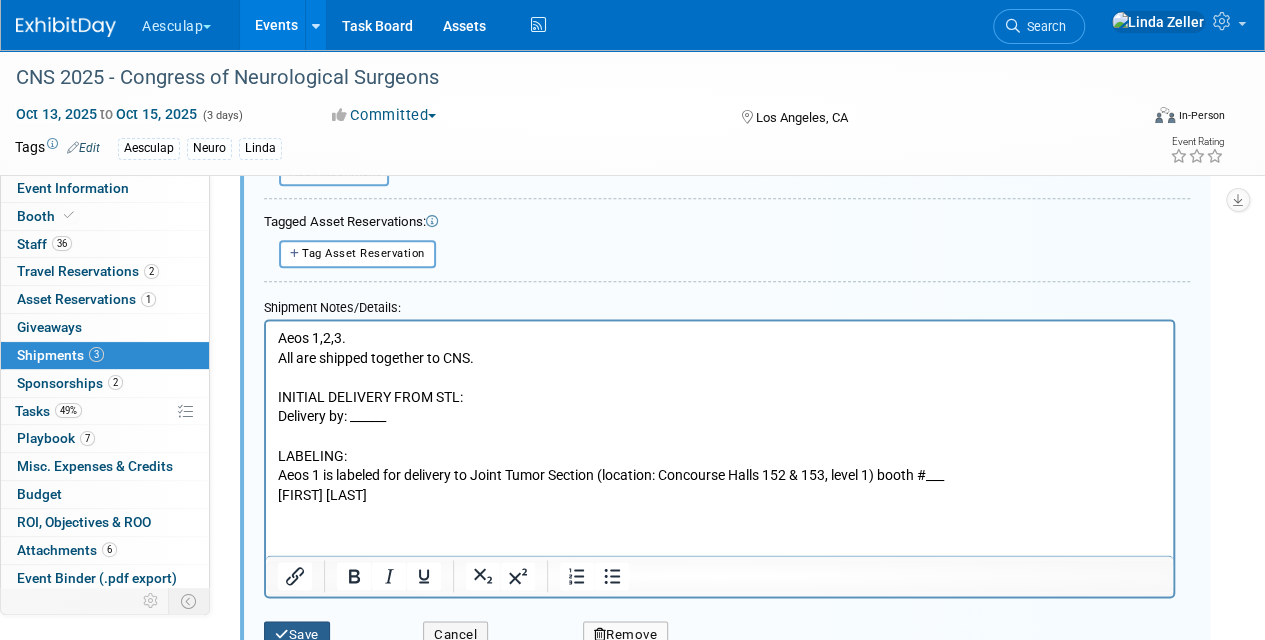 click on "Save" at bounding box center [297, 635] 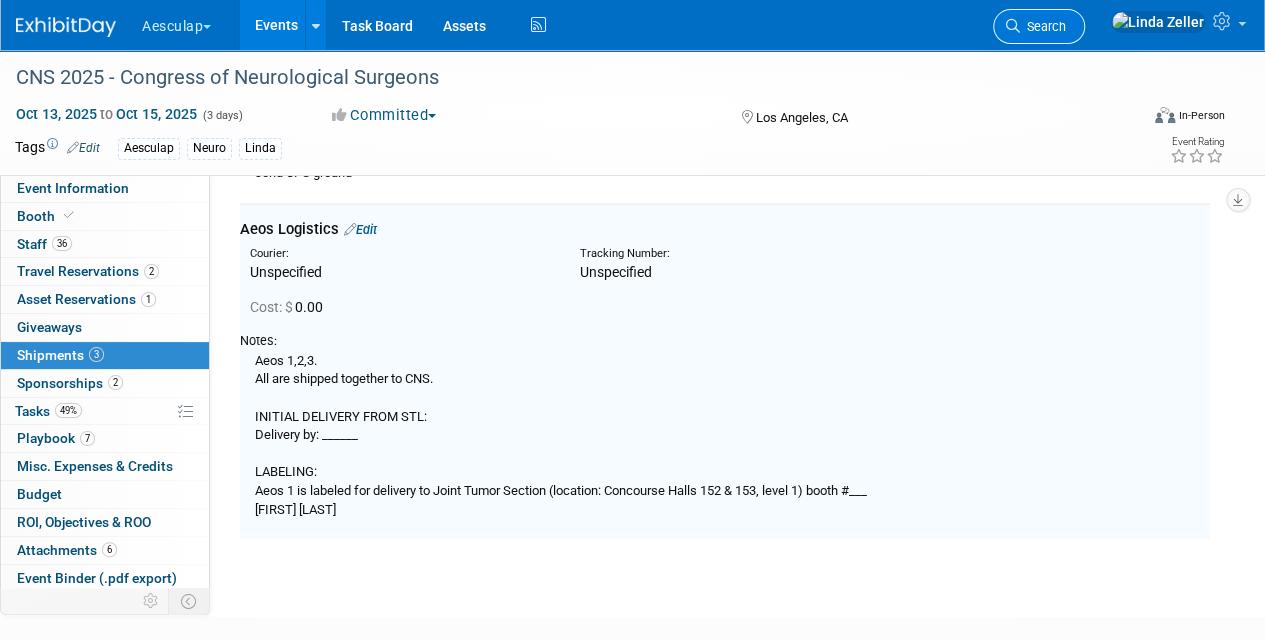 scroll, scrollTop: 514, scrollLeft: 0, axis: vertical 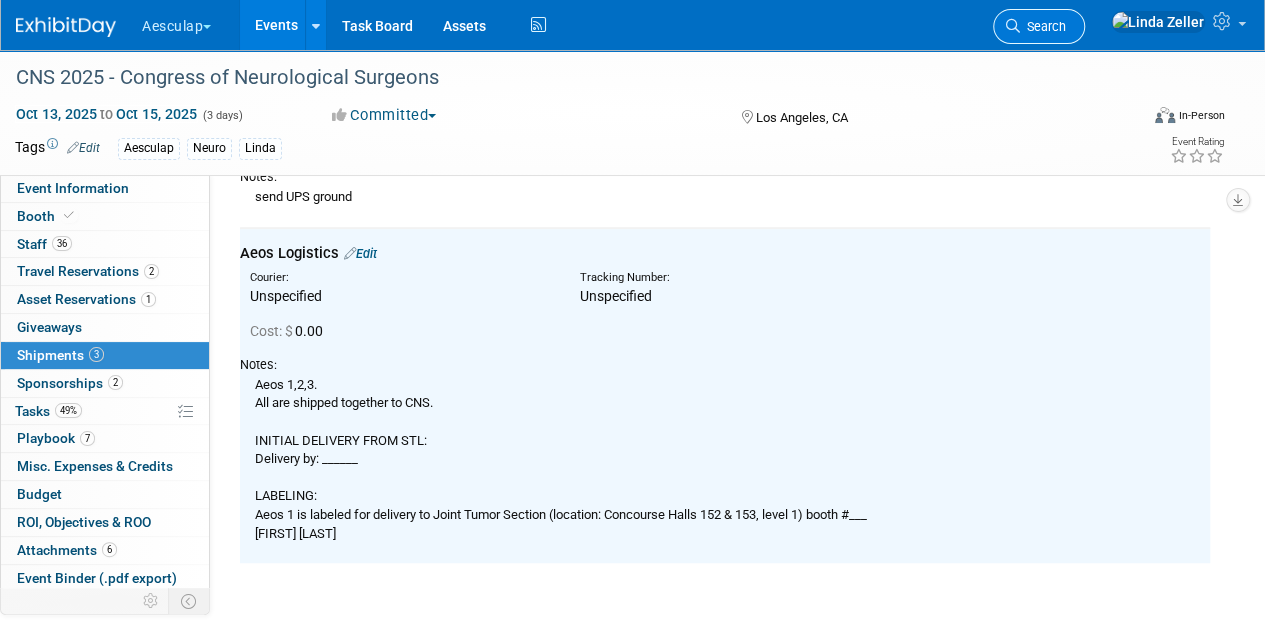 click on "Search" at bounding box center [1043, 26] 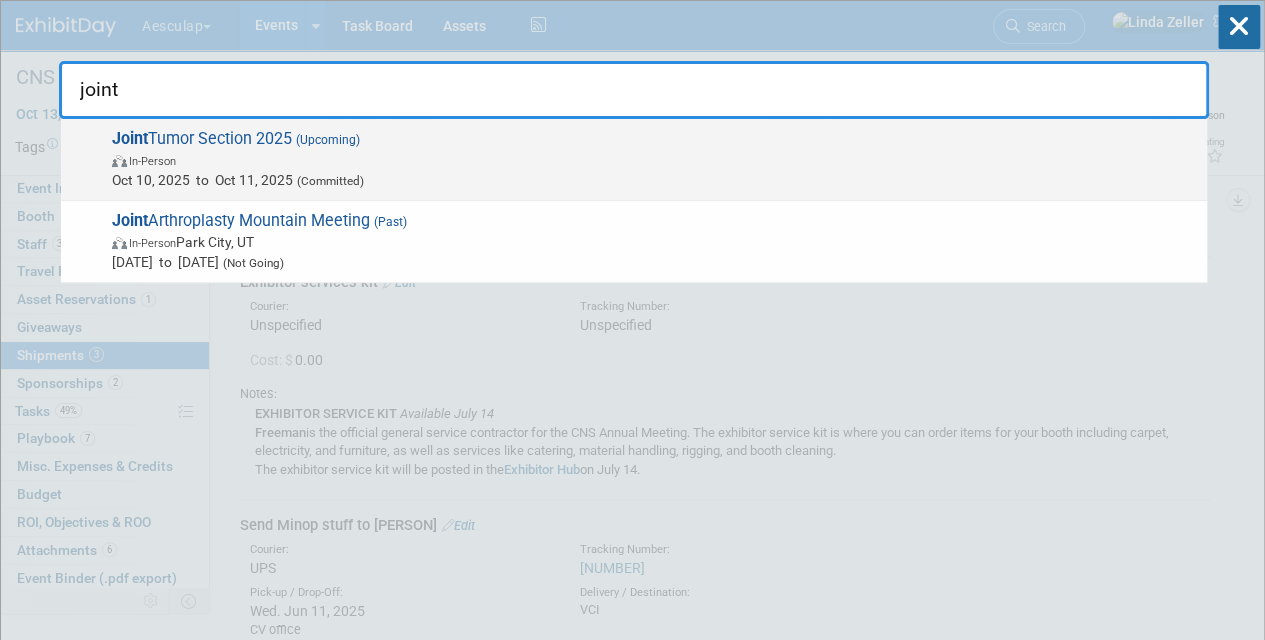 type on "joint" 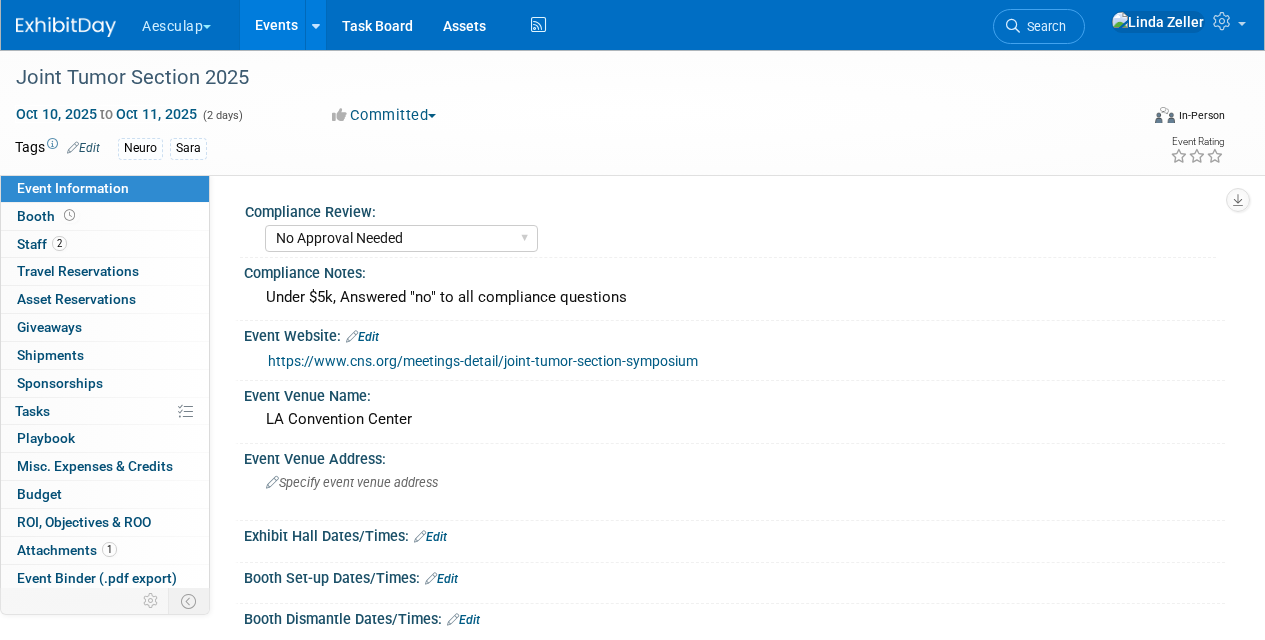select on "No Approval Needed" 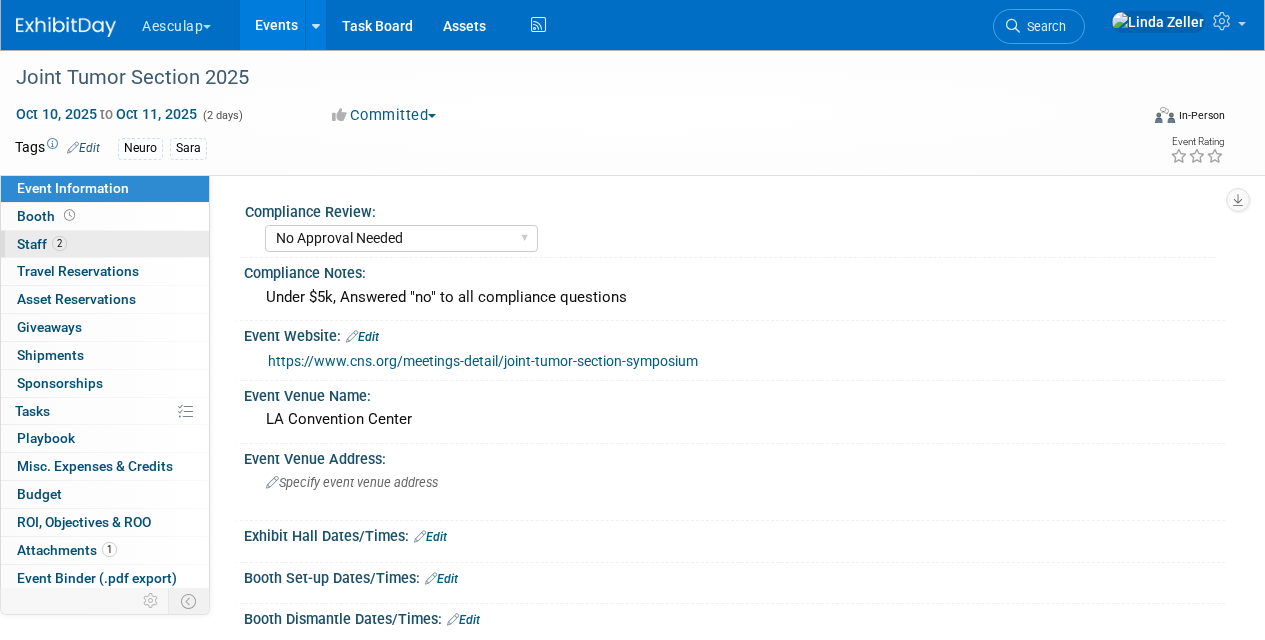scroll, scrollTop: 0, scrollLeft: 0, axis: both 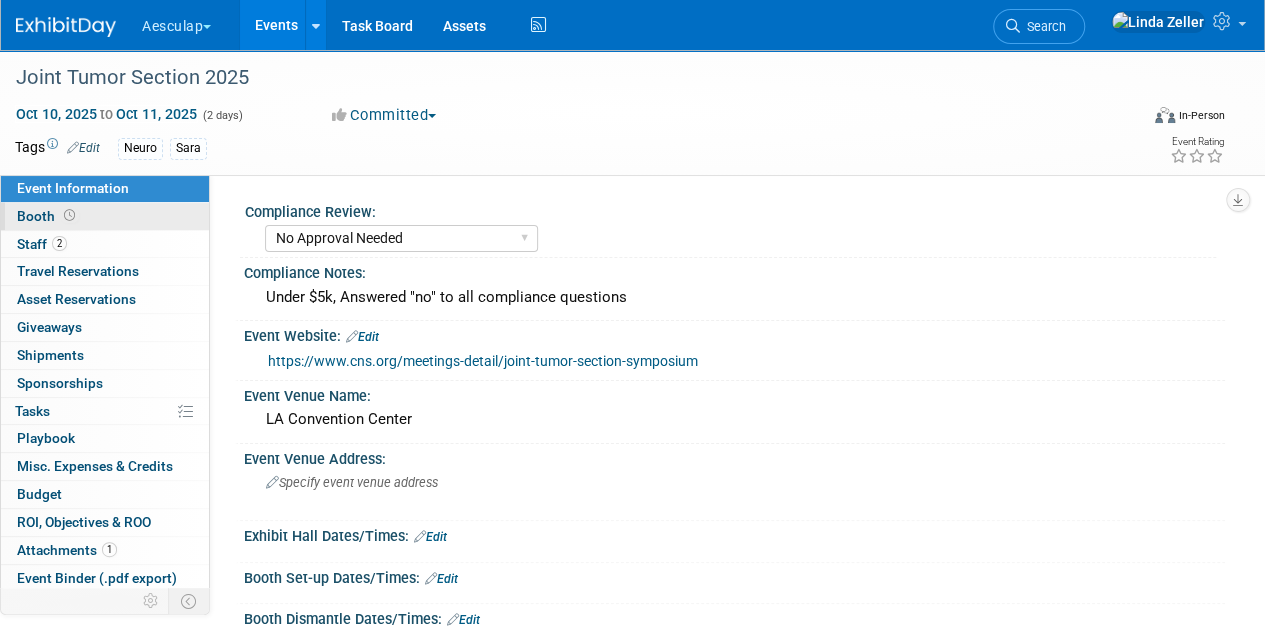 click on "Booth" at bounding box center [48, 216] 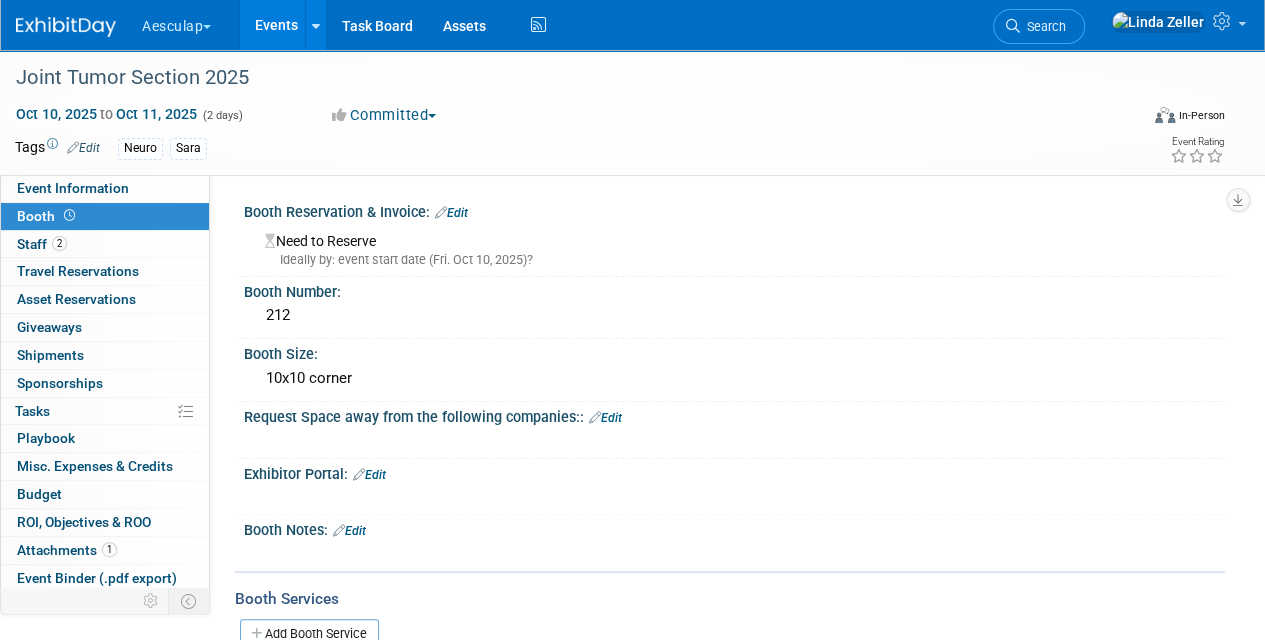 click on "Search" at bounding box center (1043, 26) 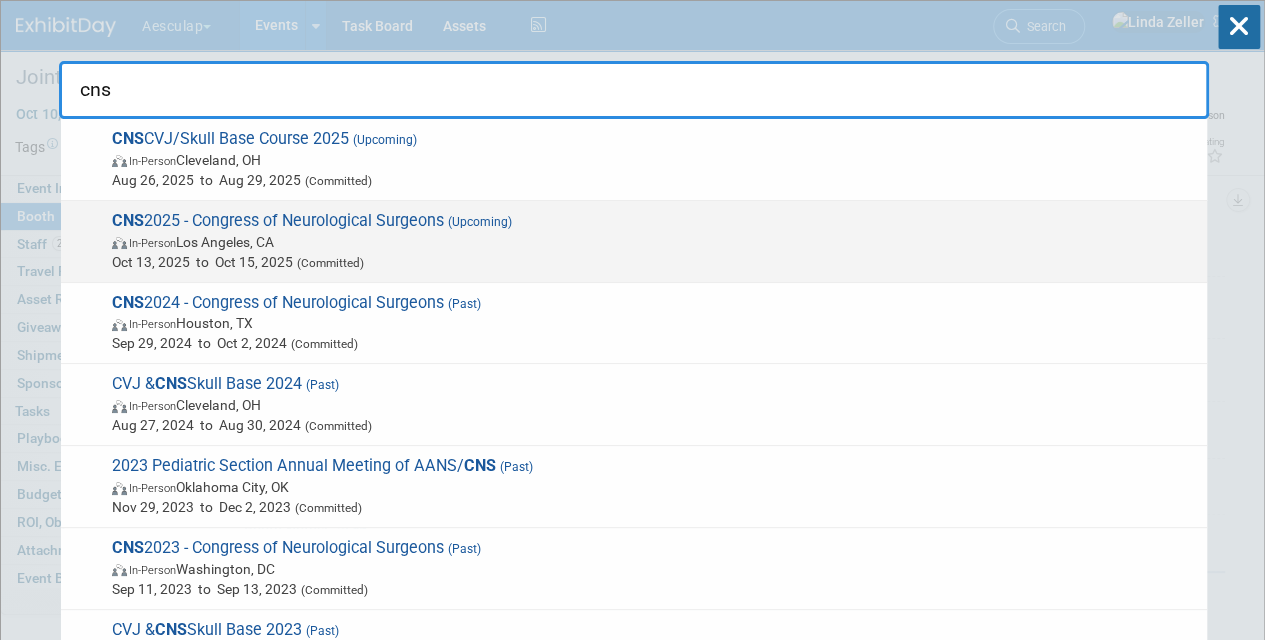 type on "cns" 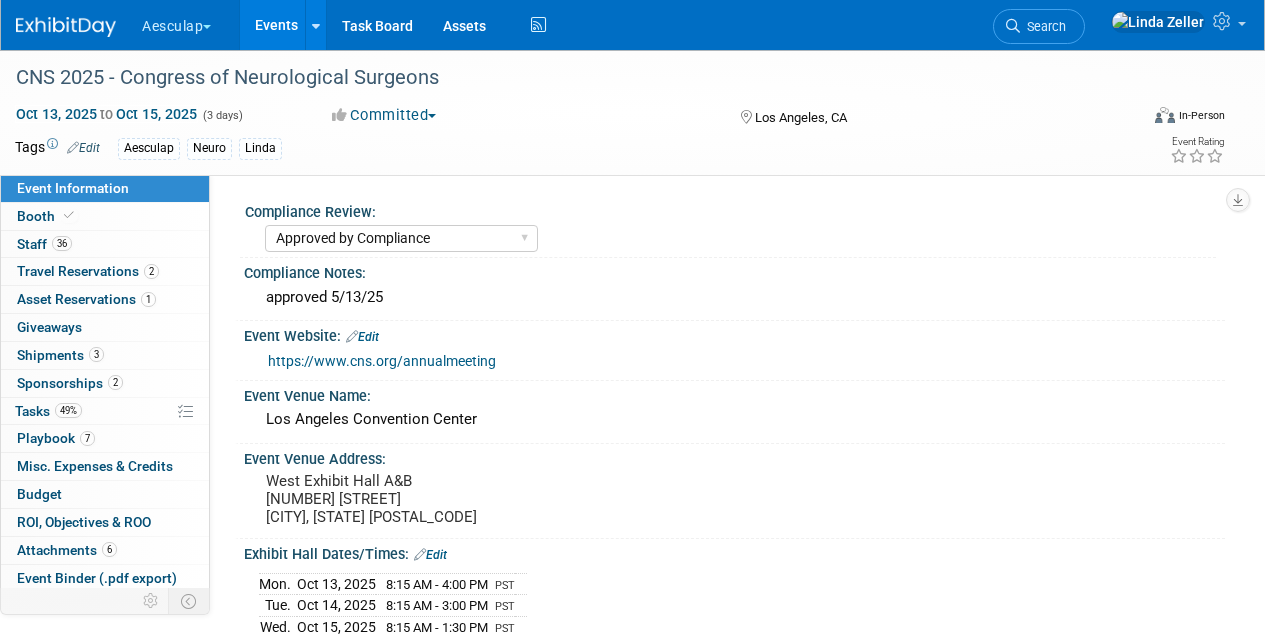 select on "Approved by Compliance" 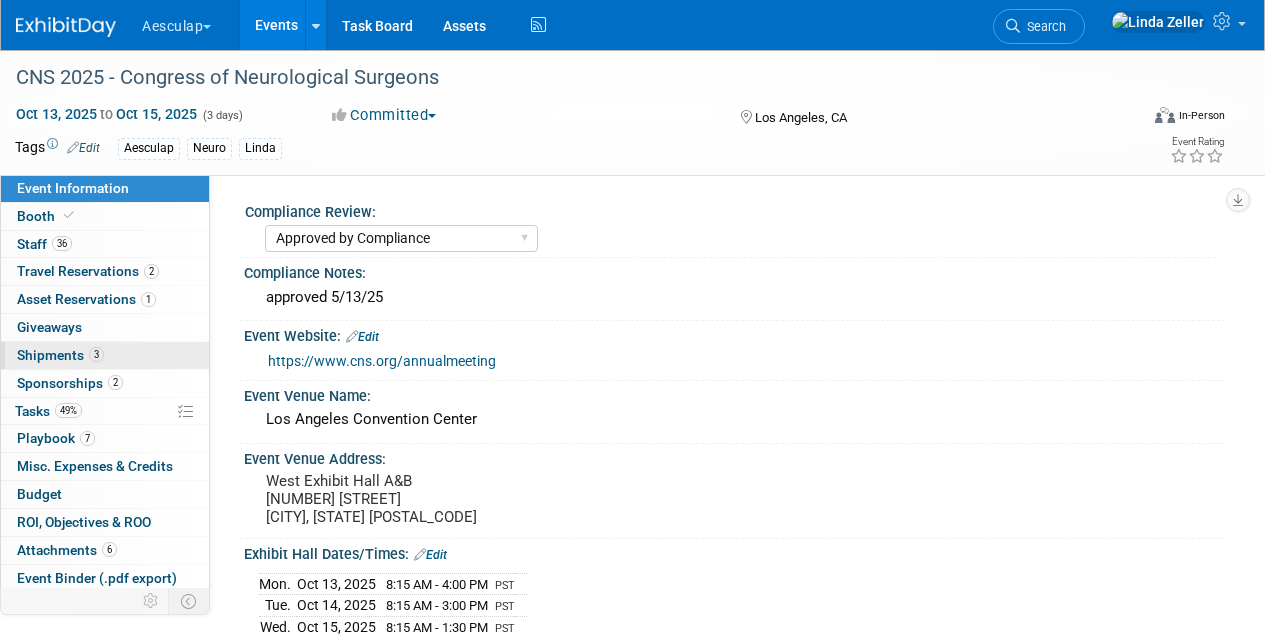 scroll, scrollTop: 0, scrollLeft: 0, axis: both 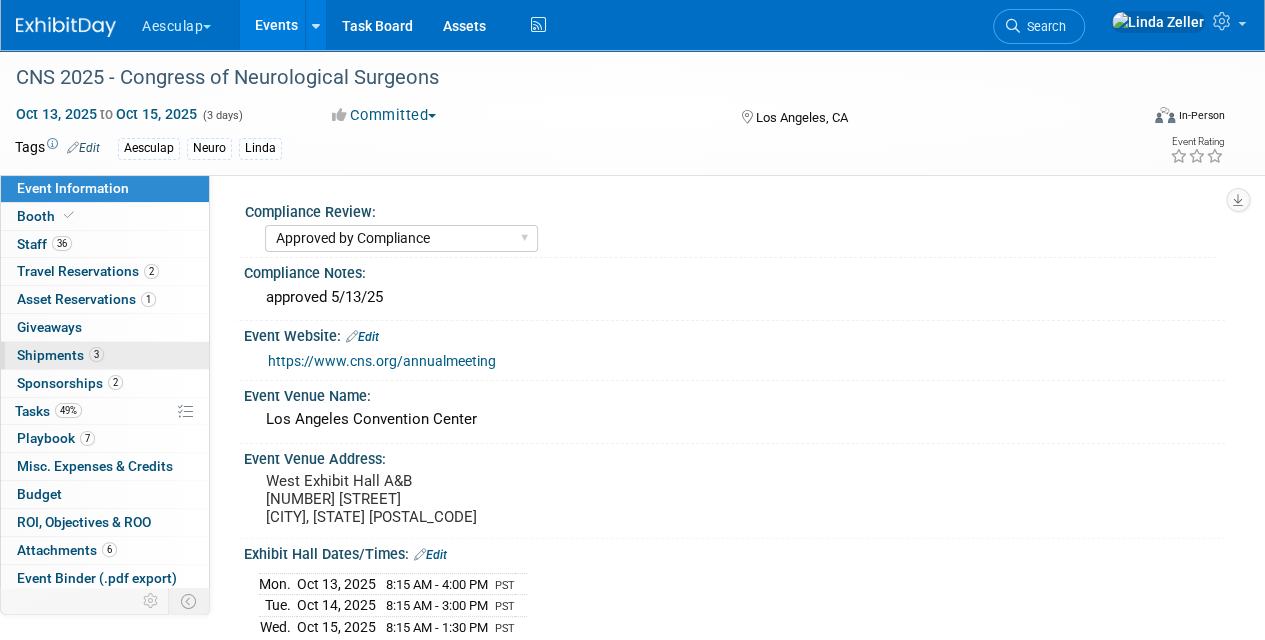 click on "3
Shipments 3" at bounding box center (105, 355) 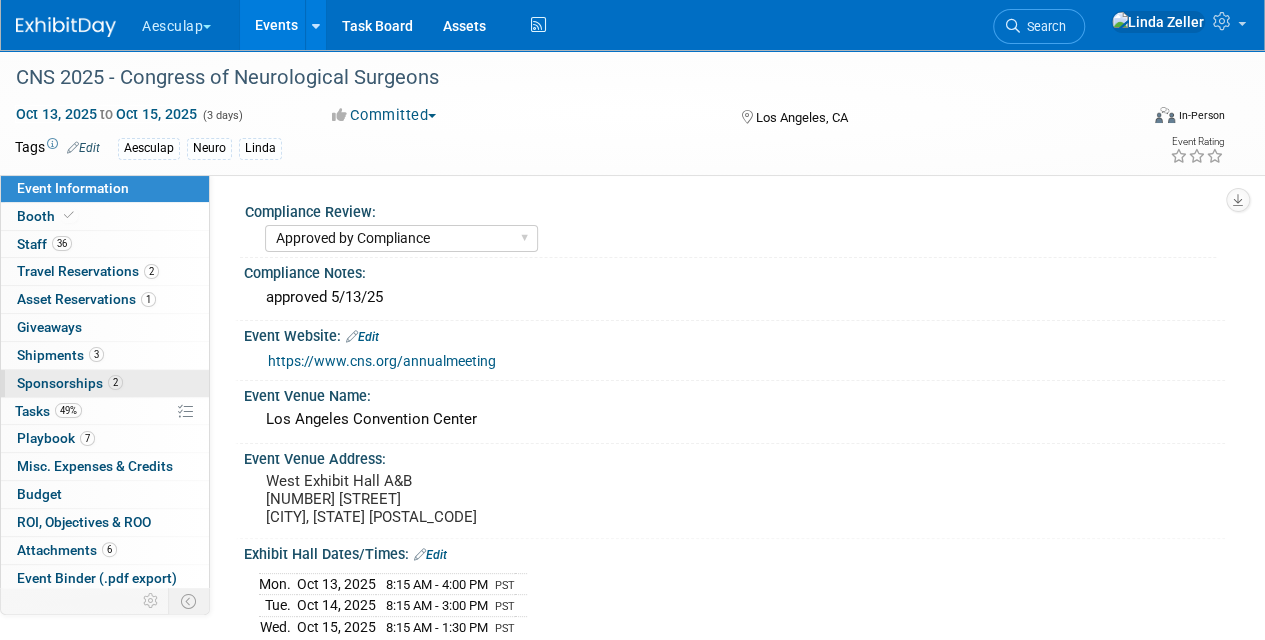 scroll, scrollTop: 0, scrollLeft: 0, axis: both 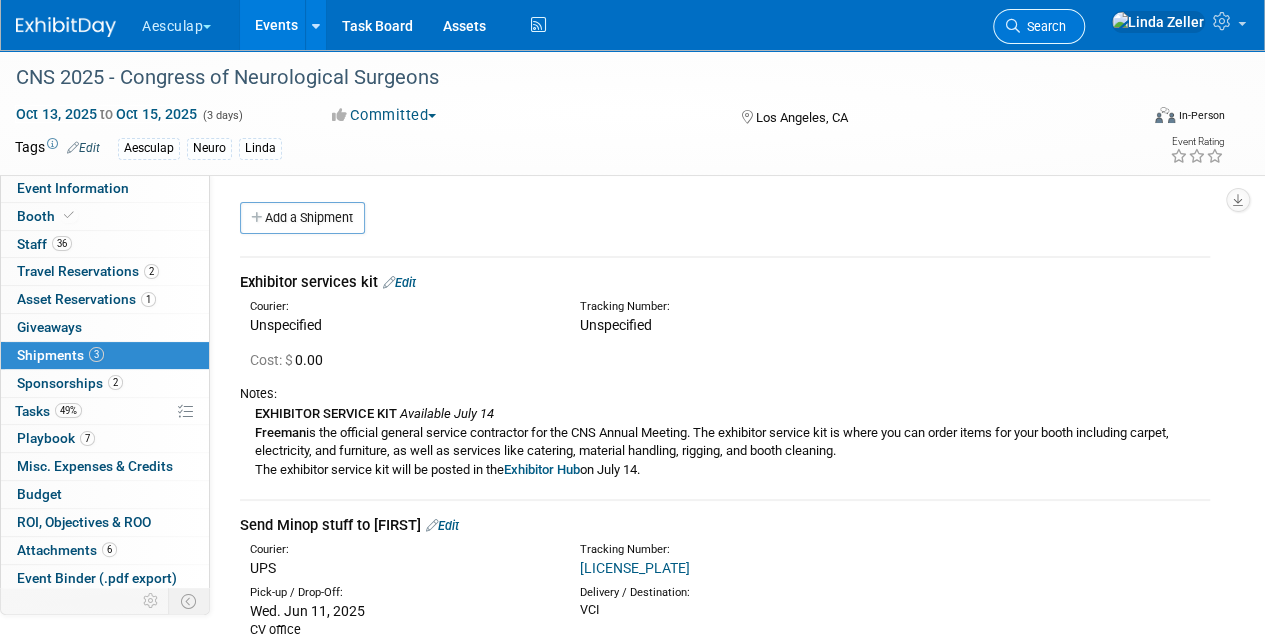 click on "Search" at bounding box center (1043, 26) 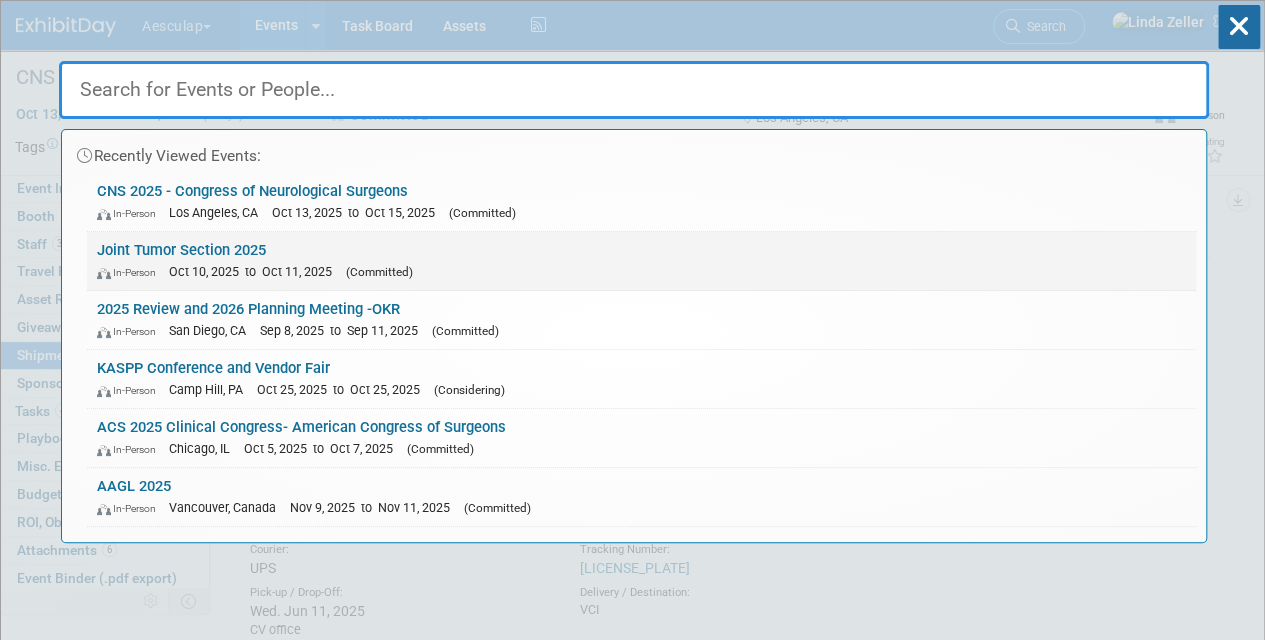 drag, startPoint x: 289, startPoint y: 245, endPoint x: 272, endPoint y: 244, distance: 17.029387 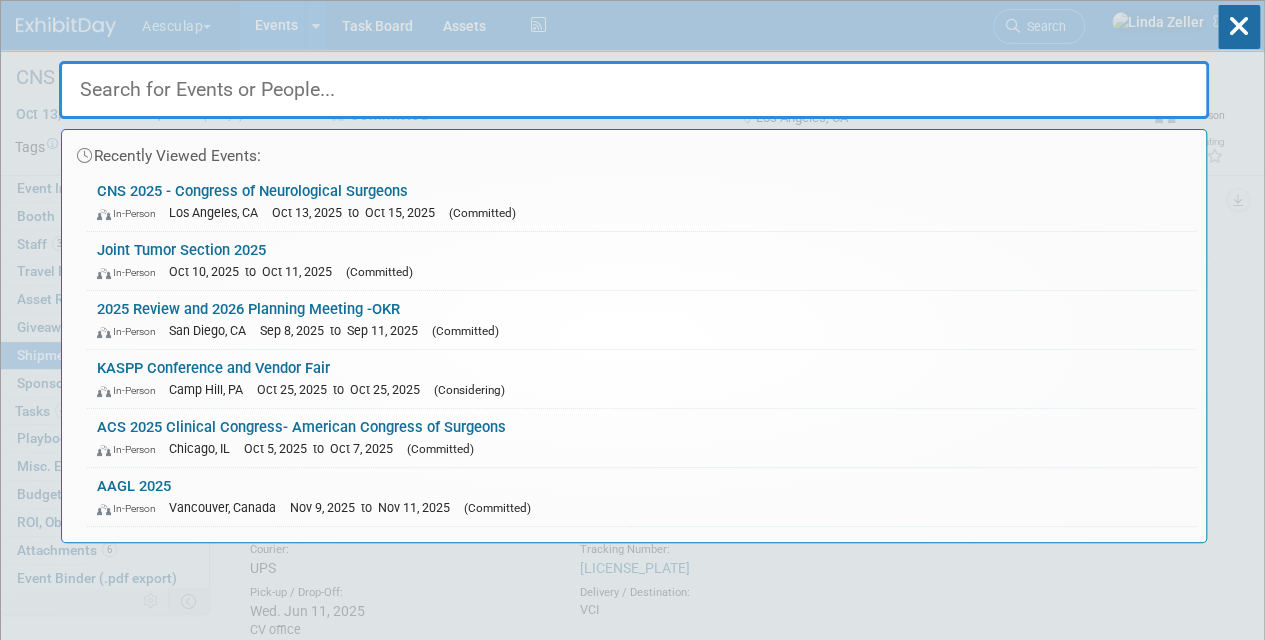 click on "Joint Tumor Section 2025
In-Person
Oct 10, 2025  to  Oct 11, 2025
(Committed)" at bounding box center (641, 261) 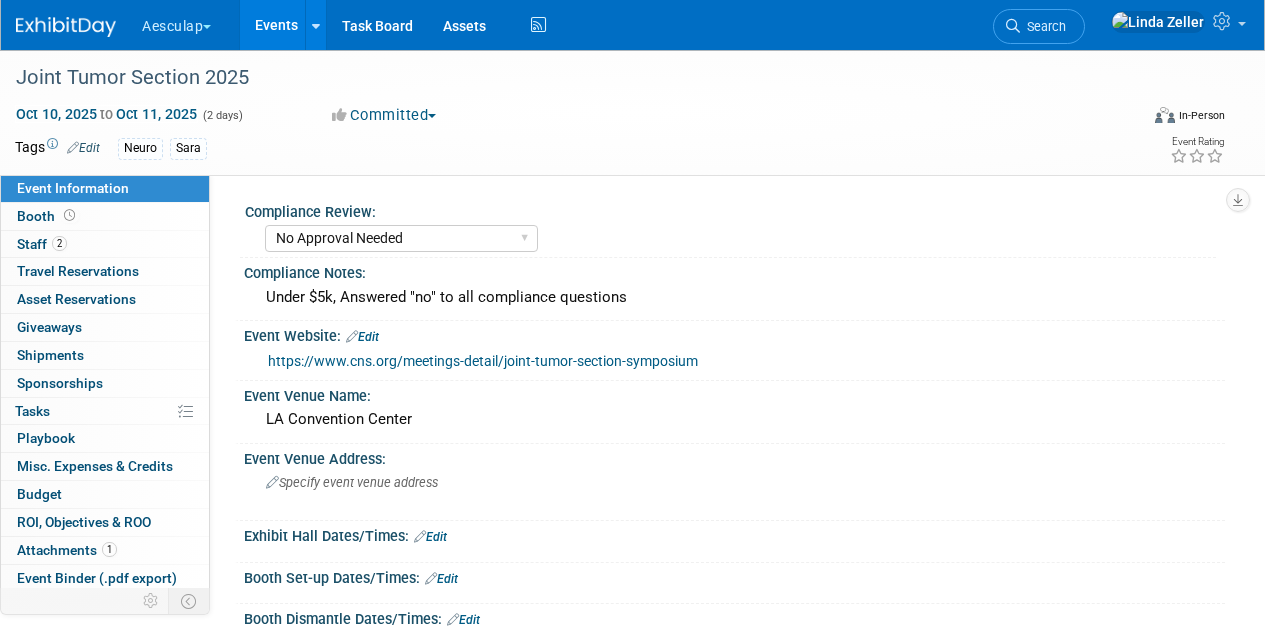 select on "No Approval Needed" 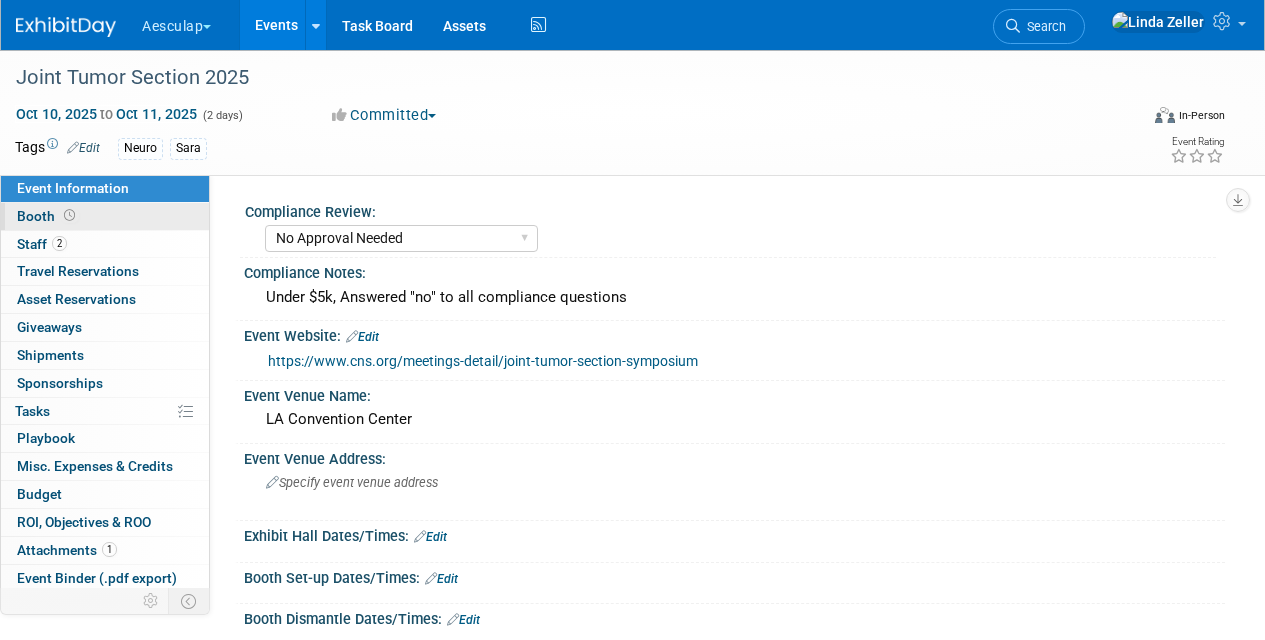 scroll, scrollTop: 0, scrollLeft: 0, axis: both 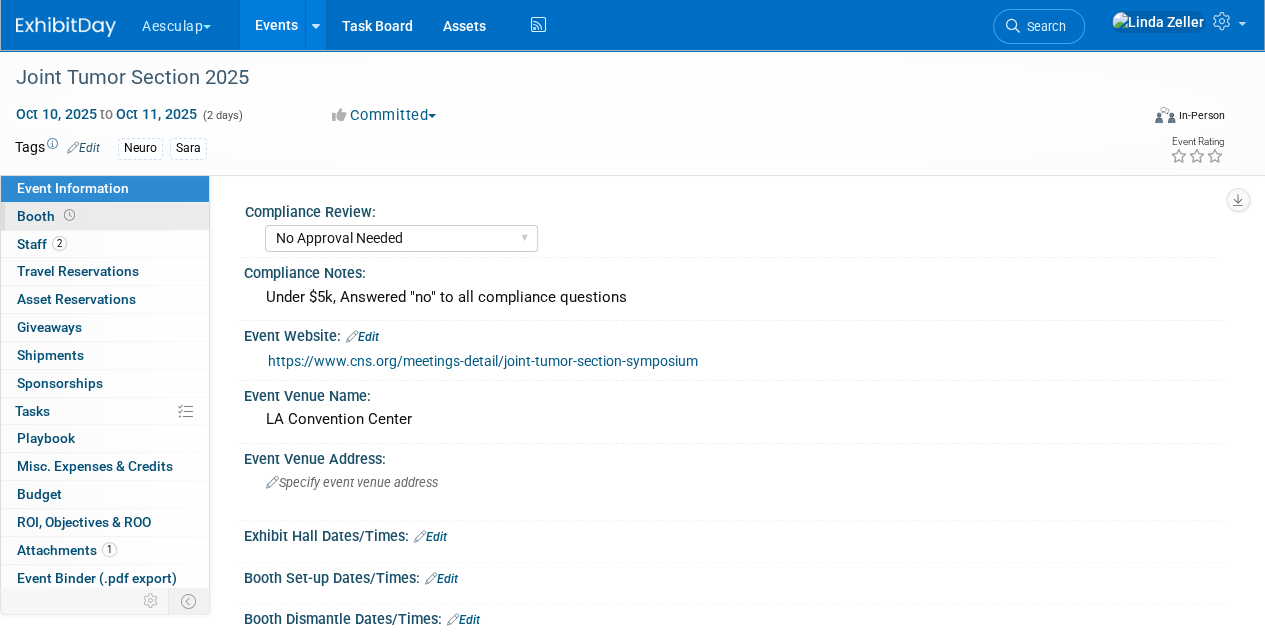 click on "Booth" at bounding box center (48, 216) 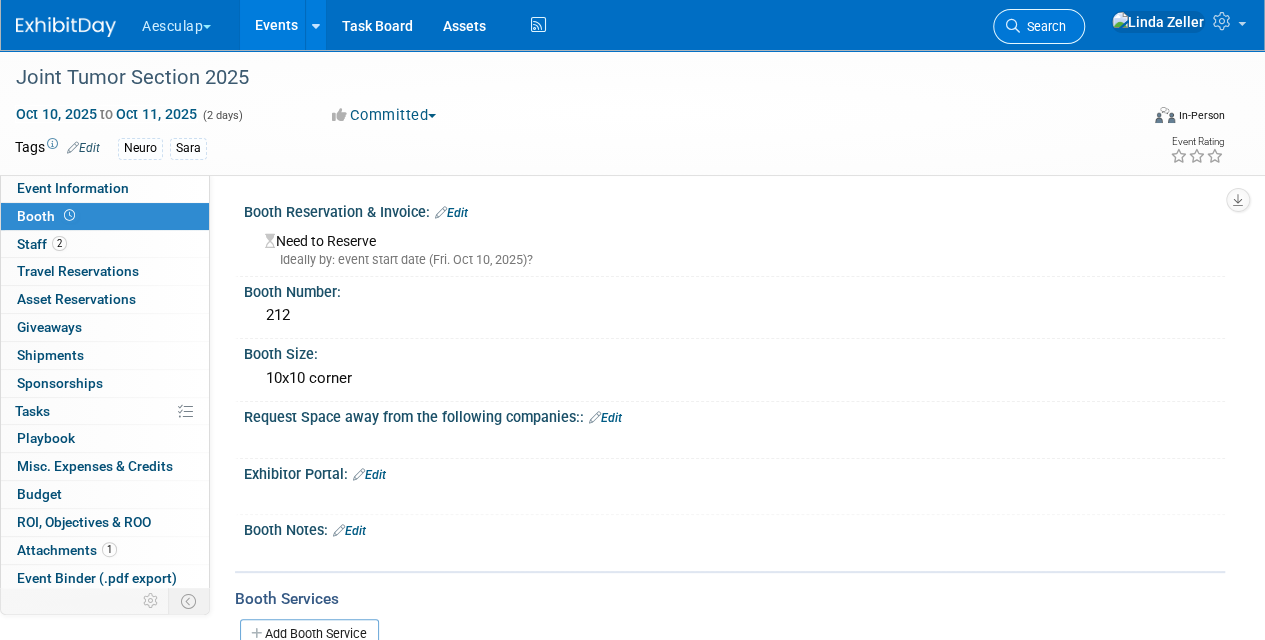 click on "Search" at bounding box center (1043, 26) 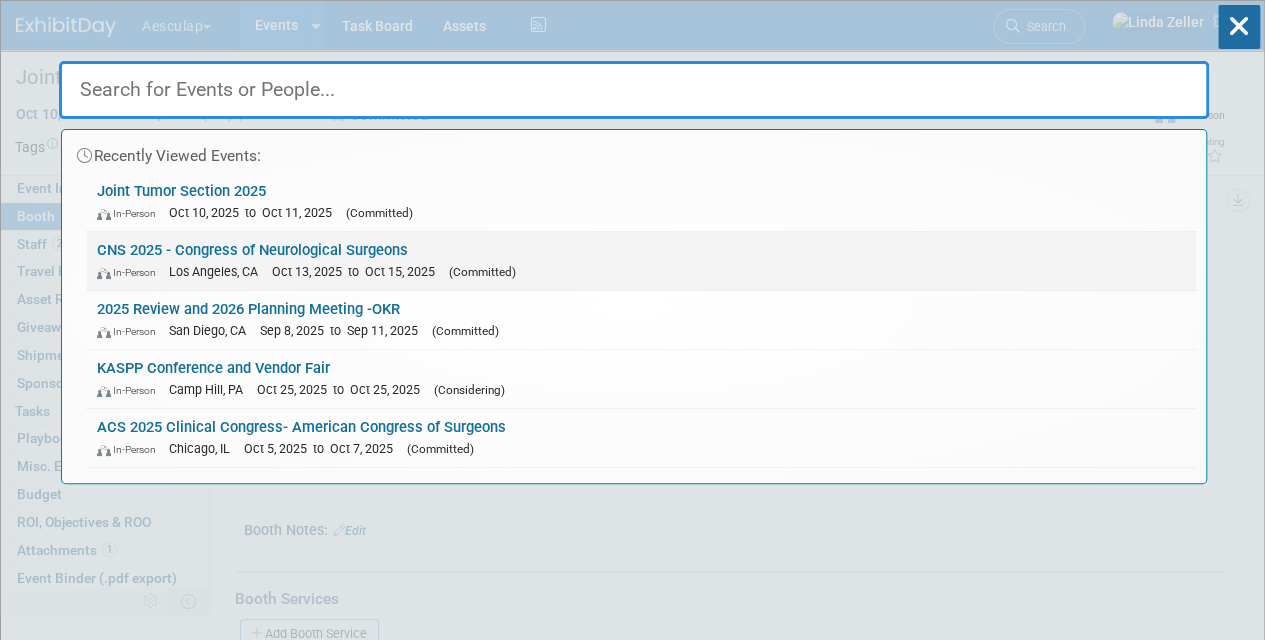 click on "In-Person
Los Angeles, CA
Oct 13, 2025  to  Oct 15, 2025
(Committed)" at bounding box center (641, 271) 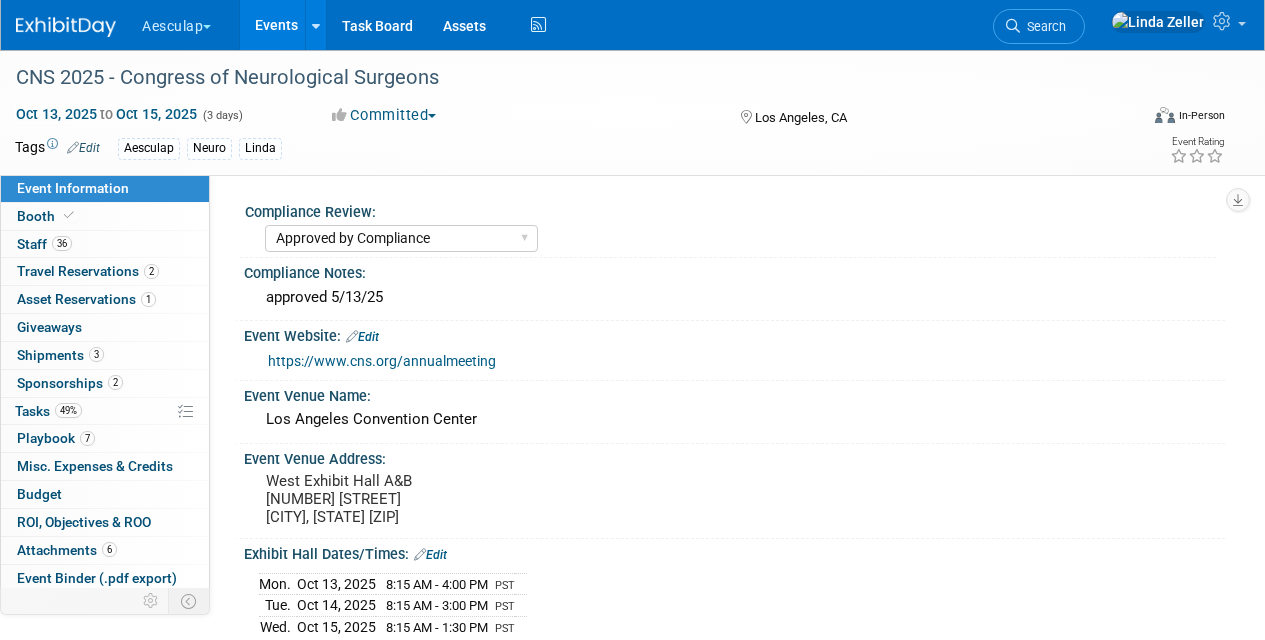select on "Approved by Compliance" 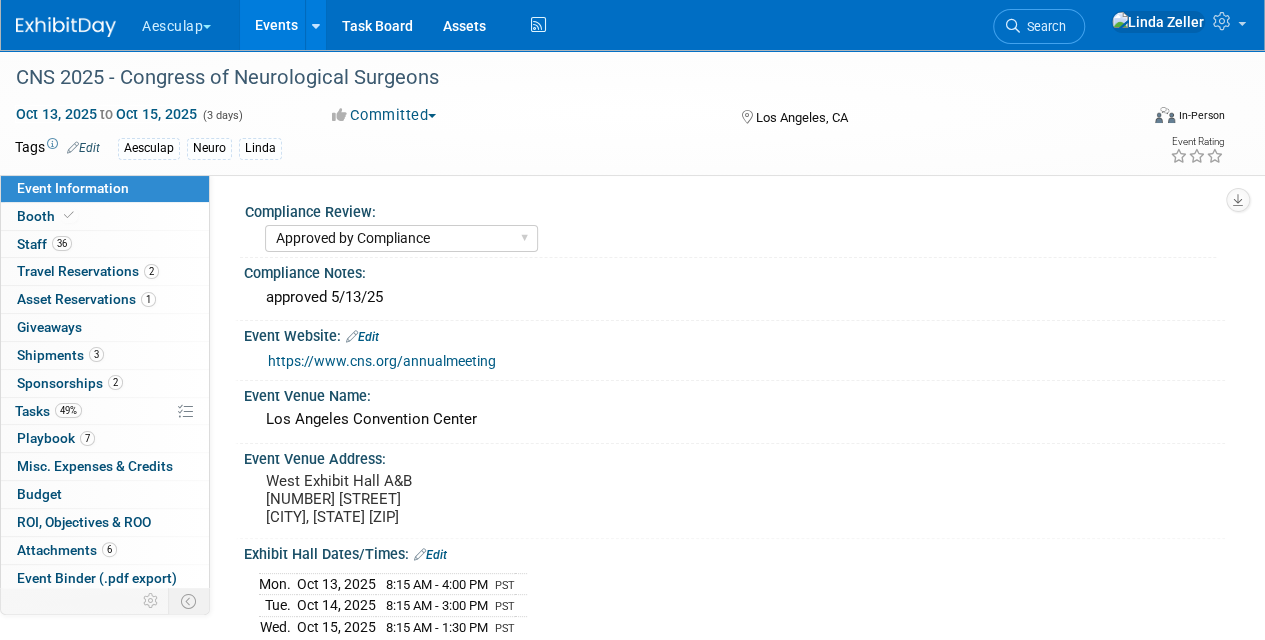 scroll, scrollTop: 0, scrollLeft: 0, axis: both 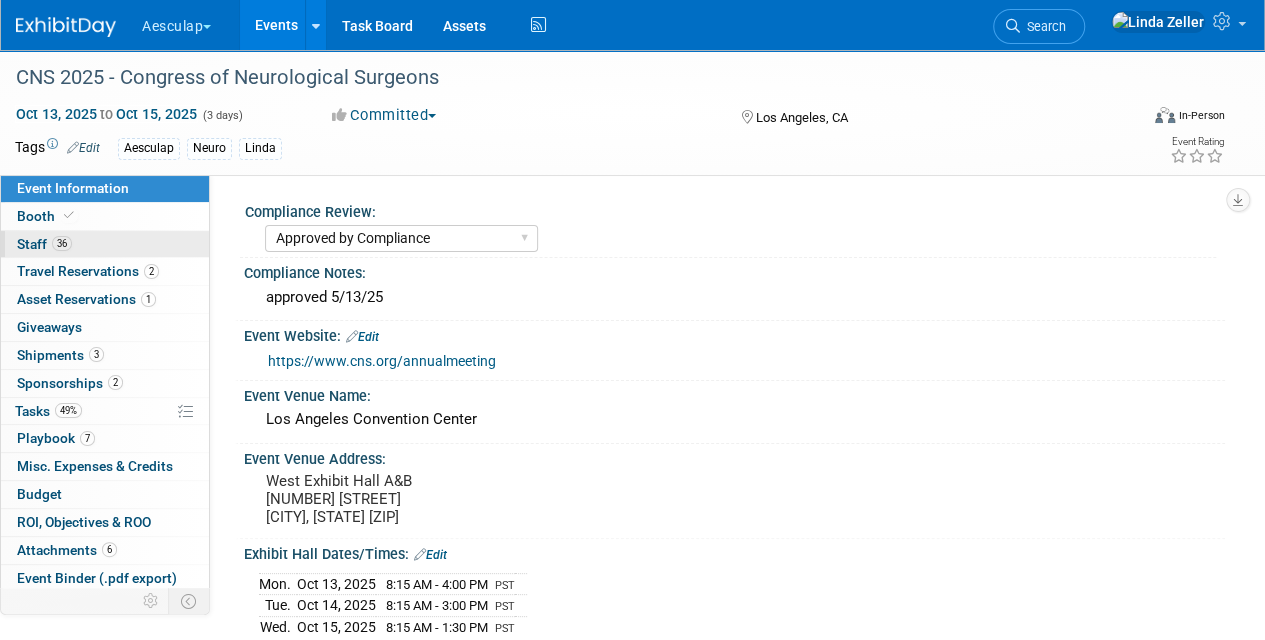 click on "Staff 36" at bounding box center [44, 244] 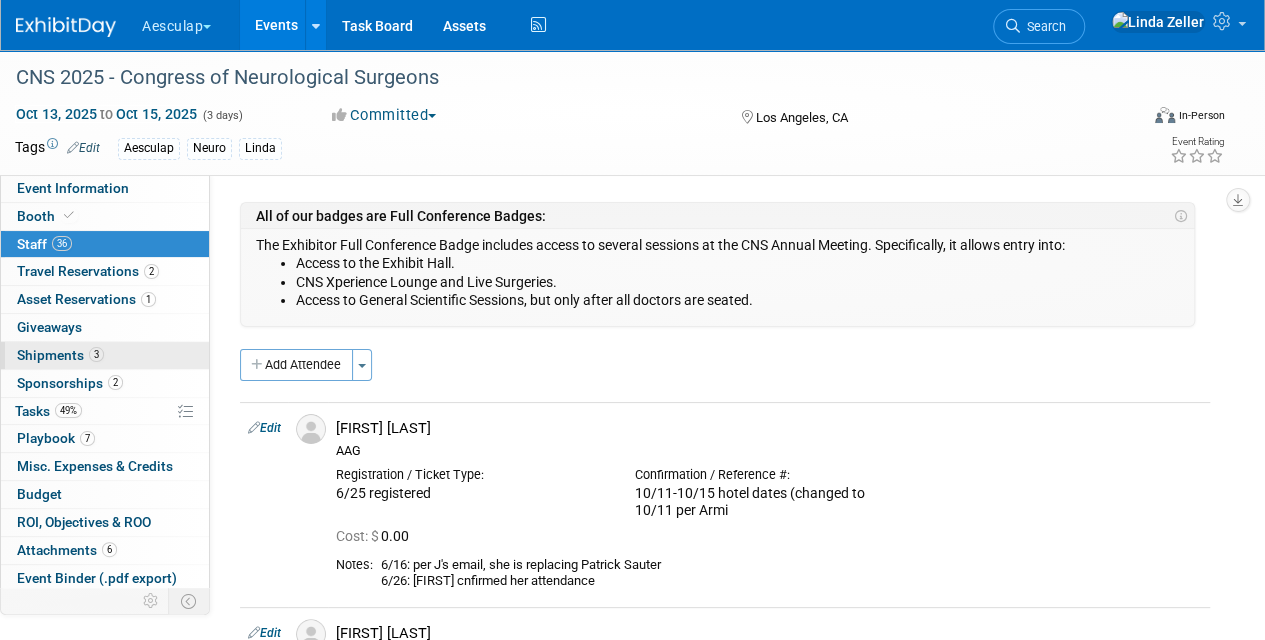click on "Shipments 3" at bounding box center (60, 355) 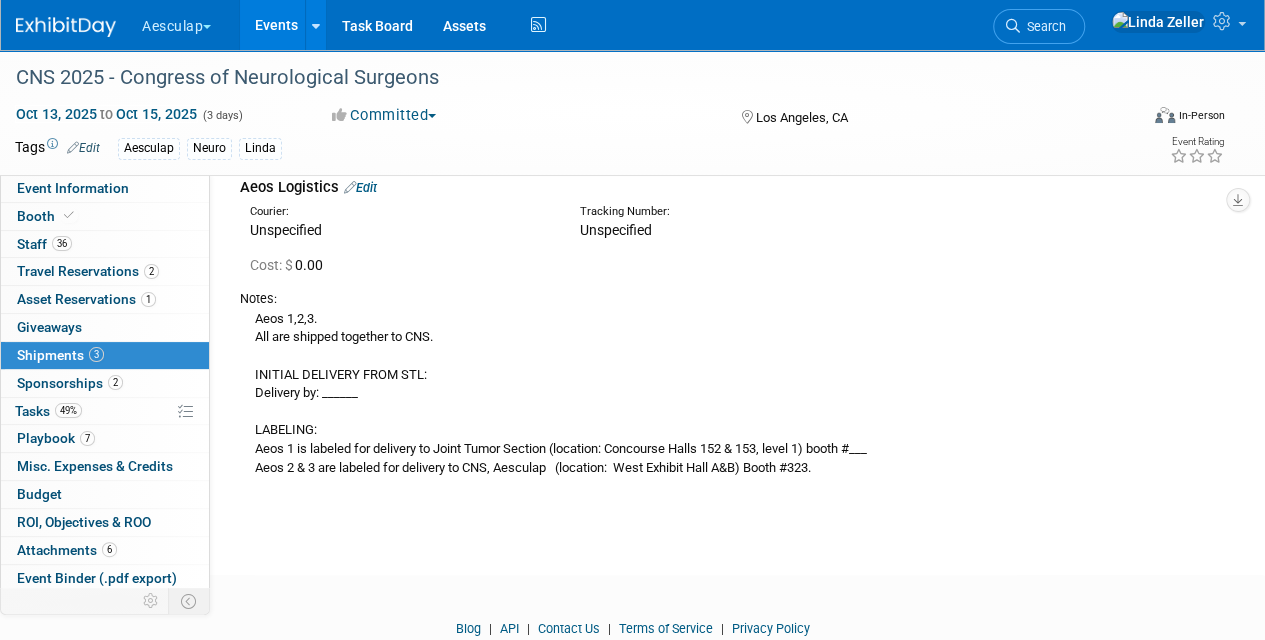 scroll, scrollTop: 454, scrollLeft: 0, axis: vertical 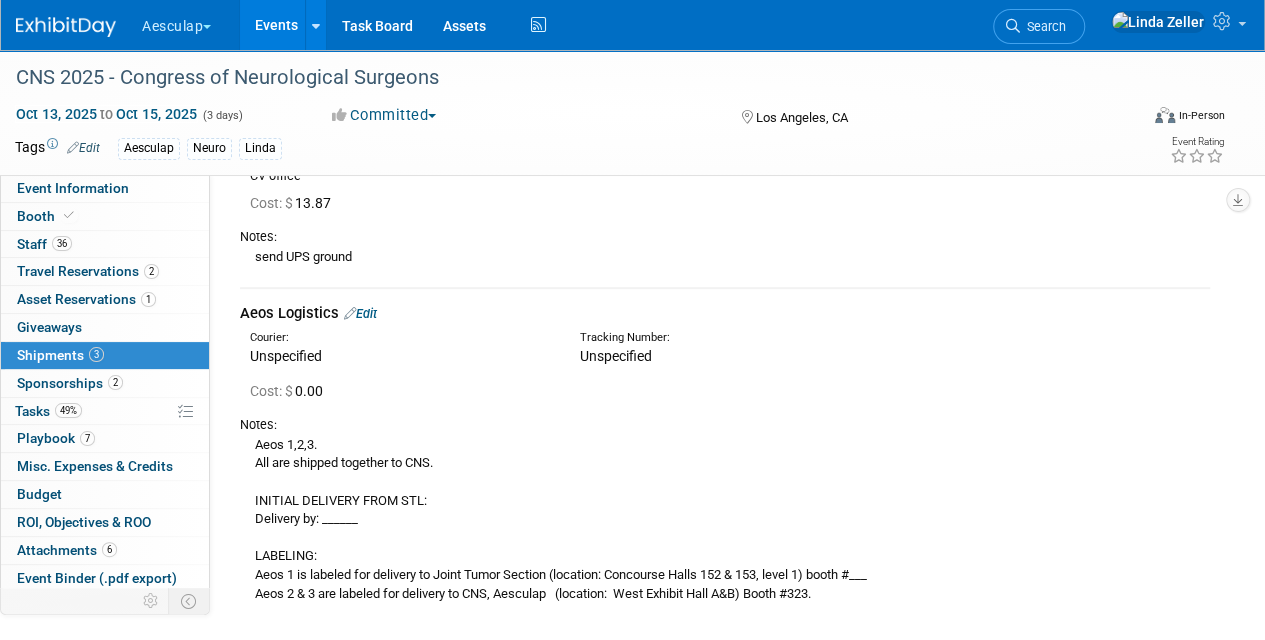 click on "Edit" at bounding box center (360, 313) 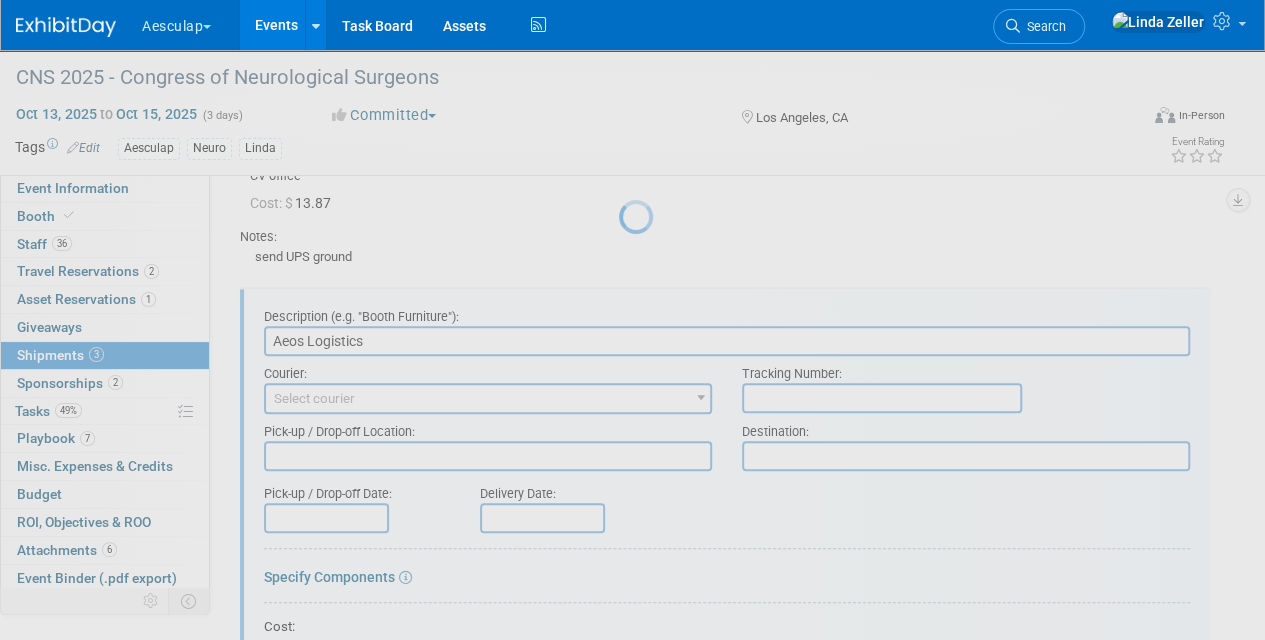 scroll, scrollTop: 514, scrollLeft: 0, axis: vertical 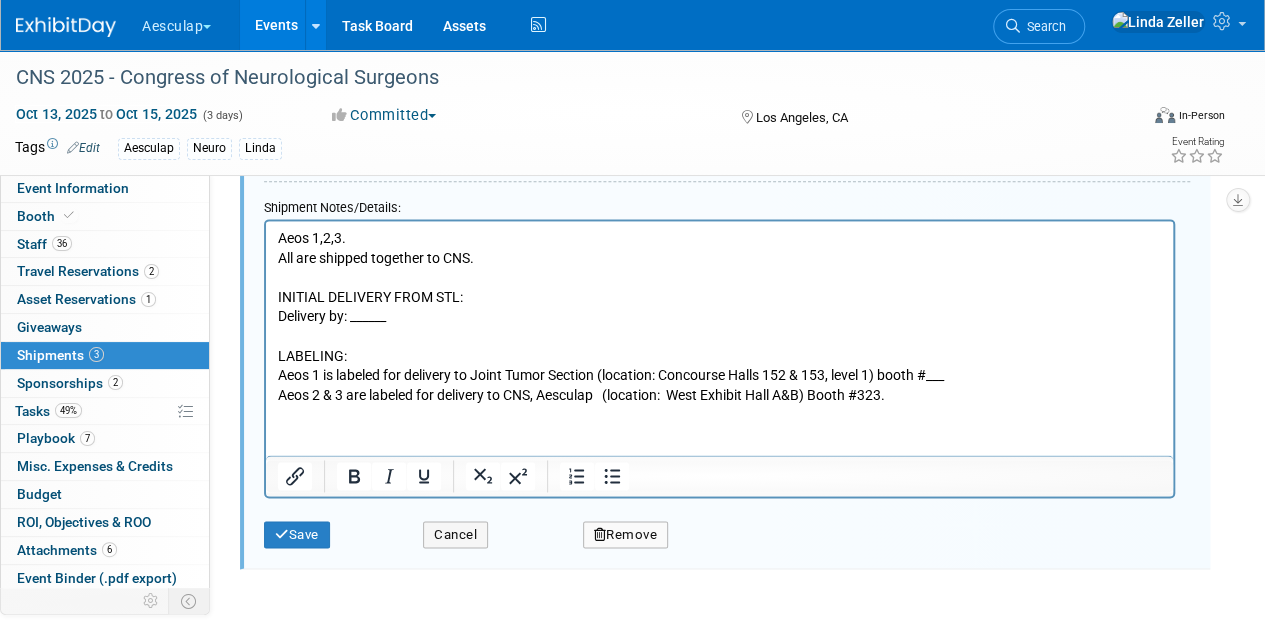 click on "Aeos 1,2,3. All are shipped together to CNS. INITIAL DELIVERY FROM STL: Delivery by: ______ LABELING: Aeos 1 is labeled for delivery to Joint Tumor Section (location: Concourse Halls 152 & 153, level 1) booth #___ Aeos 2 & 3 are labeled for delivery to CNS, Aesculap (location: West Exhibit Hall A&B) Booth #323." at bounding box center (720, 316) 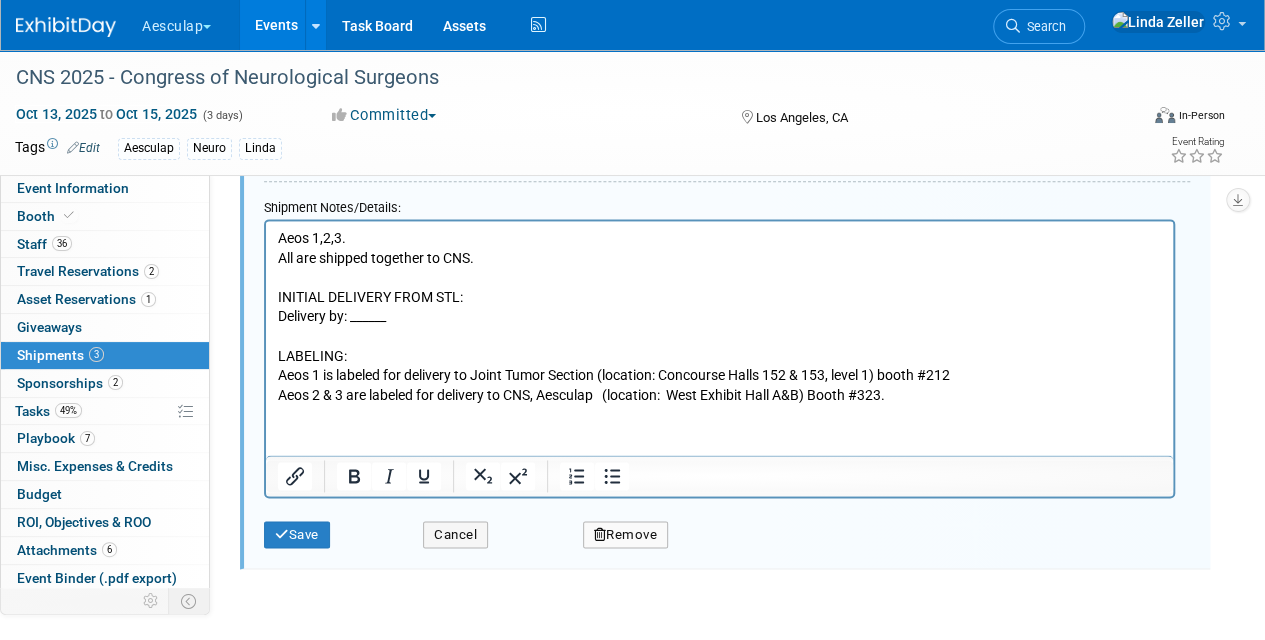 click on "Aeos 1,2,3. All are shipped together to CNS. INITIAL DELIVERY FROM STL: Delivery by: ______ LABELING: Aeos 1 is labeled for delivery to Joint Tumor Section (location: Concourse Halls 152 & 153, level 1) booth #212 Aeos 2 & 3 are labeled for delivery to CNS, Aesculap (location: West Exhibit Hall A&B) Booth #323." at bounding box center (720, 316) 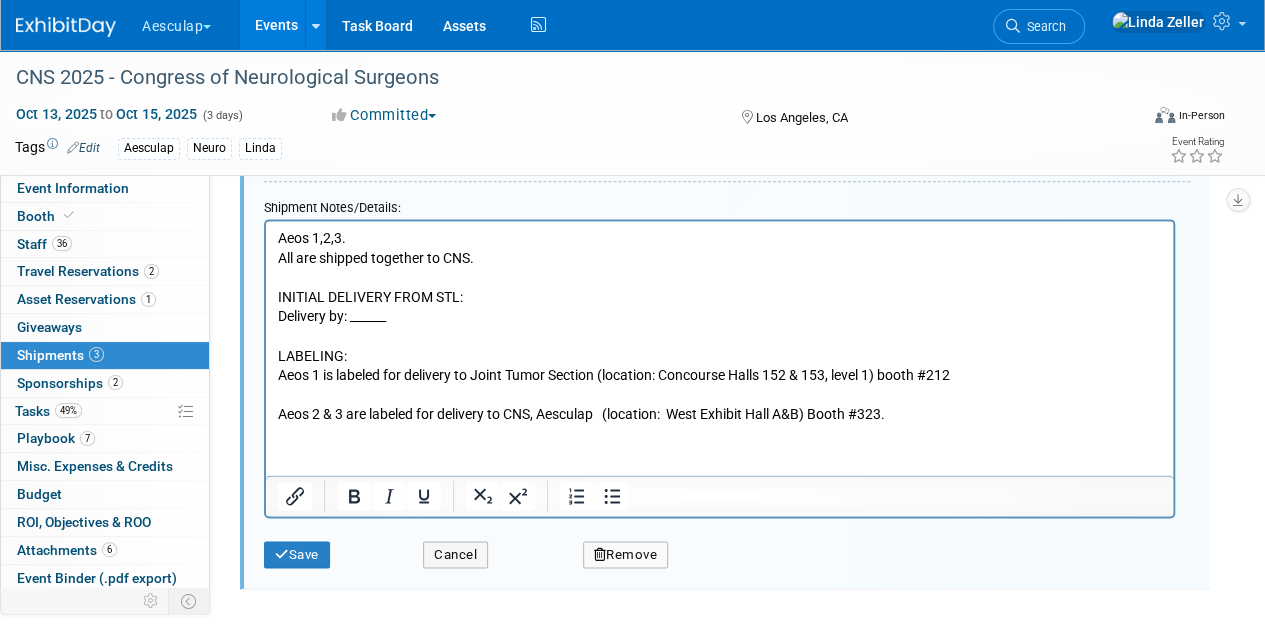 type 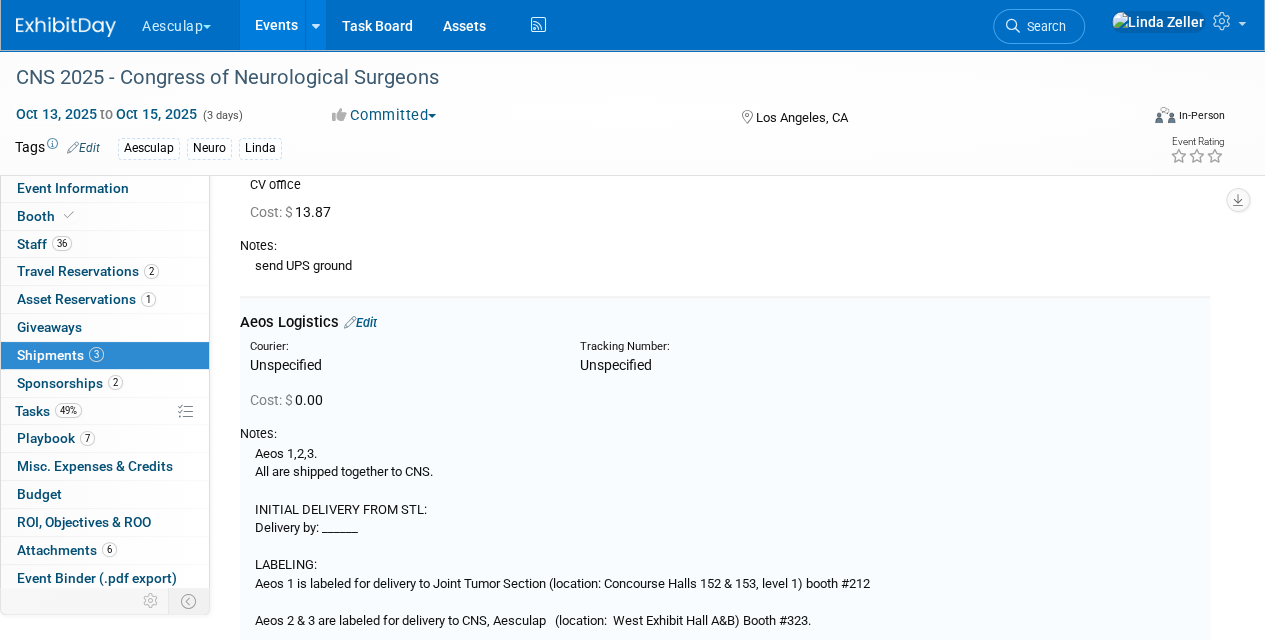 scroll, scrollTop: 414, scrollLeft: 0, axis: vertical 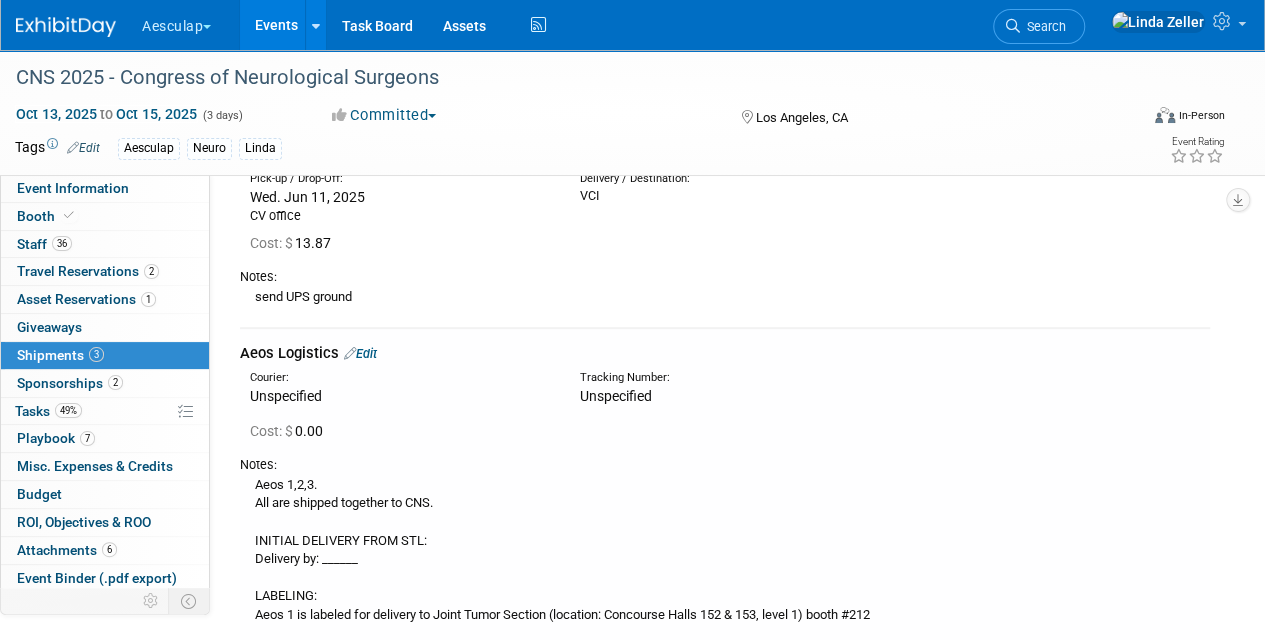 click at bounding box center (350, 353) 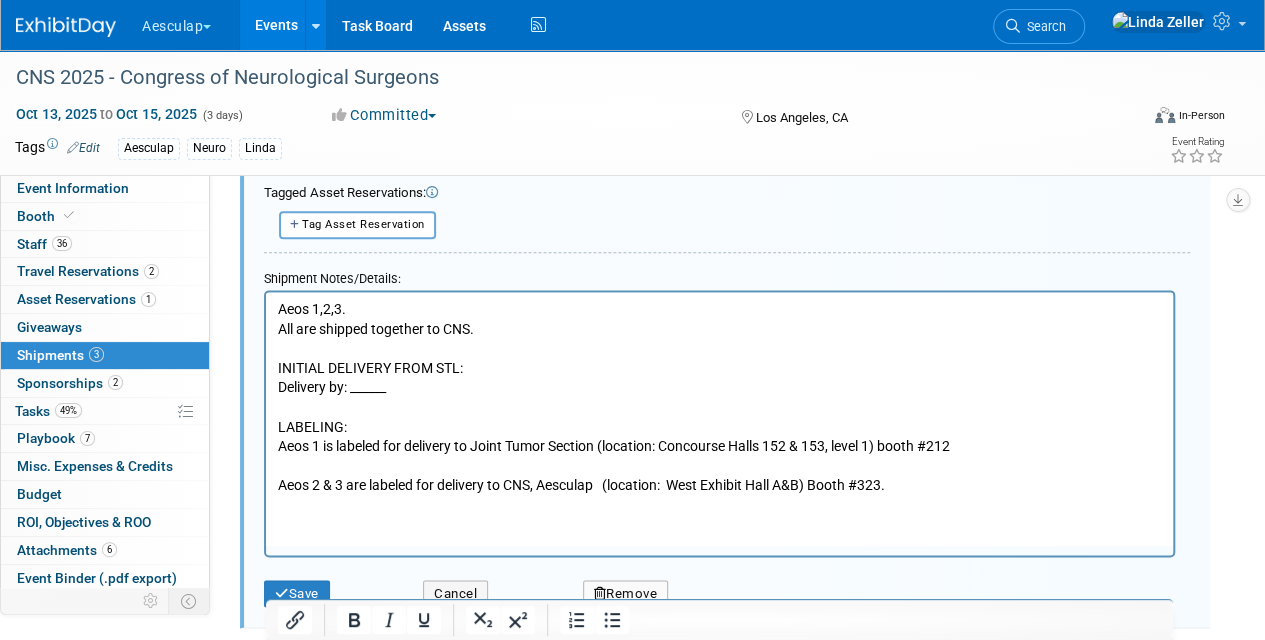 scroll, scrollTop: 1214, scrollLeft: 0, axis: vertical 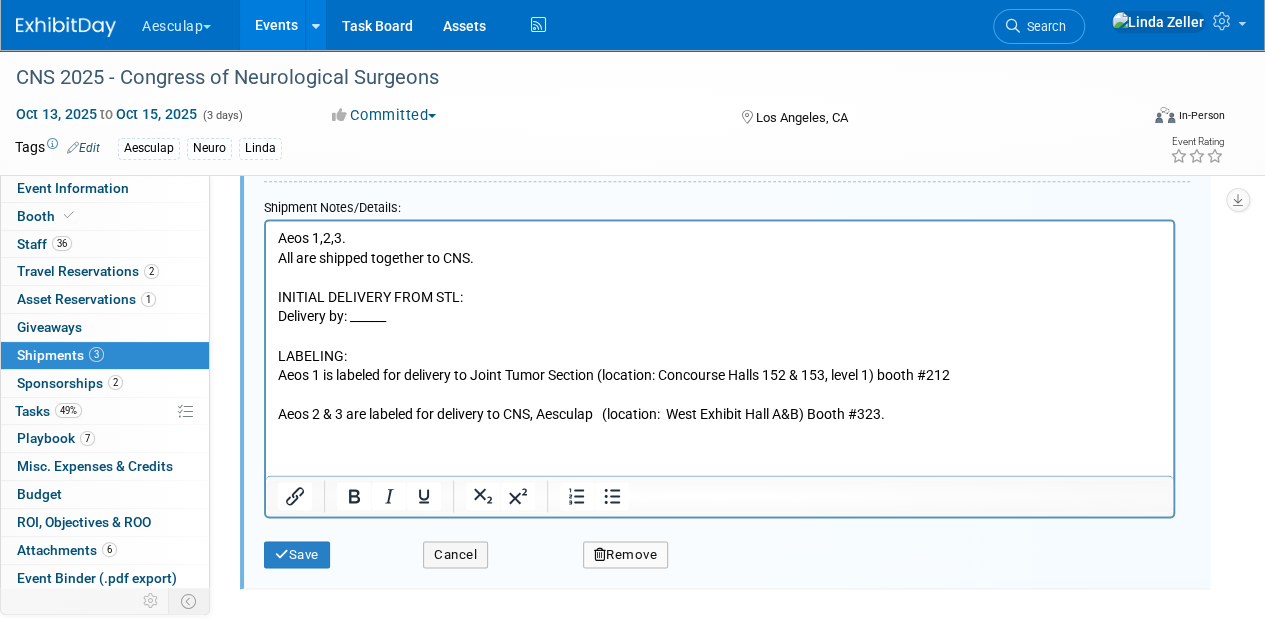 click on "Aeos 1,2,3. All are shipped together to CNS. INITIAL DELIVERY FROM STL: Delivery by: ______ LABELING: Aeos 1 is labeled for delivery to Joint Tumor Section (location: Concourse Halls 152 & 153, level 1) booth #212 Aeos 2 & 3 are labeled for delivery to CNS, Aesculap (location: West Exhibit Hall A&B) Booth #323." at bounding box center (720, 326) 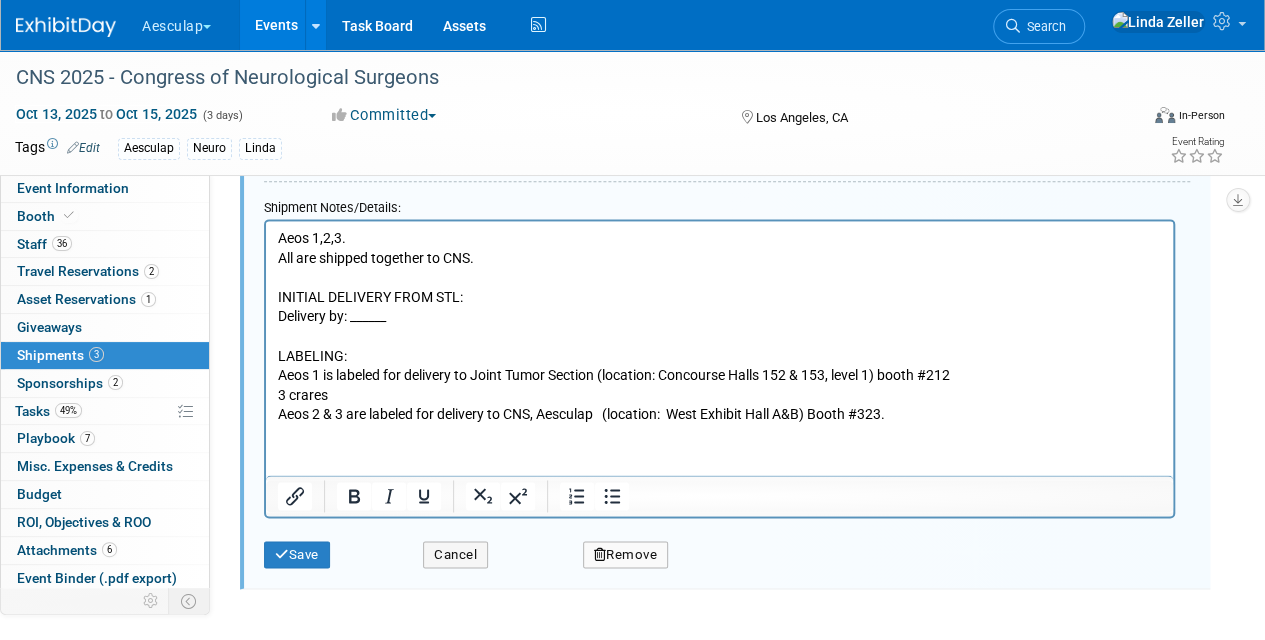 drag, startPoint x: 313, startPoint y: 390, endPoint x: 315, endPoint y: 402, distance: 12.165525 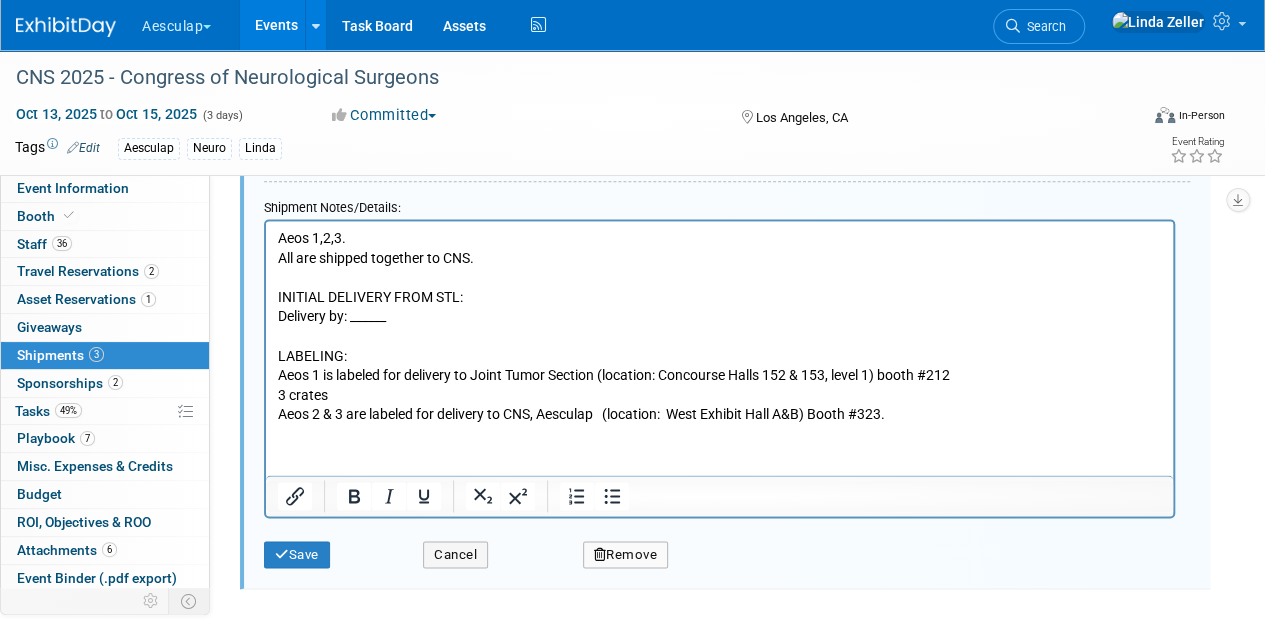 click on "Aeos 1,2,3. All are shipped together to CNS. INITIAL DELIVERY FROM STL: Delivery by: ______ LABELING: Aeos 1 is labeled for delivery to Joint Tumor Section (location: Concourse Halls 152 & 153, level 1) booth #212 3 crates Aeos 2 & 3 are labeled for delivery to CNS, Aesculap (location: West Exhibit Hall A&B) Booth #323." at bounding box center [720, 326] 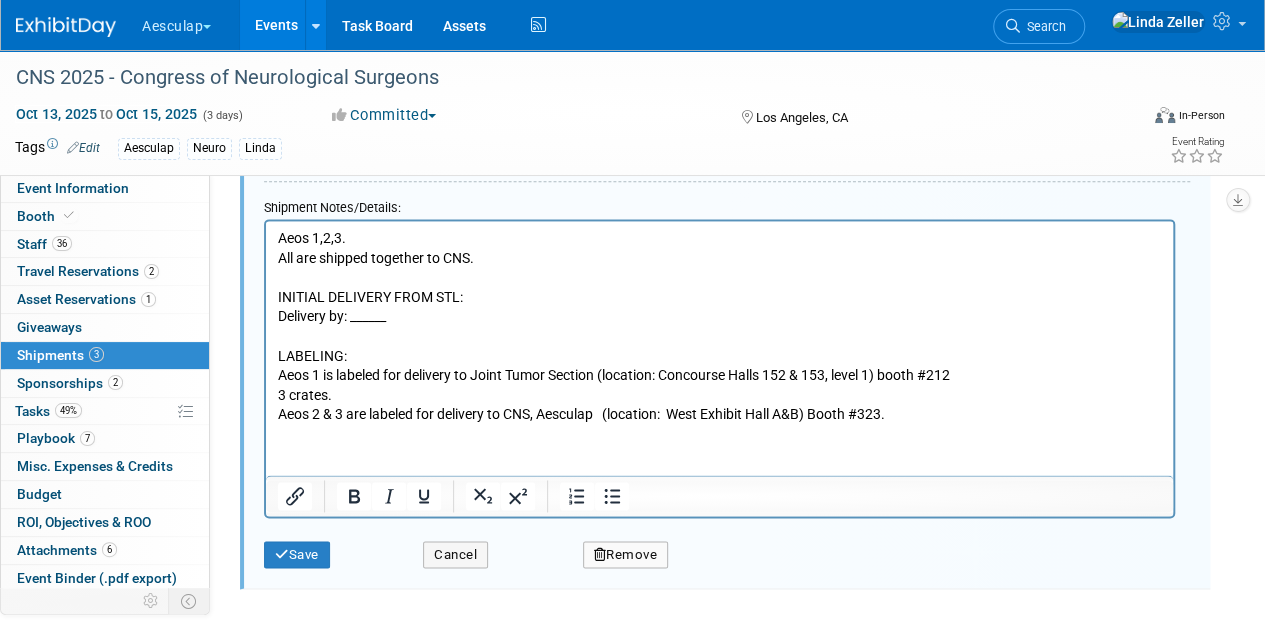click on "Aeos 1,2,3. All are shipped together to CNS. INITIAL DELIVERY FROM [CITY]: Delivery by: ______ LABELING: Aeos 1 is labeled for delivery to Joint Tumor Section (location: Concourse Halls 152 & 153, level 1) booth #212 3 crates. Aeos 2 & 3 are labeled for delivery to CNS, Aesculap (location: West Exhibit Hall A&B) Booth #323." at bounding box center [720, 326] 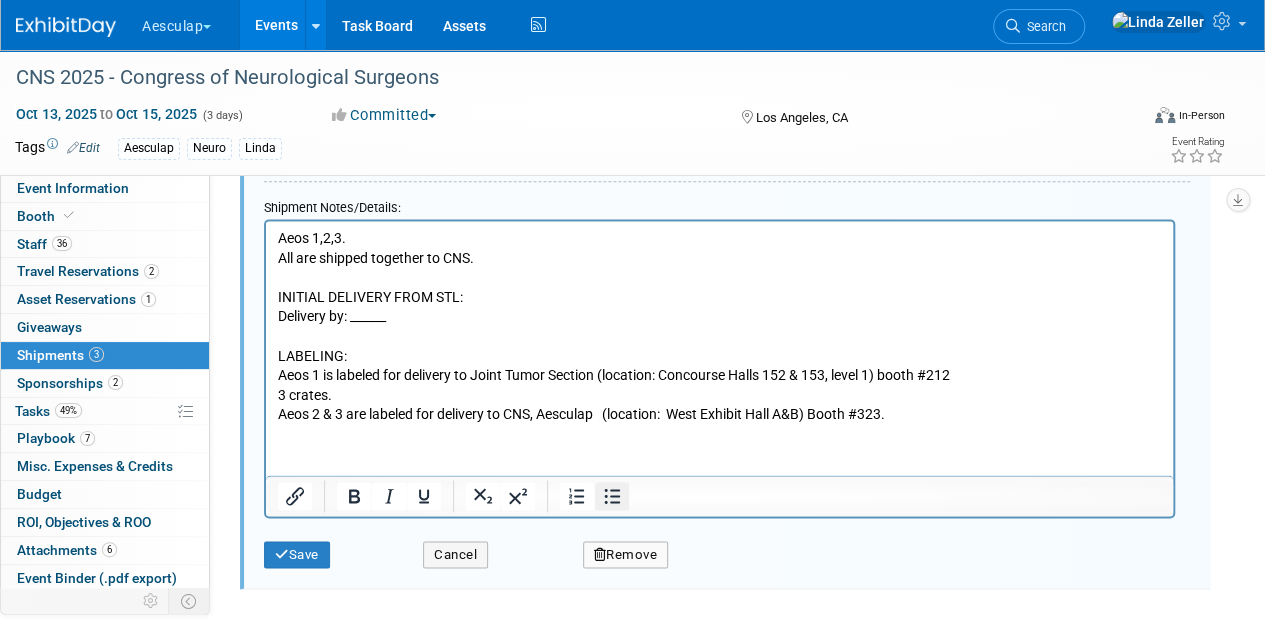 click 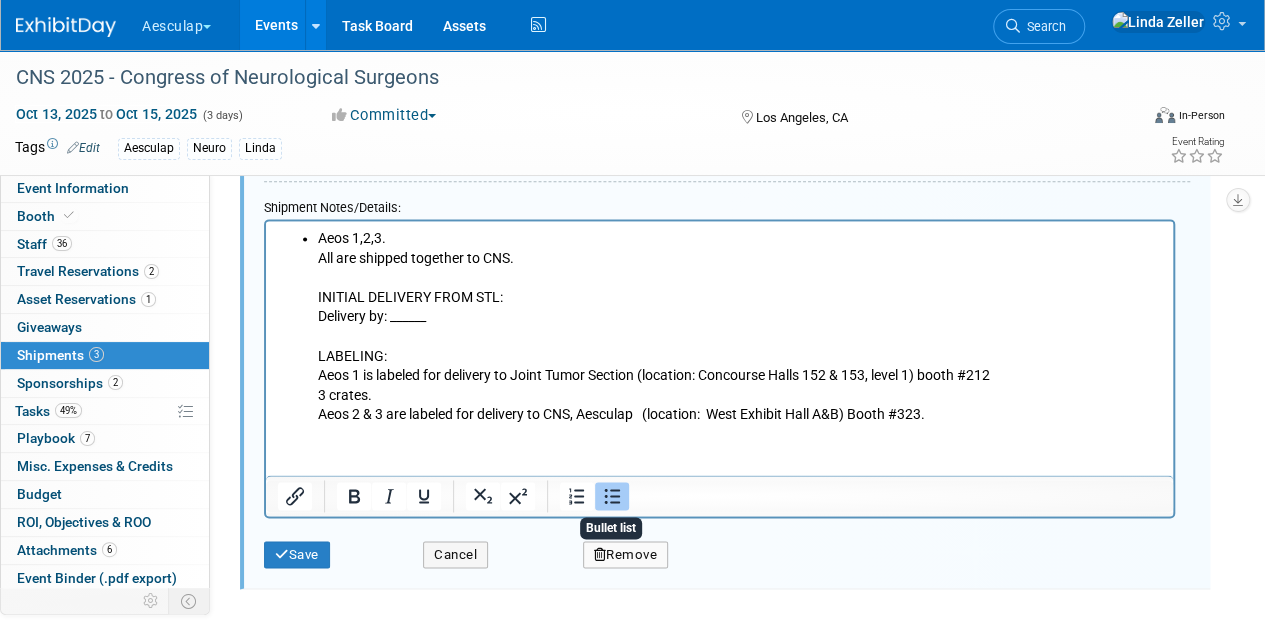 click 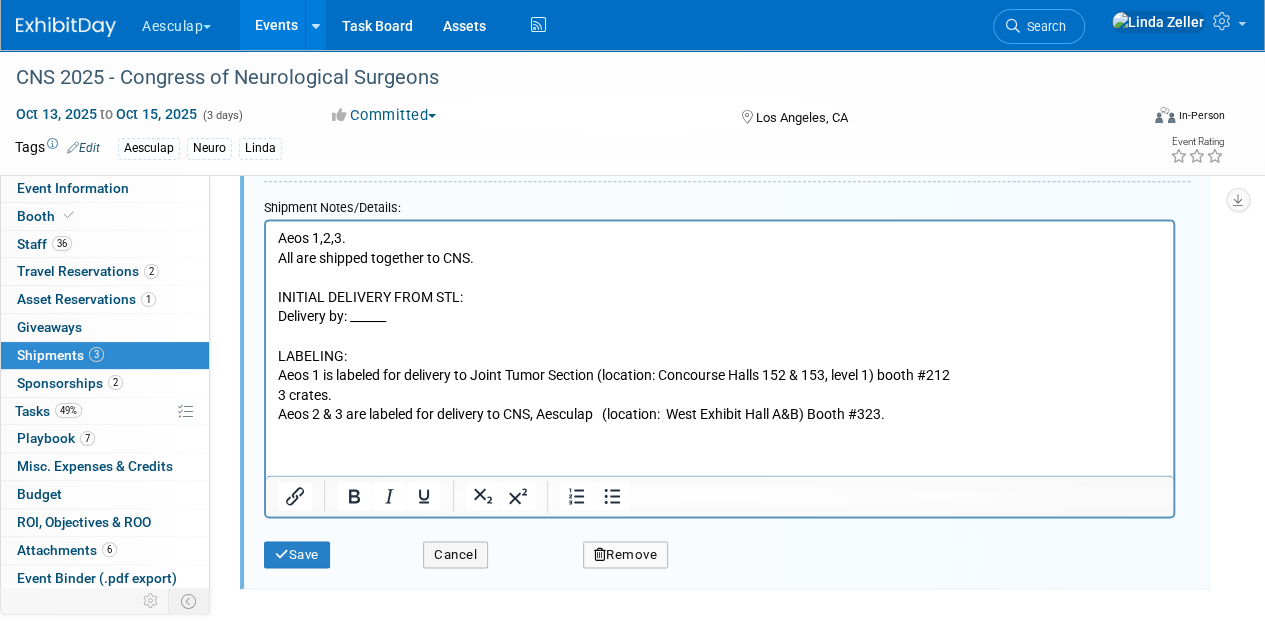 click on "Aeos 1,2,3. All are shipped together to CNS. INITIAL DELIVERY FROM STL: Delivery by: ______ LABELING: Aeos 1 is labeled for delivery to Joint Tumor Section (location: Concourse Halls 152 & 153, level 1) booth #212 3 crates. Aeos 2 & 3 are labeled for delivery to CNS, Aesculap (location: West Exhibit Hall A&B) Booth #323." at bounding box center (720, 326) 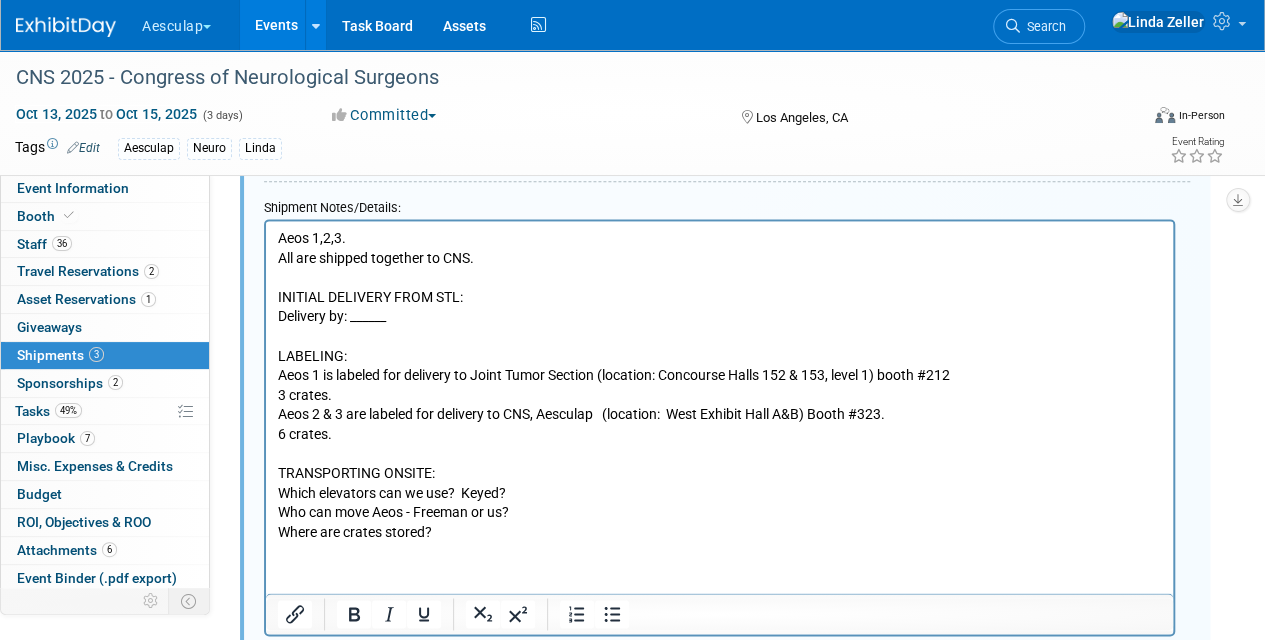 click on "TRANSPORTING ONSITE:" at bounding box center [720, 473] 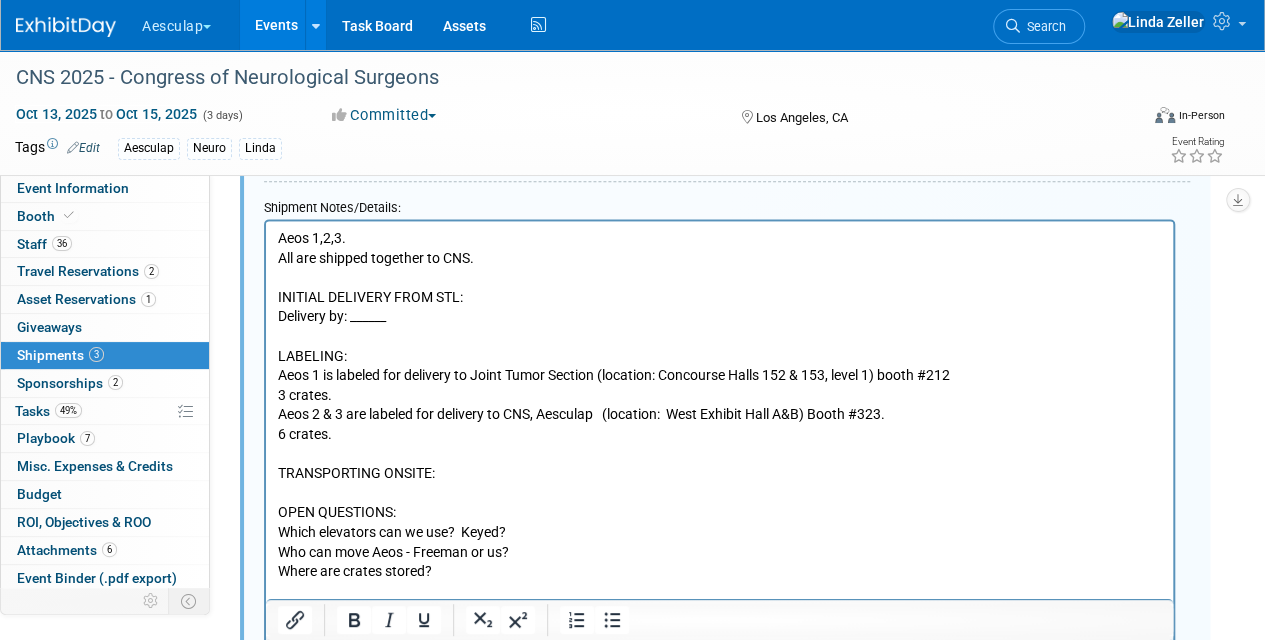 click at bounding box center [720, 454] 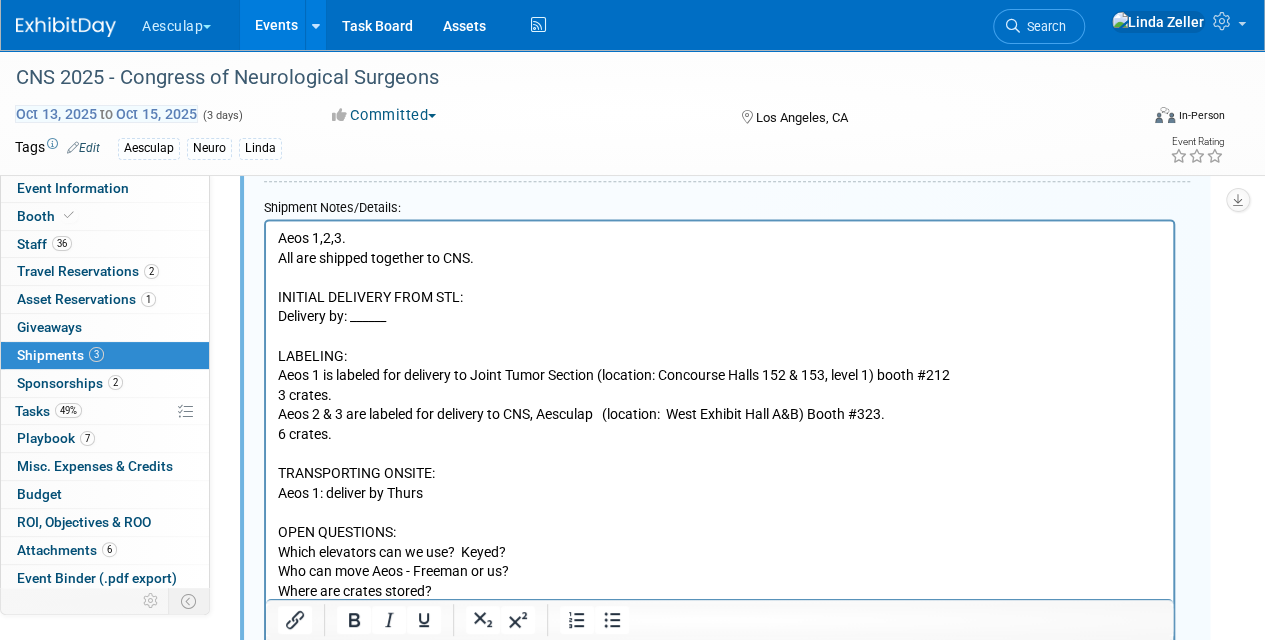 click on "Oct 13, 2025  to  Oct 15, 2025" at bounding box center [106, 114] 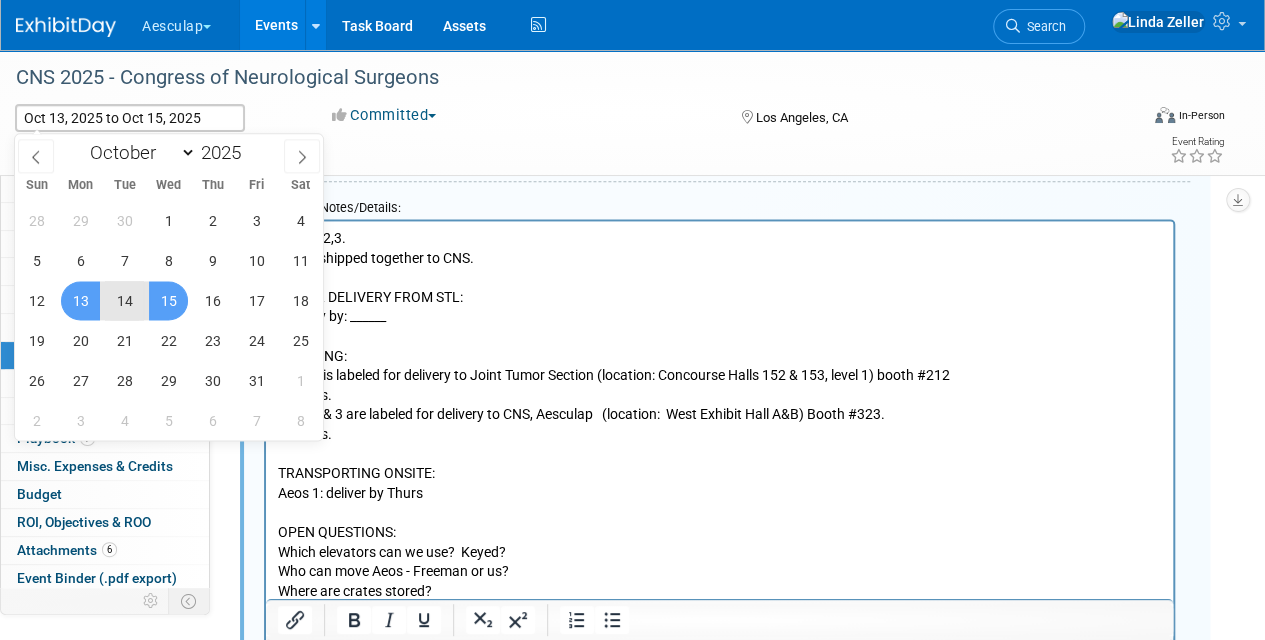 click at bounding box center [720, 512] 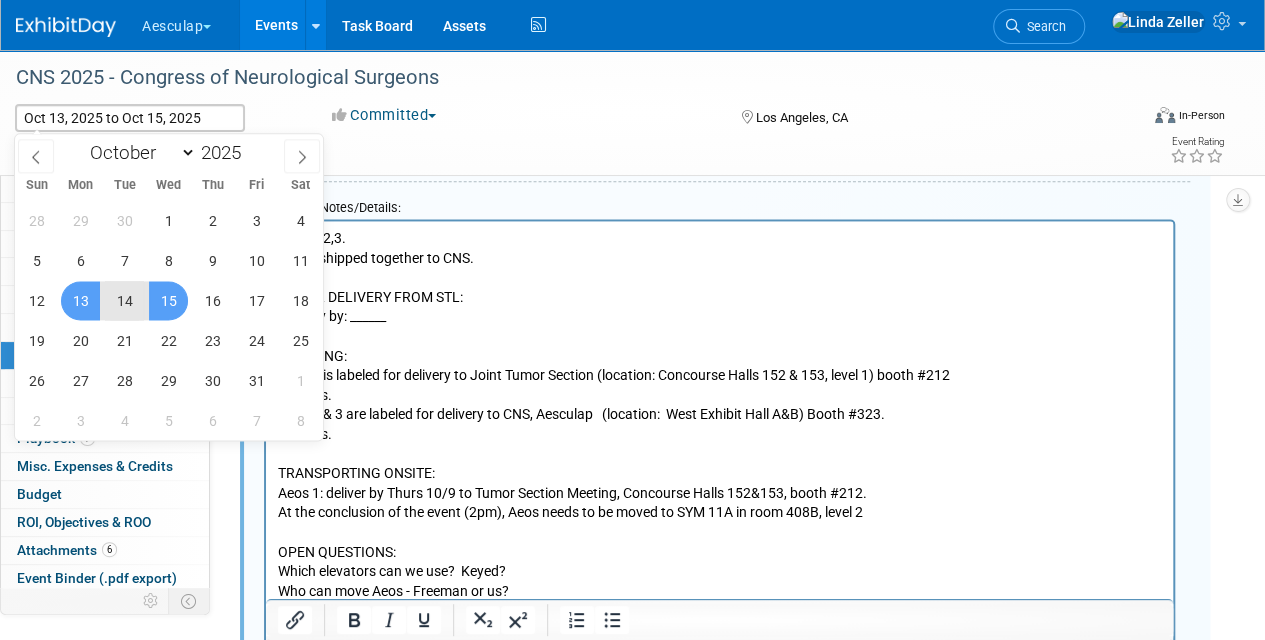 click on "Aeos 1: deliver by Thurs 10/9 to Tumor Section Meeting, Concourse Halls 152&153, booth #212." at bounding box center (720, 493) 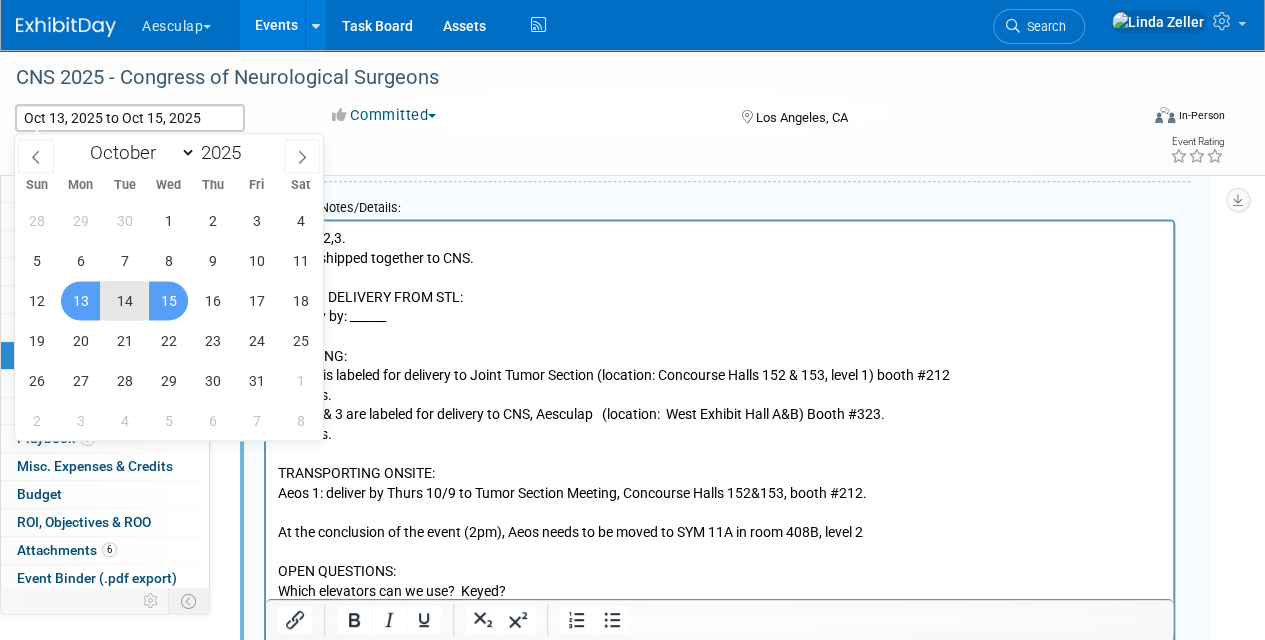 scroll, scrollTop: 1594, scrollLeft: 0, axis: vertical 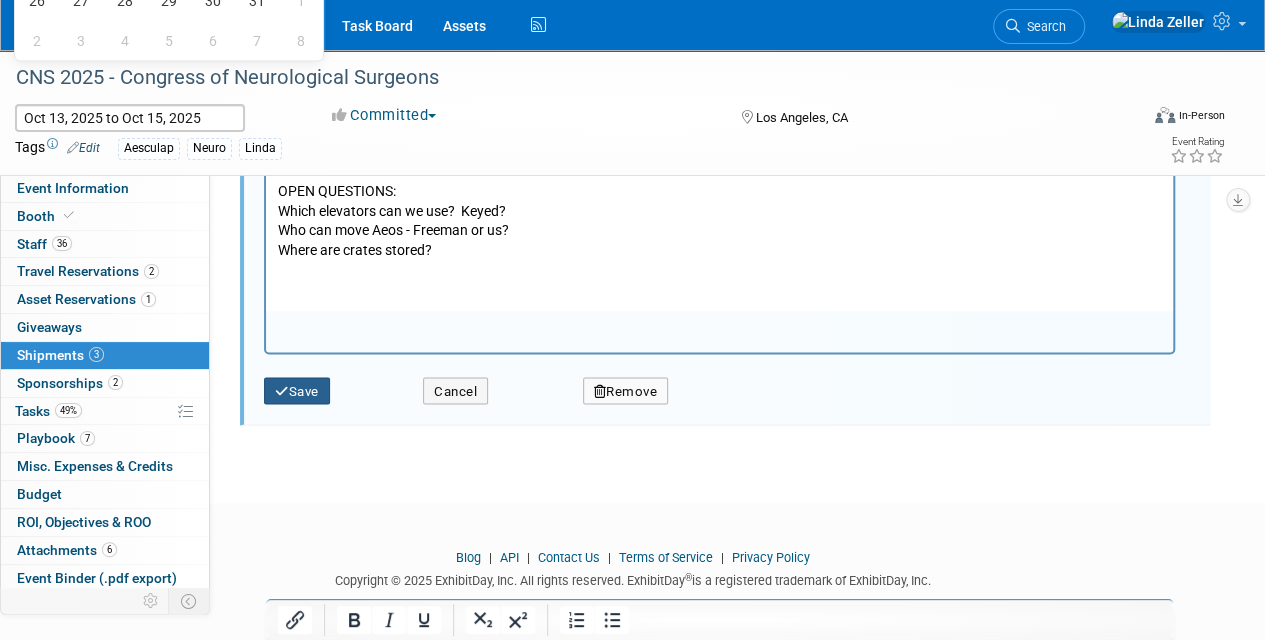 type 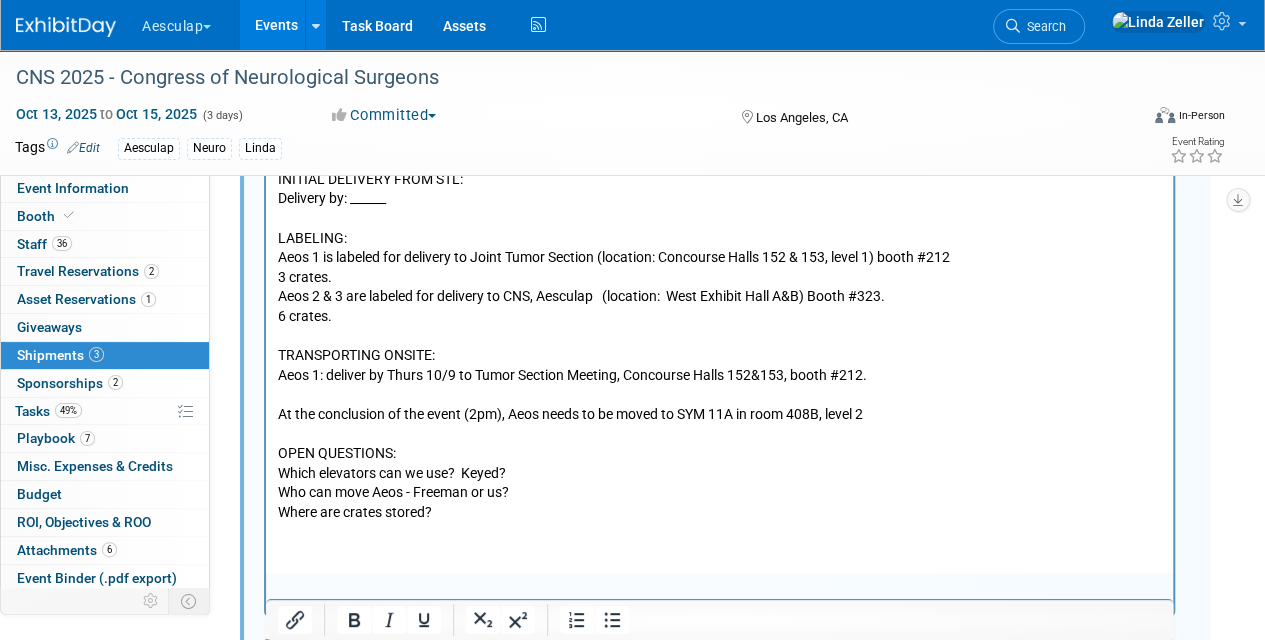 scroll, scrollTop: 1294, scrollLeft: 0, axis: vertical 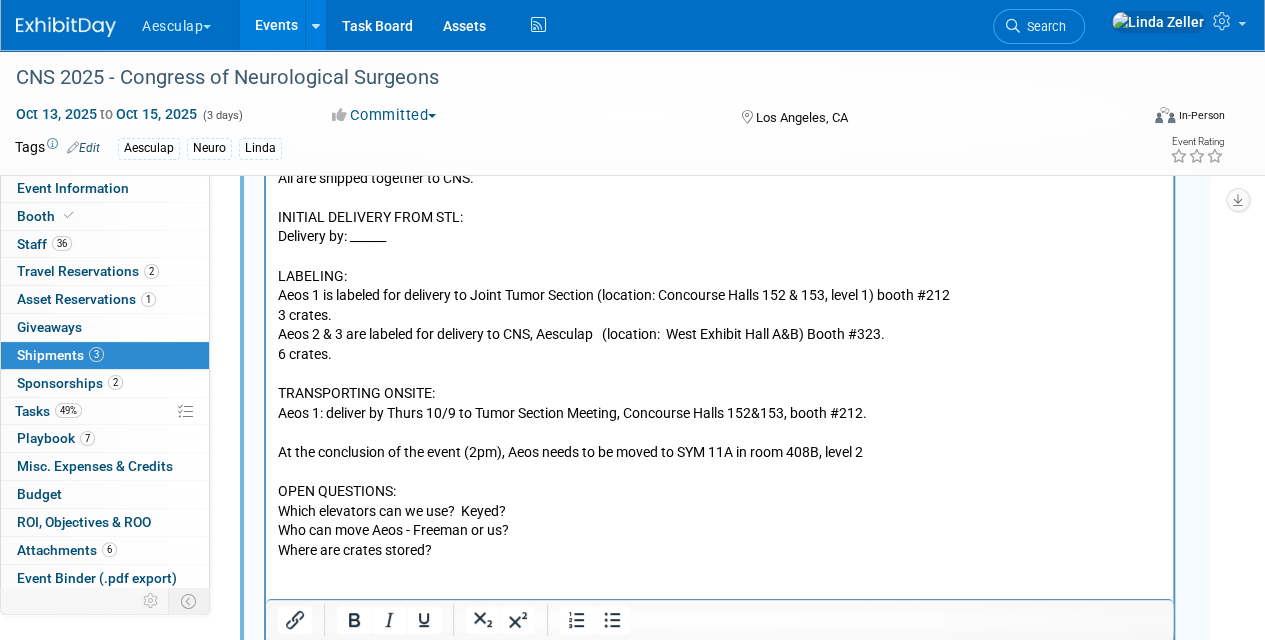 click at bounding box center (720, 432) 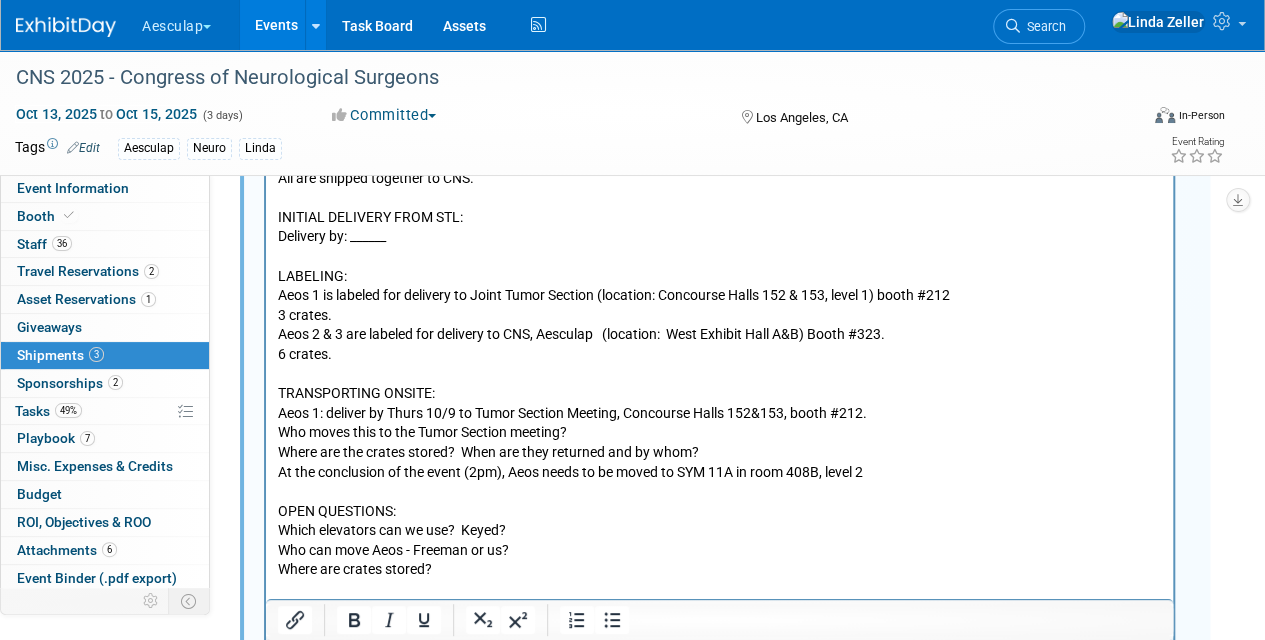 click on "At the conclusion of the event (2pm), Aeos needs to be moved to SYM 11A in room 408B, level 2" at bounding box center (720, 472) 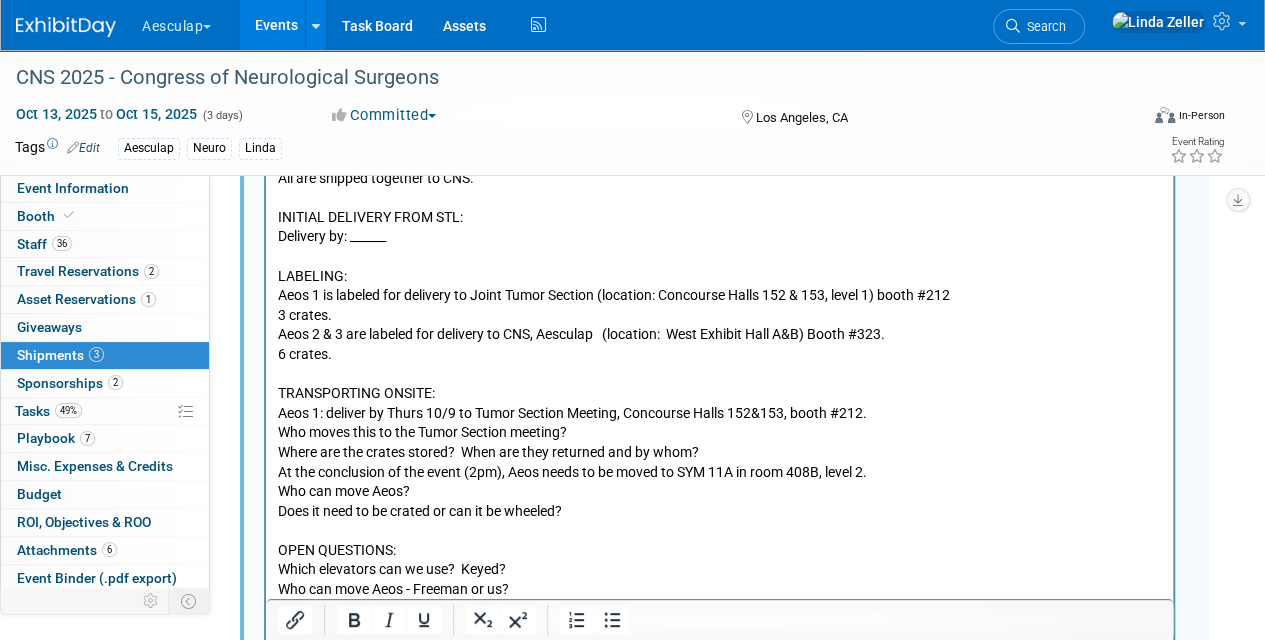 click on "Aeos 1: deliver by Thurs 10/9 to Tumor Section Meeting, Concourse Halls 152&153, booth #212." at bounding box center (720, 413) 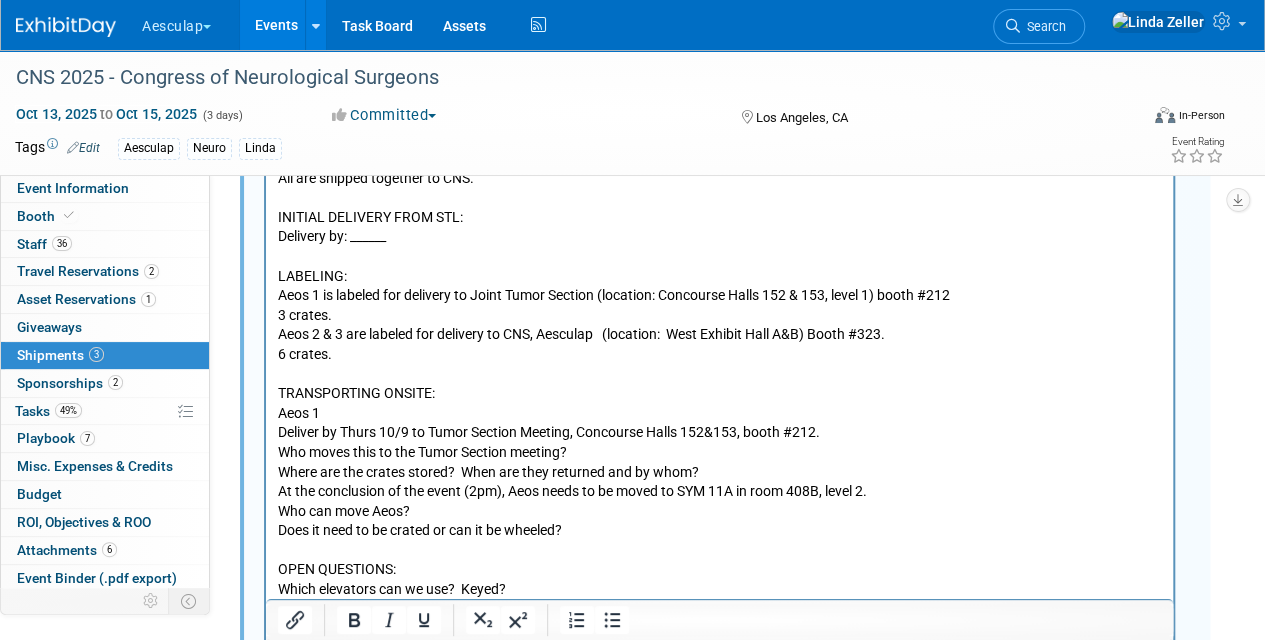 click on "Who moves this to the Tumor Section meeting?" at bounding box center (720, 452) 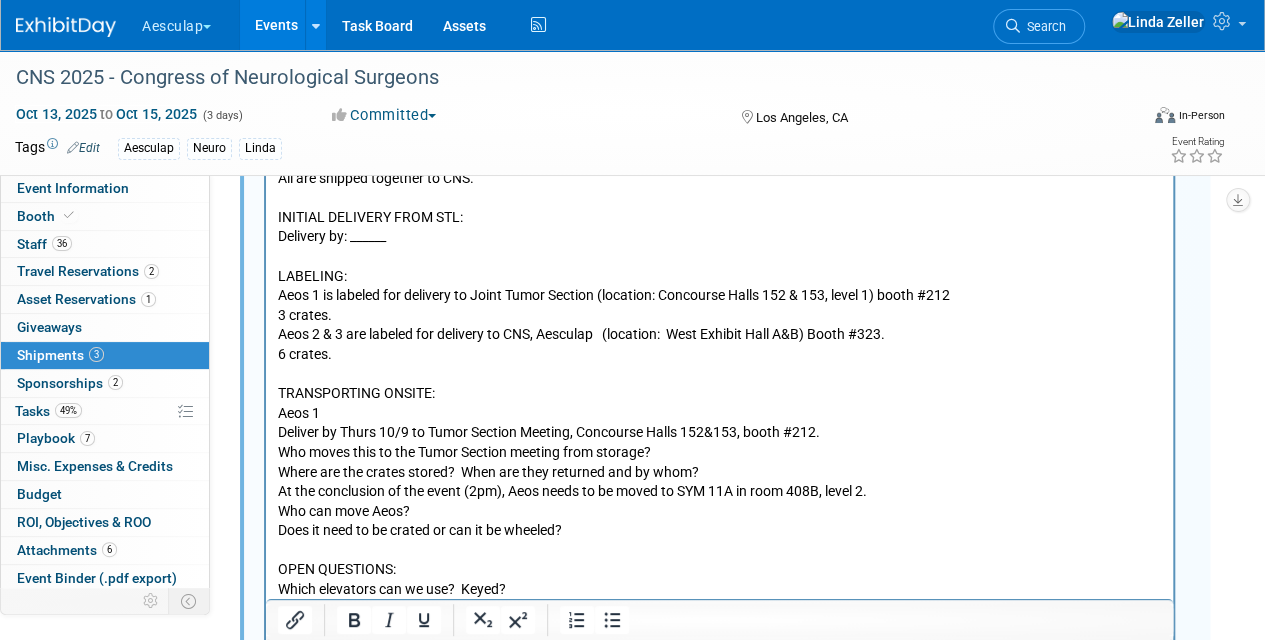 click on "Who moves this to the Tumor Section meeting from storage?" at bounding box center (720, 452) 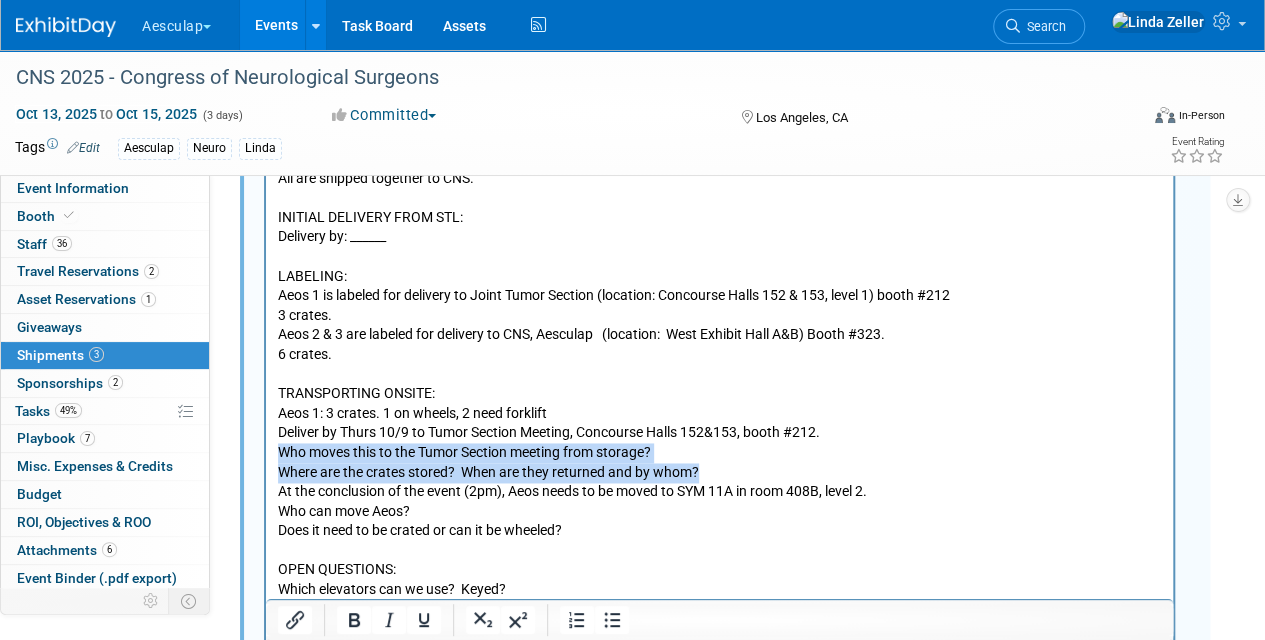 drag, startPoint x: 279, startPoint y: 448, endPoint x: 722, endPoint y: 462, distance: 443.22116 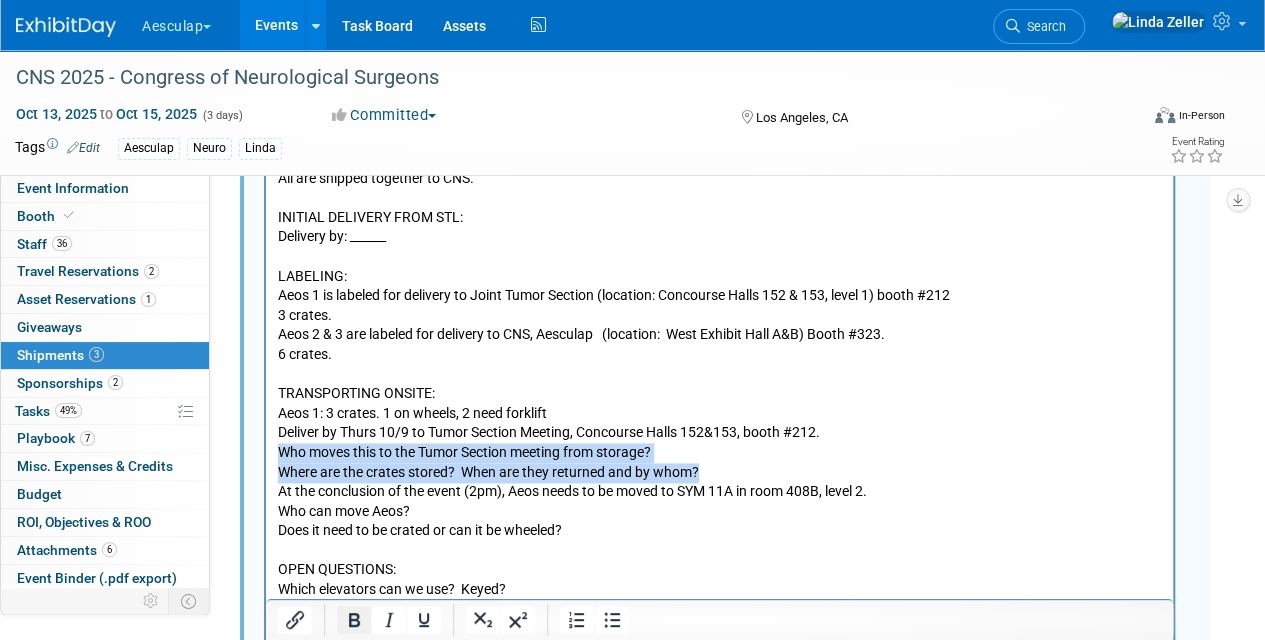 click 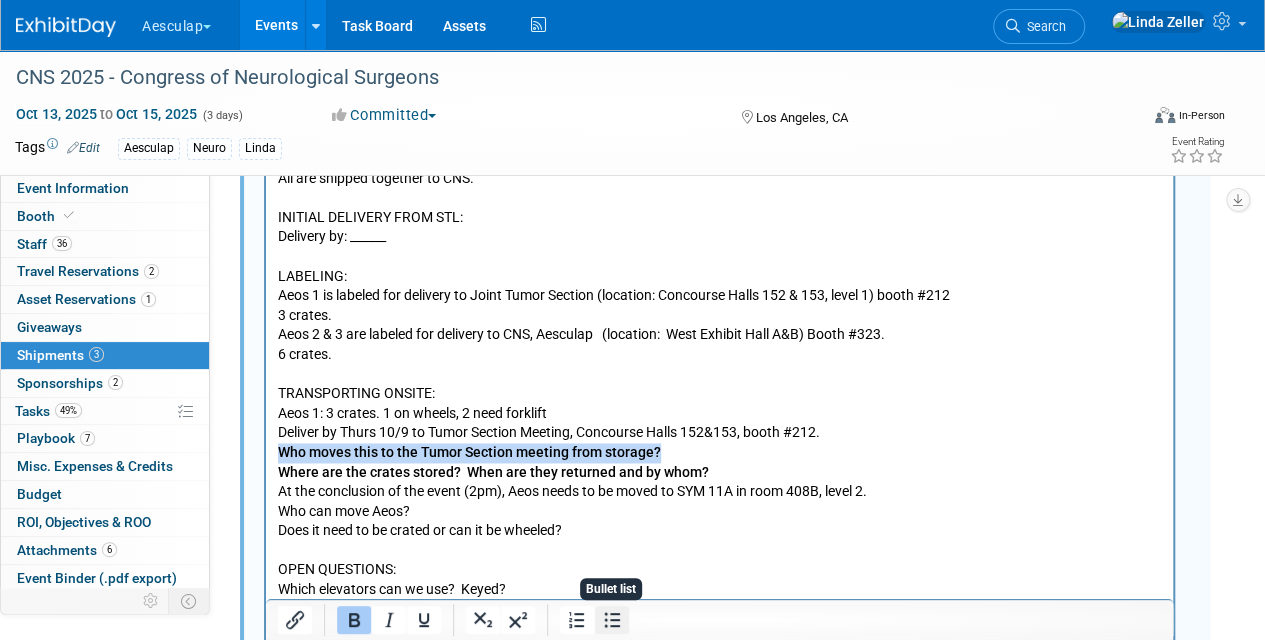 click 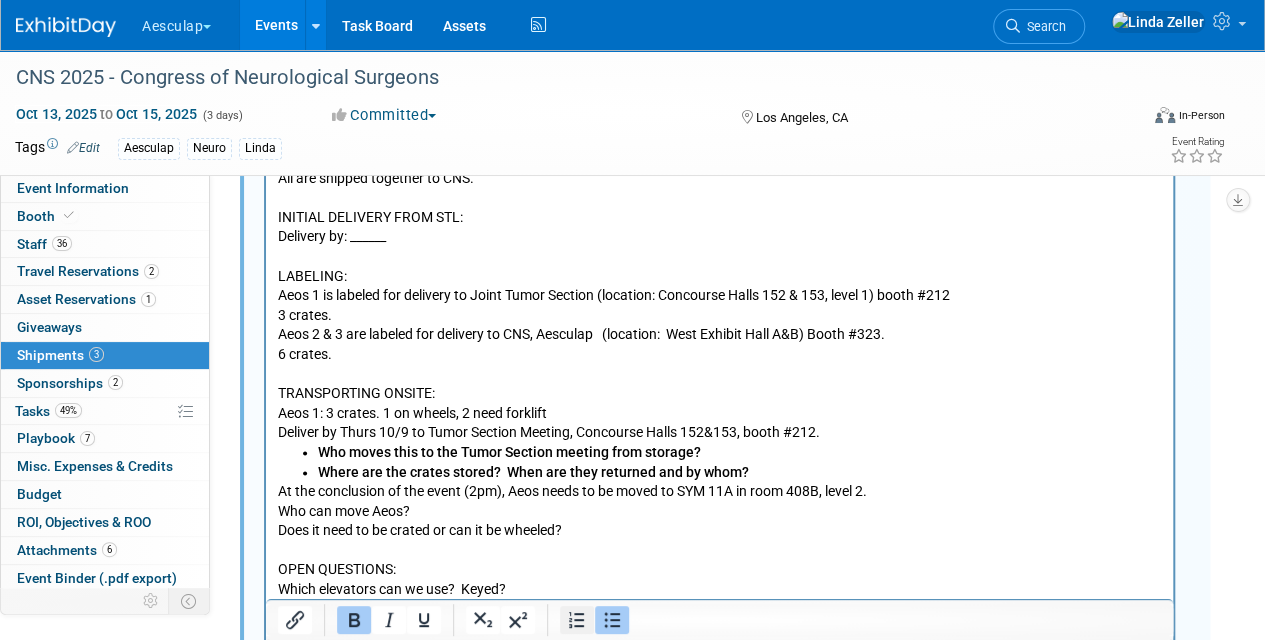 click 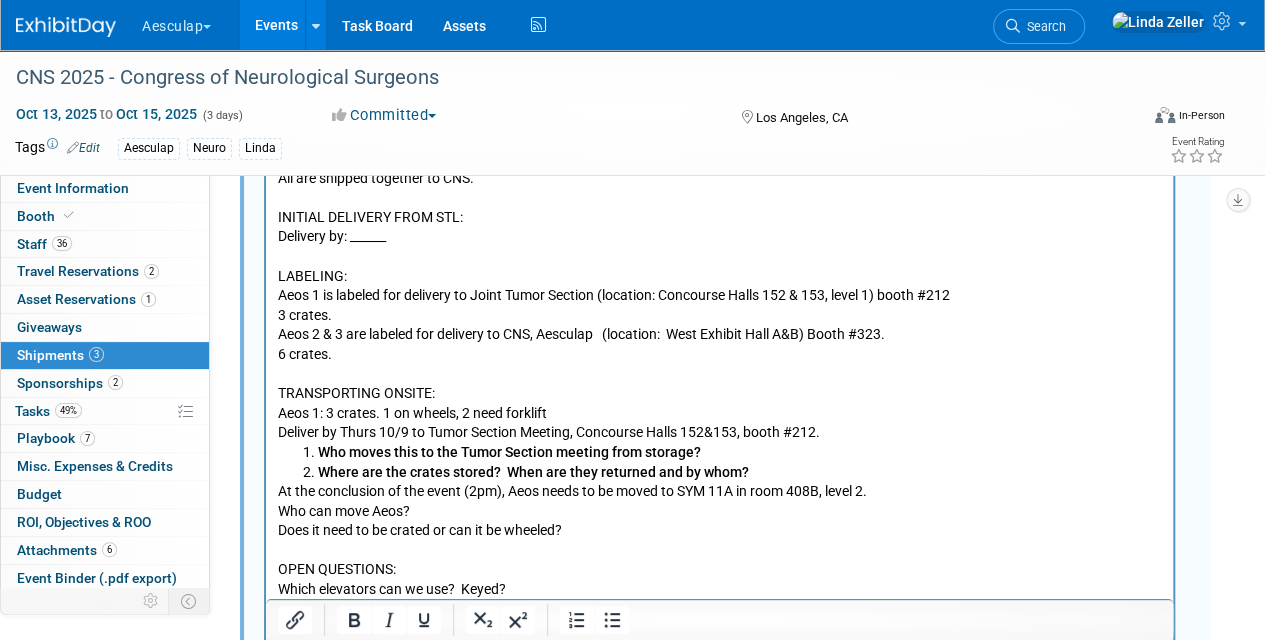 drag, startPoint x: 278, startPoint y: 412, endPoint x: 578, endPoint y: 528, distance: 321.64578 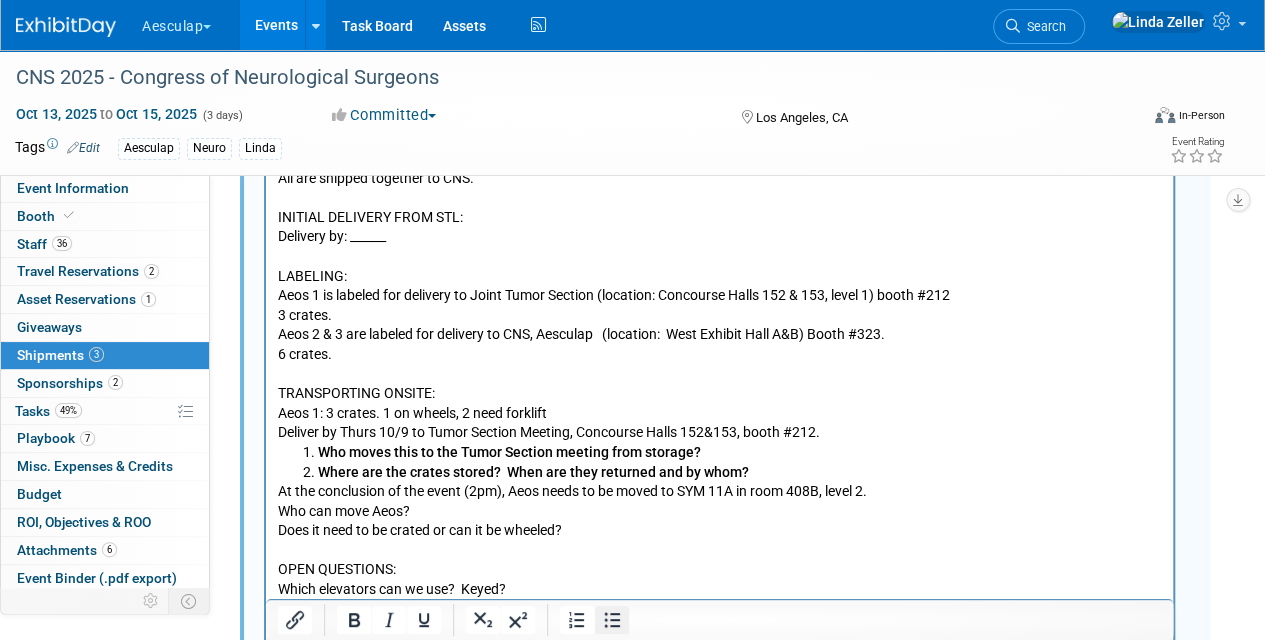 click 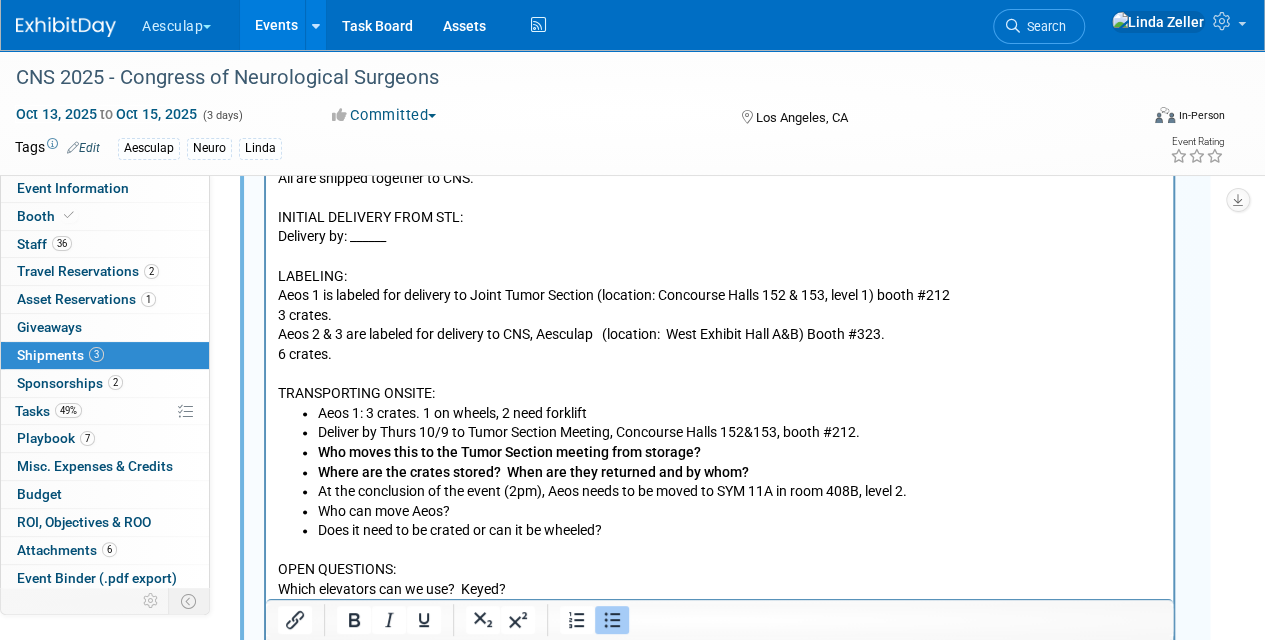 click on "Who moves this to the Tumor Section meeting from storage?" at bounding box center [509, 451] 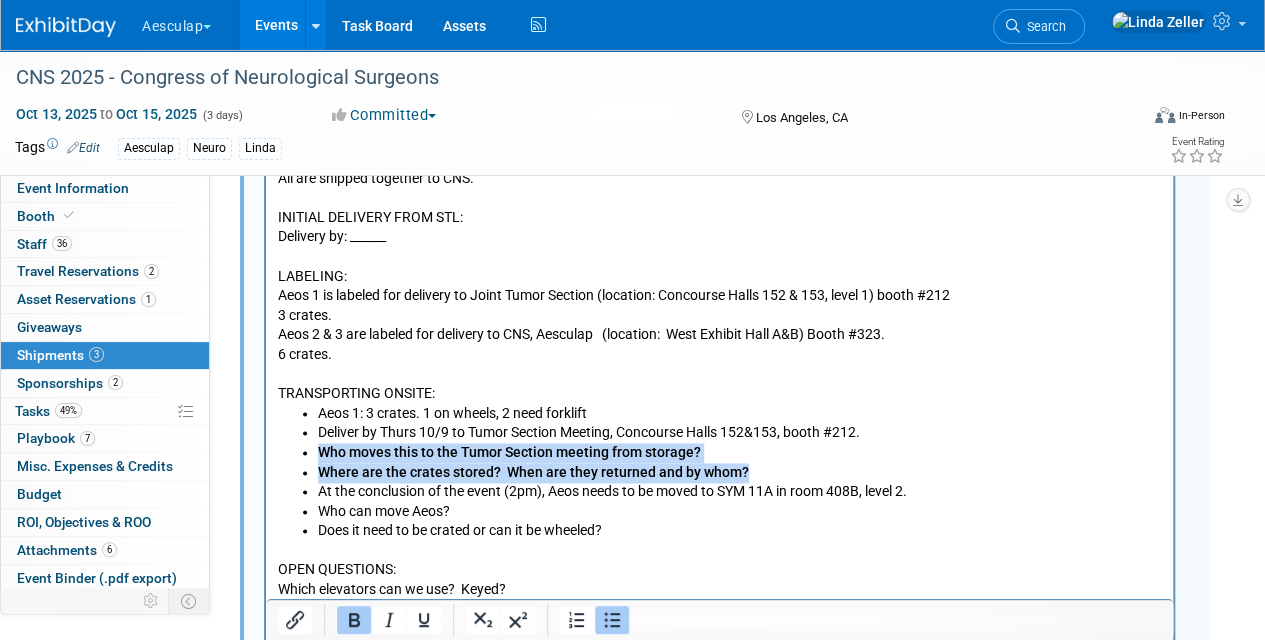 drag, startPoint x: 321, startPoint y: 456, endPoint x: 750, endPoint y: 468, distance: 429.1678 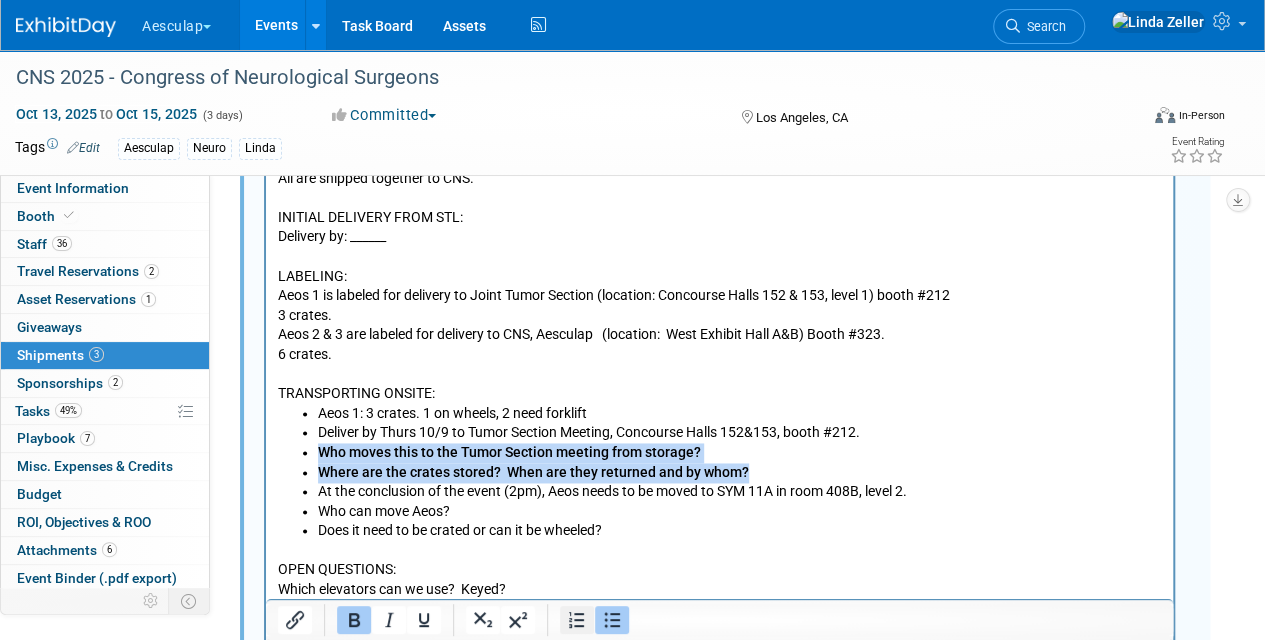 click 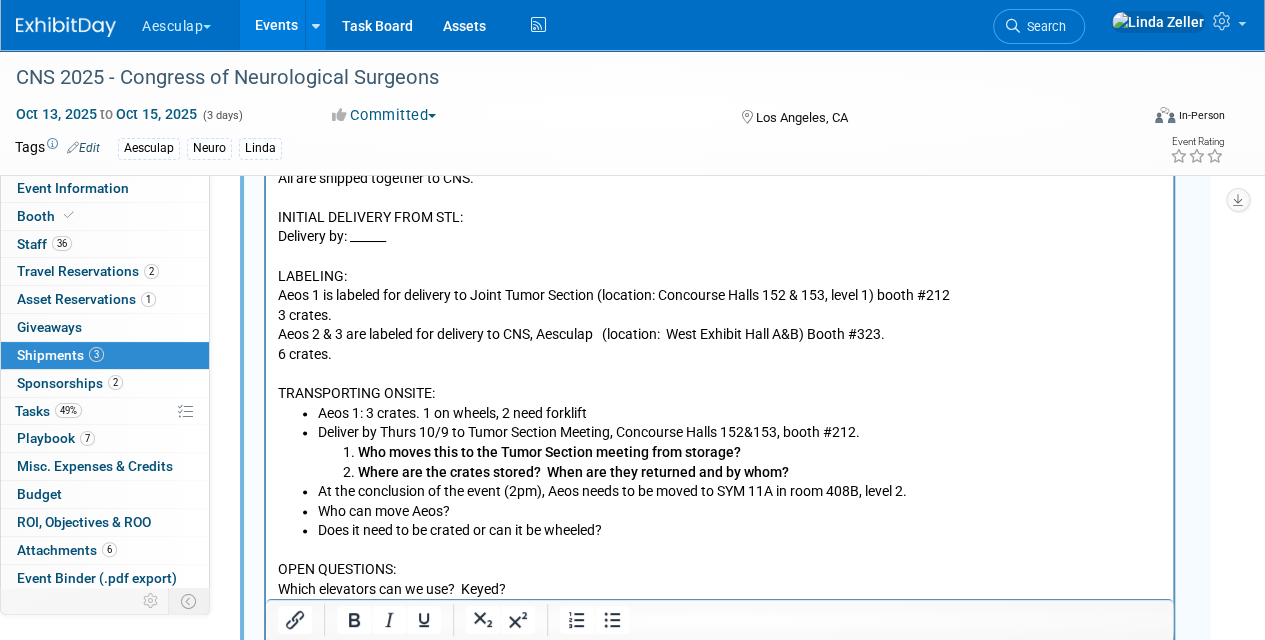 click on "Aeos 1,2,3. All are shipped together to CNS. INITIAL DELIVERY FROM STL: Delivery by: ______ LABELING: Aeos 1 is labeled for delivery to Joint Tumor Section (location: Concourse Halls 152 & 153, level 1) booth #212 3 crates. Aeos 2 & 3 are labeled for delivery to CNS, Aesculap (location: West Exhibit Hall A&B) Booth #323." at bounding box center (720, 246) 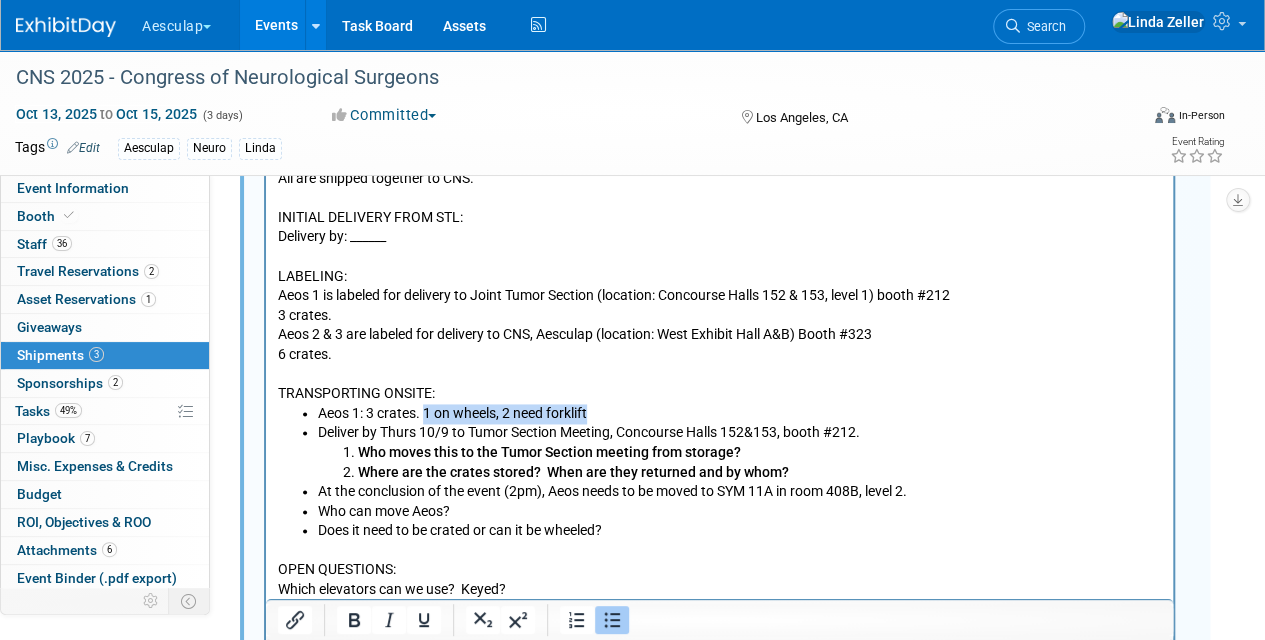 drag, startPoint x: 427, startPoint y: 410, endPoint x: 603, endPoint y: 411, distance: 176.00284 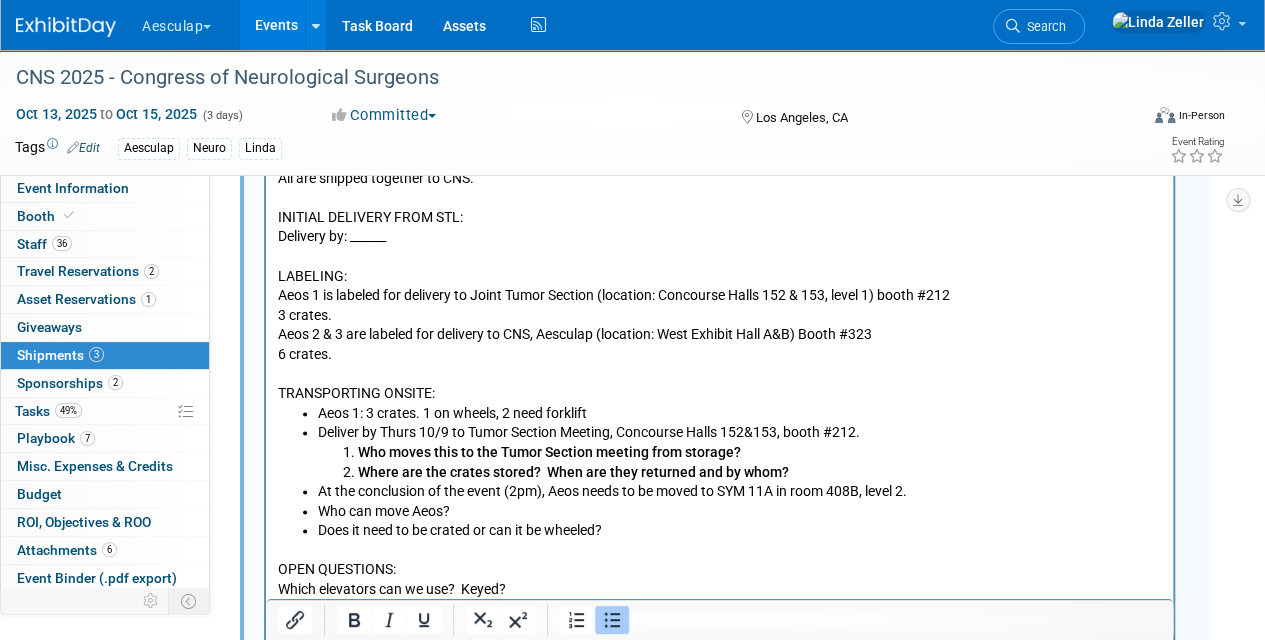 click on "Aeos 1,2,3. All are shipped together to CNS. INITIAL DELIVERY FROM [CITY]: Delivery by: ______ LABELING: Aeos 1 is labeled for delivery to Joint Tumor Section (location: Concourse Halls 152 & 153, level 1) booth #212 3 crates. Aeos 2 & 3 are labeled for delivery to CNS, Aesculap (location: West Exhibit Hall A&B) Booth #323" at bounding box center (720, 246) 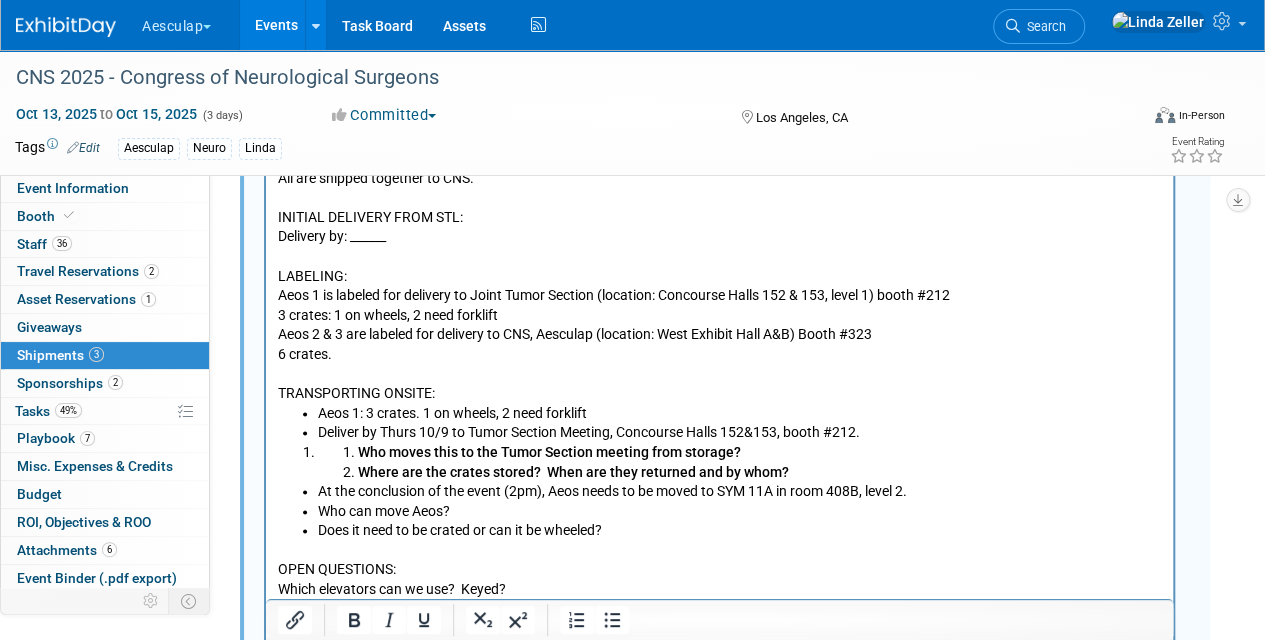 click on "6 crates." at bounding box center (720, 354) 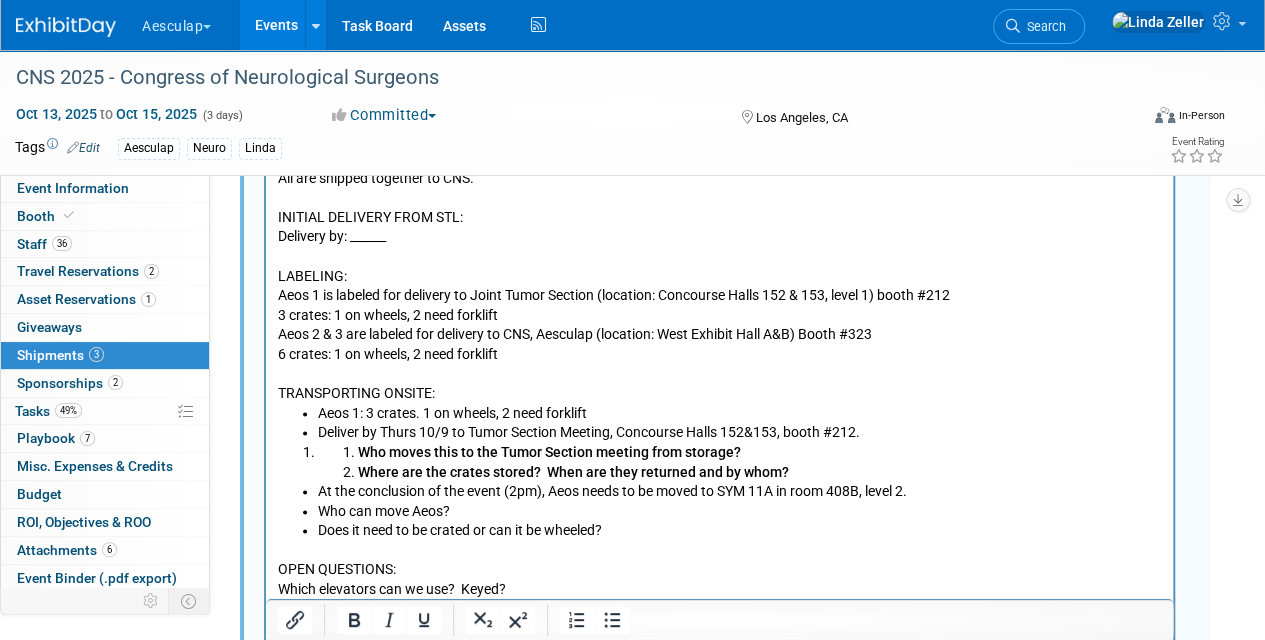 click on "6 crates: 1 on wheels, 2 need forklift" at bounding box center (720, 354) 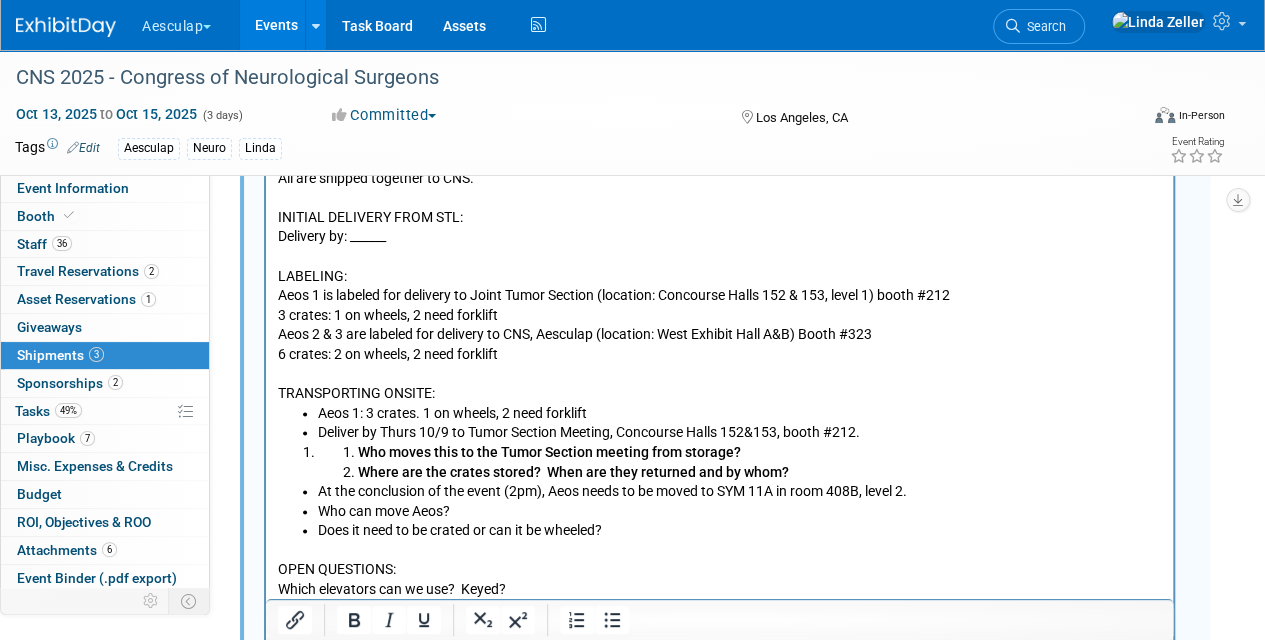 click on "6 crates: 2 on wheels, 2 need forklift" at bounding box center (720, 354) 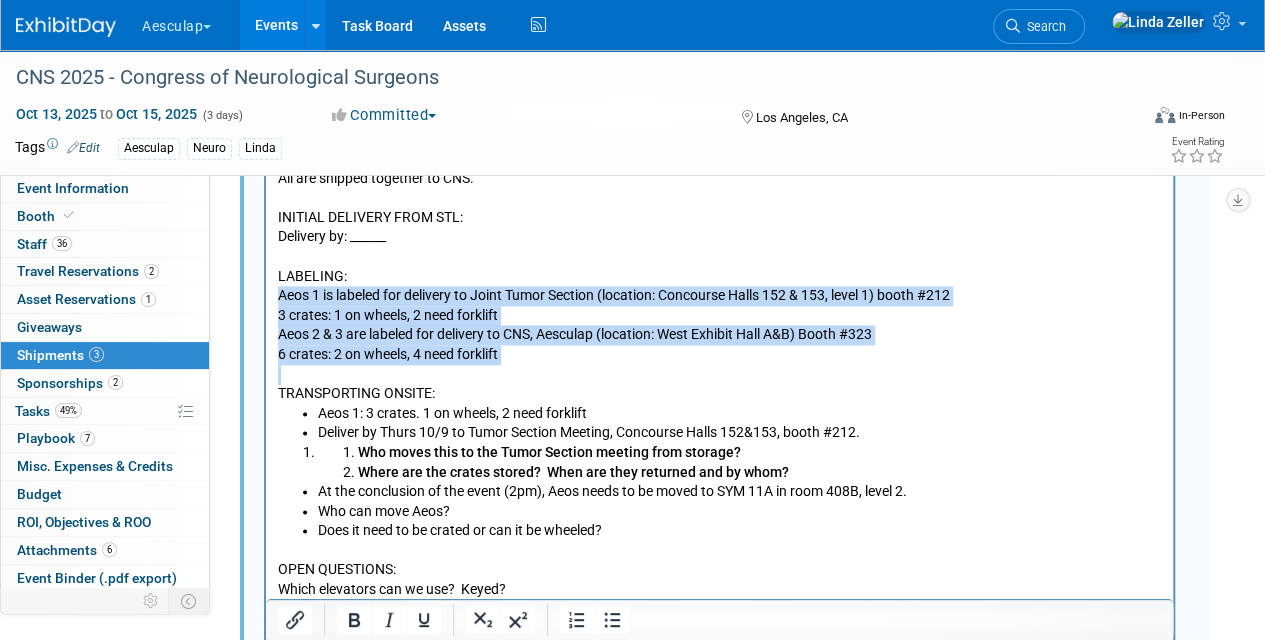 drag, startPoint x: 281, startPoint y: 294, endPoint x: 521, endPoint y: 372, distance: 252.35689 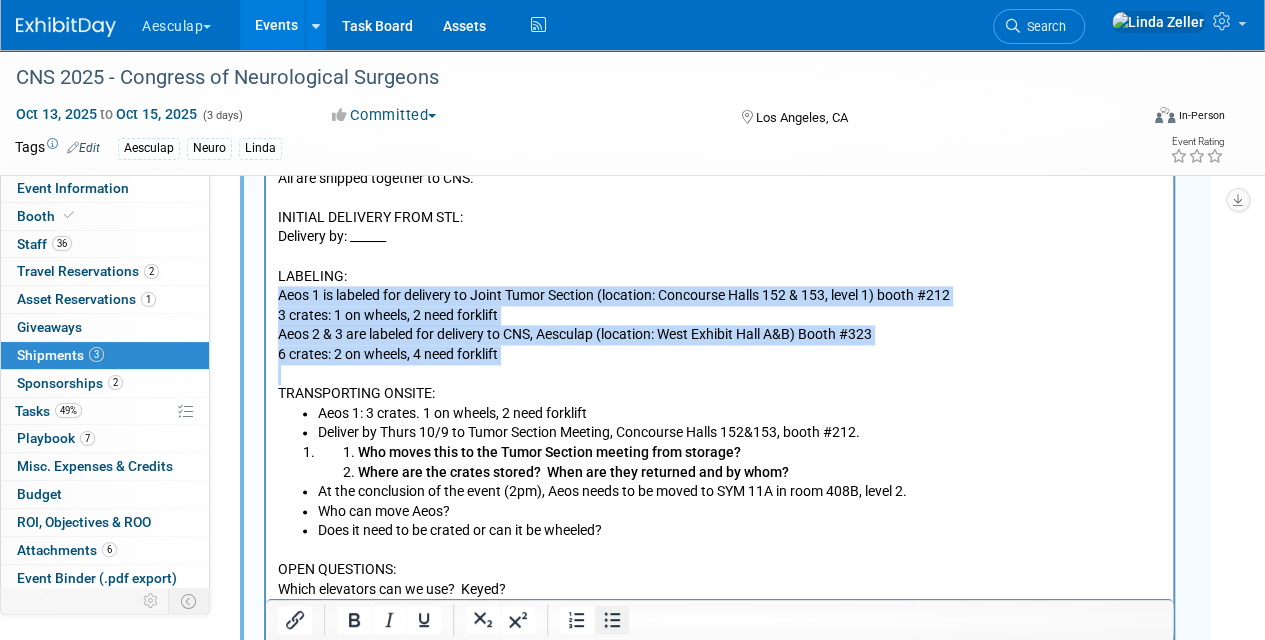 click 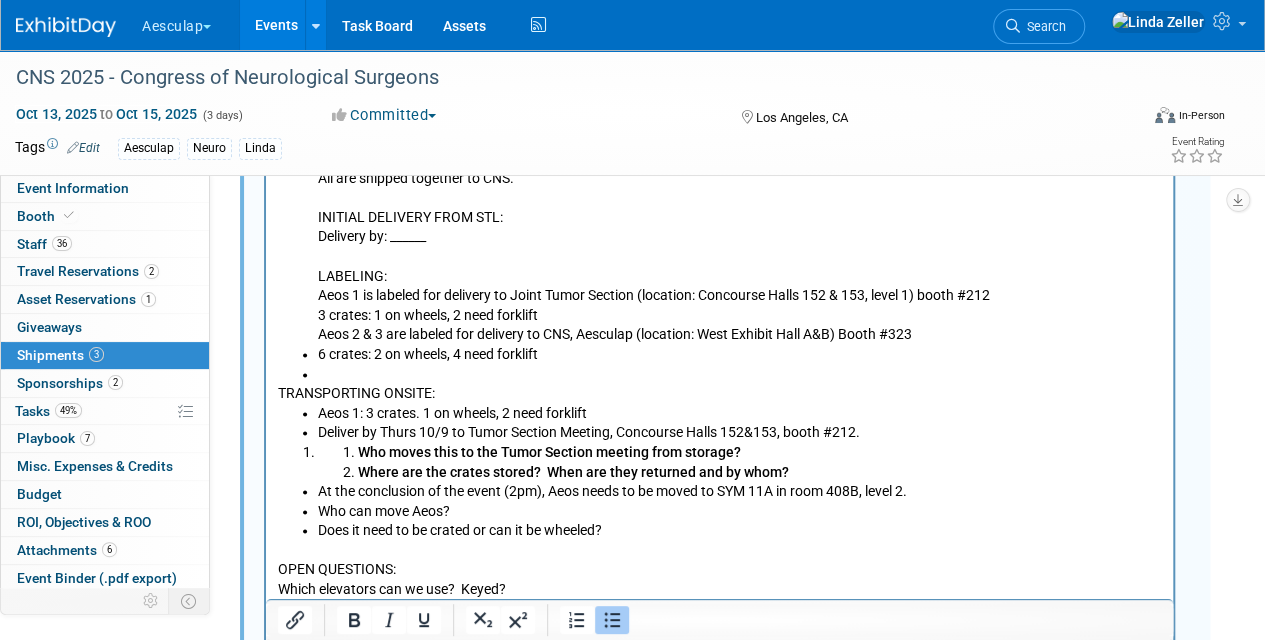 click 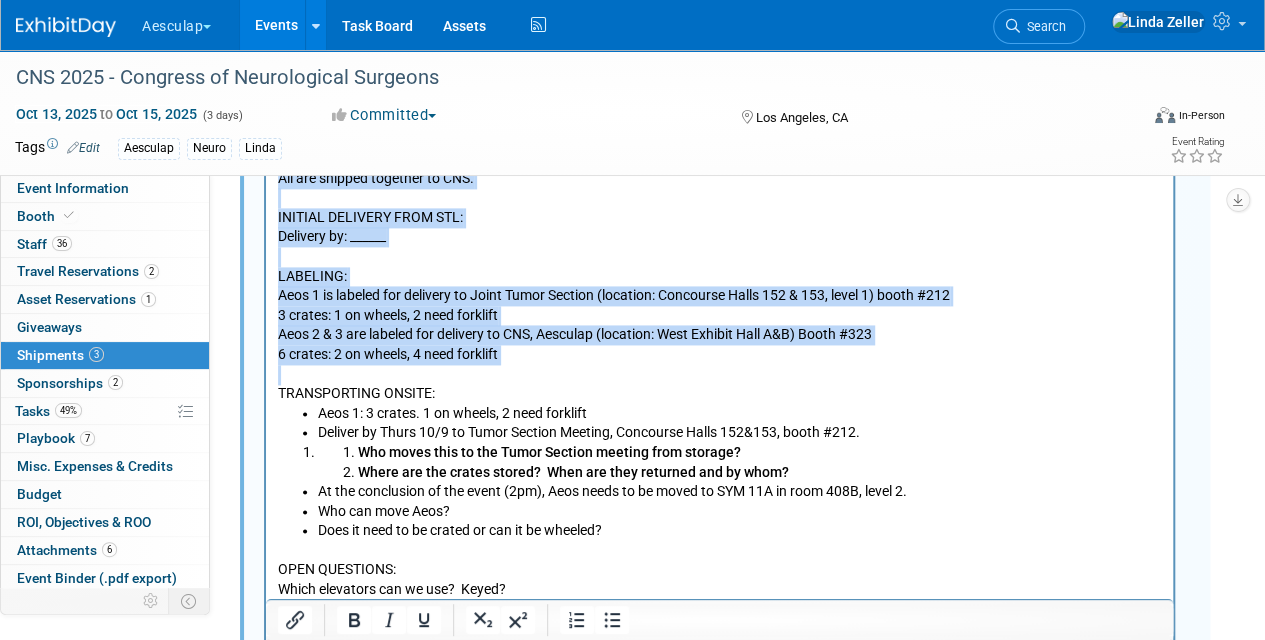 click on "Aeos 1,2,3. All are shipped together to CNS. INITIAL DELIVERY FROM STL: Delivery by: ______ LABELING: Aeos 1 is labeled for delivery to Joint Tumor Section (location: Concourse Halls 152 & 153, level 1) booth #212 3 crates. Aeos 2 & 3 are labeled for delivery to CNS, Aesculap (location: West Exhibit Hall A&B) Booth #323. 6 crates. TRANSPORTING ONSITE: Aeos 1: deliver by Thurs OPEN QUESTIONS: Which elevators can we use? Keyed? Who can move Aeos - Freeman or us? Where are crates stored?" at bounding box center (720, 246) 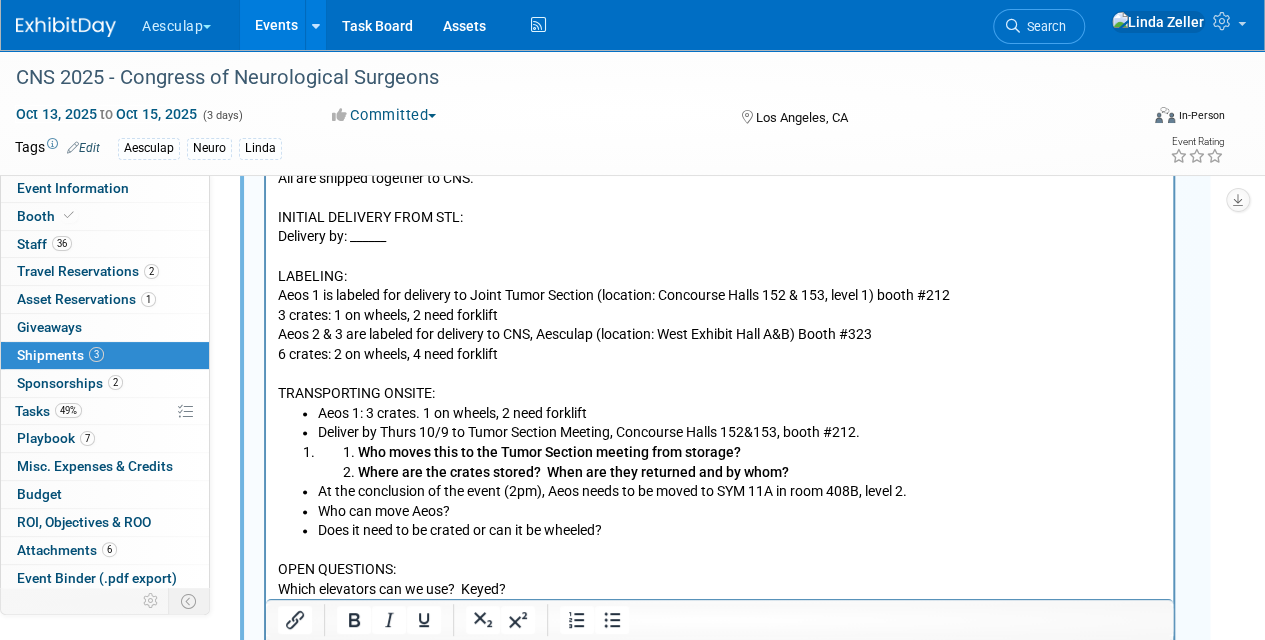 click on "Aeos 1,2,3. All are shipped together to CNS. INITIAL DELIVERY FROM STL: Delivery by: ______ LABELING: Aeos 1 is labeled for delivery to Joint Tumor Section (location: Concourse Halls 152 & 153, level 1) booth #212 3 crates. Aeos 2 & 3 are labeled for delivery to CNS, Aesculap (location: West Exhibit Hall A&B) Booth #323. 6 crates. TRANSPORTING ONSITE: Aeos 1: deliver by Thurs OPEN QUESTIONS: Which elevators can we use? Keyed? Who can move Aeos - Freeman or us? Where are crates stored?" at bounding box center [720, 246] 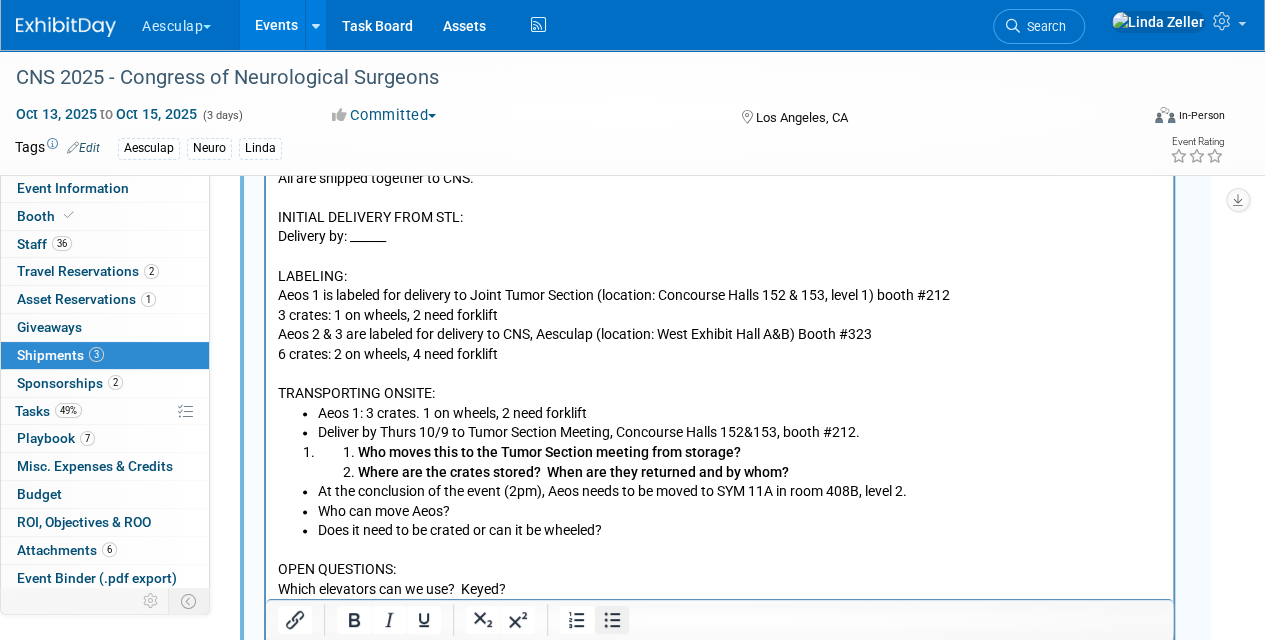 click 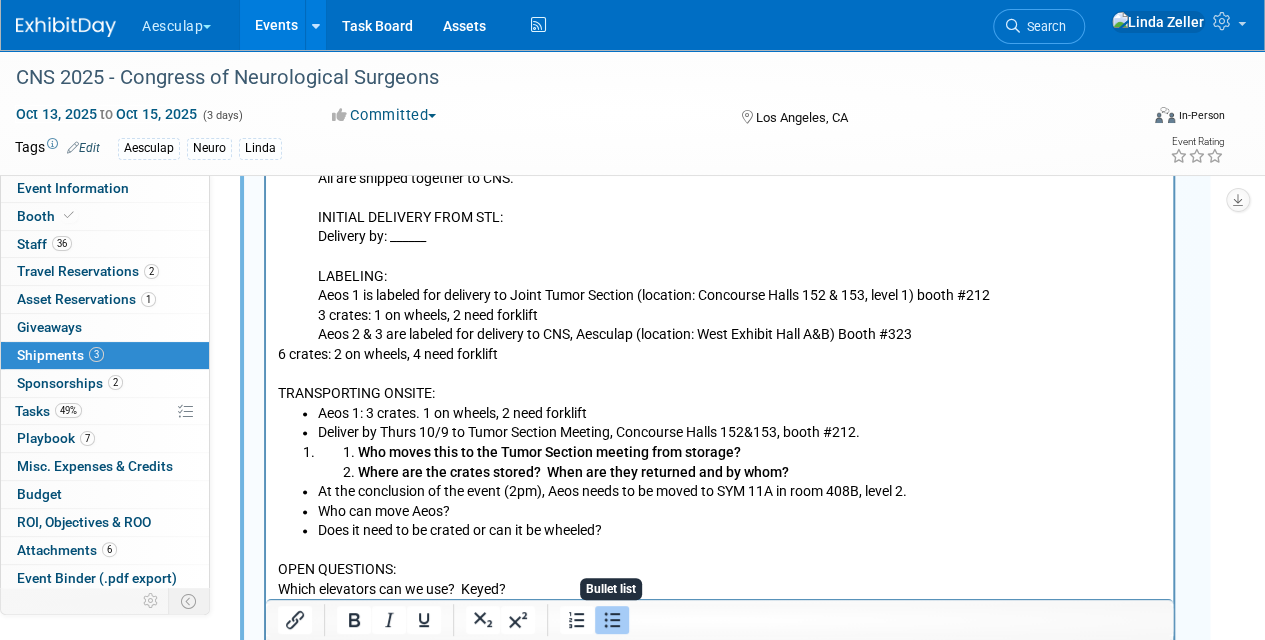 click 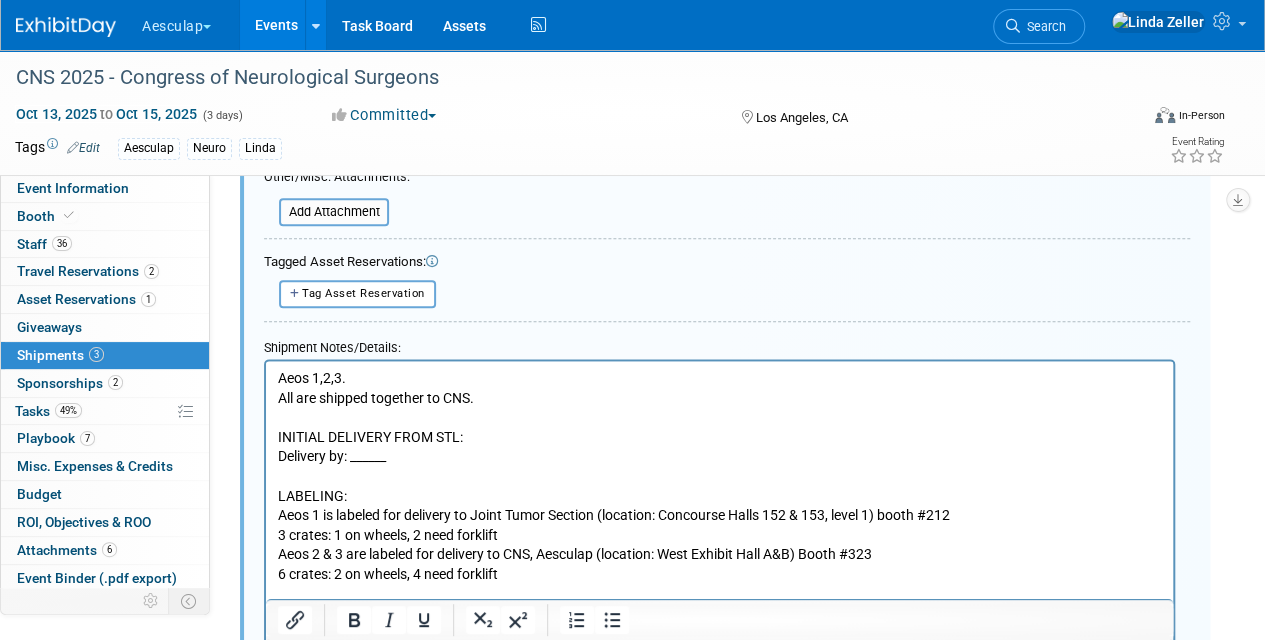 scroll, scrollTop: 1194, scrollLeft: 0, axis: vertical 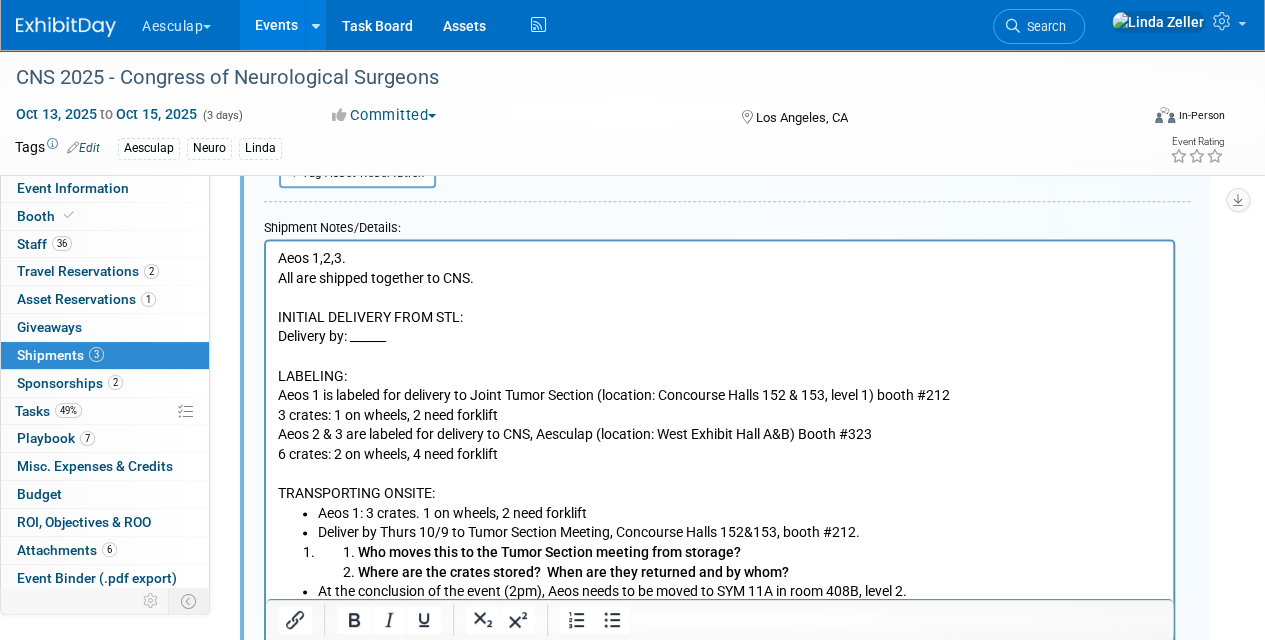click on "Aeos 1,2,3. All are shipped together to CNS. INITIAL DELIVERY FROM STL: Delivery by: ______ LABELING: Aeos 1 is labeled for delivery to Joint Tumor Section (location: Concourse Halls 152 & 153, level 1) booth #212 3 crates. Aeos 2 & 3 are labeled for delivery to CNS, Aesculap (location: West Exhibit Hall A&B) Booth #323. 6 crates. TRANSPORTING ONSITE: Aeos 1: deliver by Thurs OPEN QUESTIONS: Which elevators can we use? Keyed? Who can move Aeos - Freeman or us? Where are crates stored?" at bounding box center (720, 346) 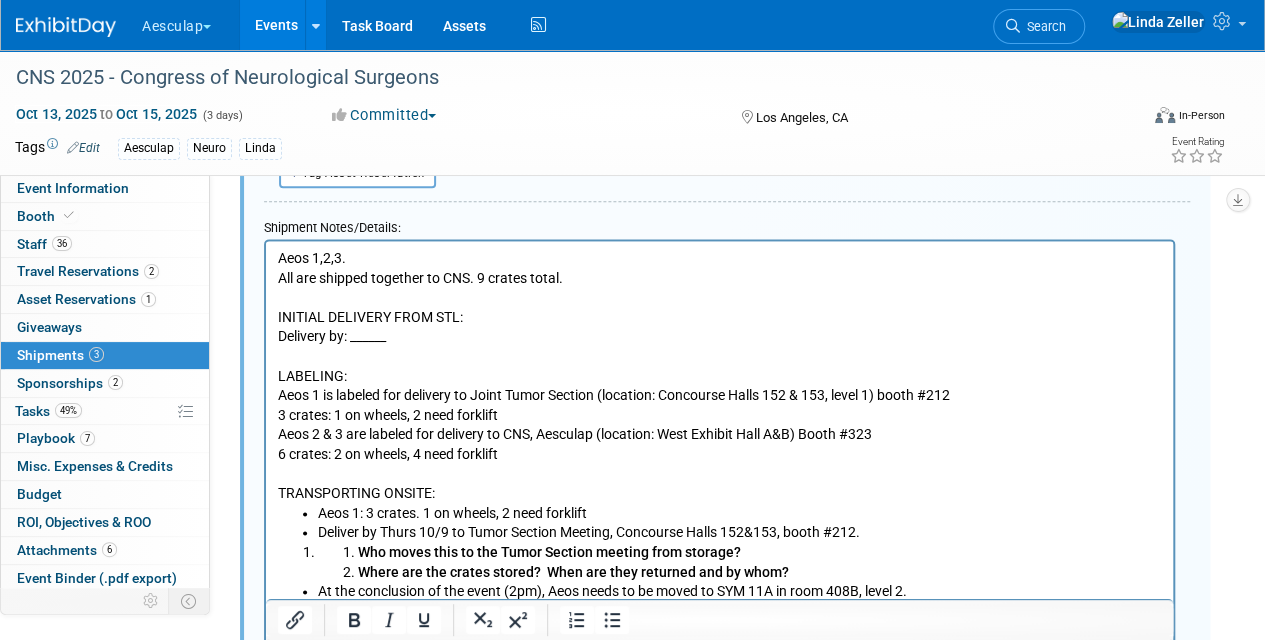 click on "Aeos 1,2,3. All are shipped together to CNS. 9 crates total. INITIAL DELIVERY FROM [CITY]: Delivery by: ______ LABELING: Aeos 1 is labeled for delivery to Joint Tumor Section (location: Concourse Halls 152 & 153, level 1) booth #212 3 crates: 1 on wheels, 2 need forklift Aeos 2 & 3 are labeled for delivery to CNS, Aesculap (location: West Exhibit Hall A&B) Booth #323" at bounding box center [720, 346] 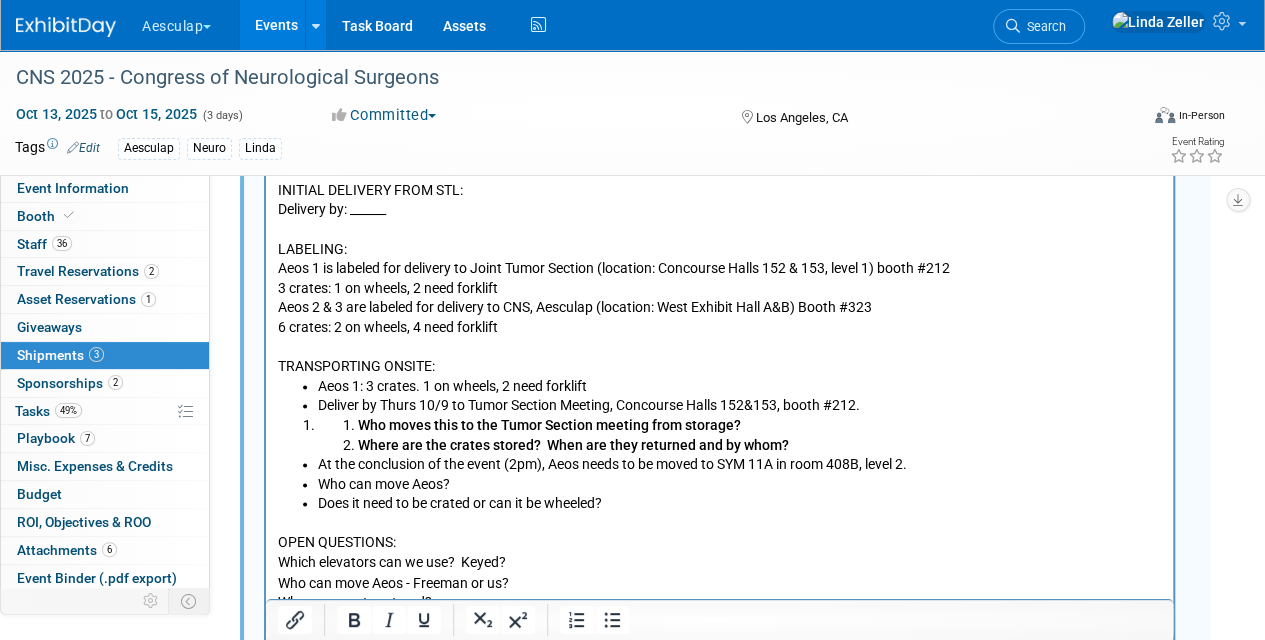 scroll, scrollTop: 1294, scrollLeft: 0, axis: vertical 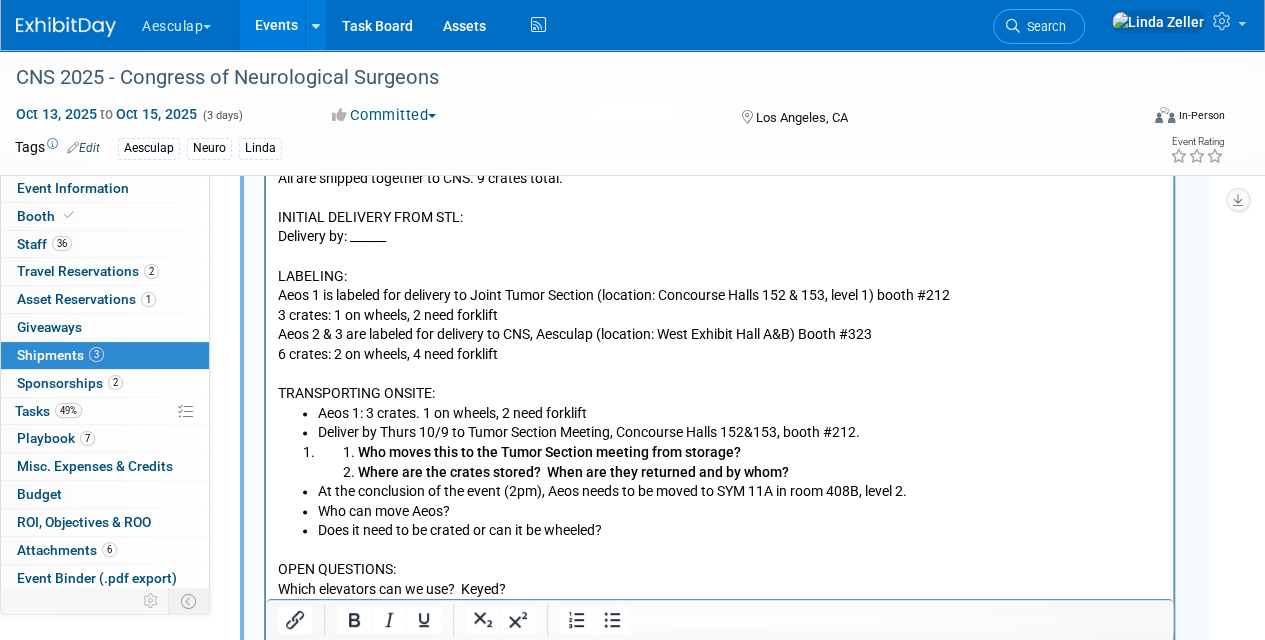 click on "Aeos 1: 3 crates. 1 on wheels, 2 need forklift" at bounding box center (740, 413) 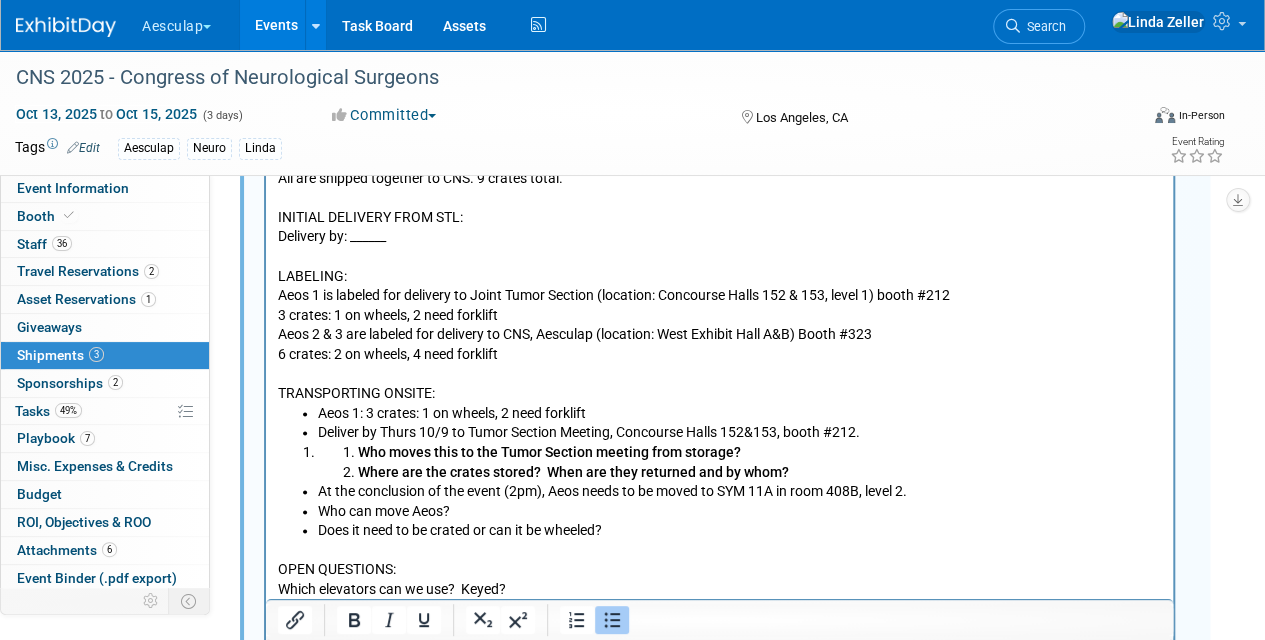 click on "Deliver by Thurs 10/9 to Tumor Section Meeting, Concourse Halls 152&153, booth #212." at bounding box center (740, 432) 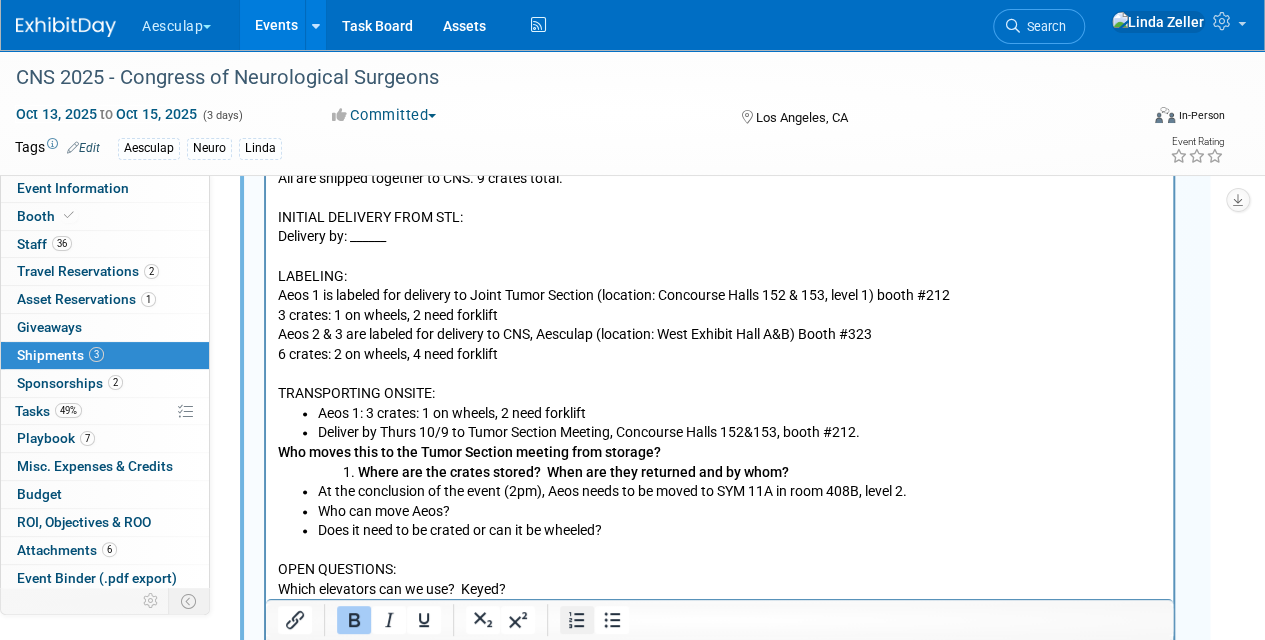 click 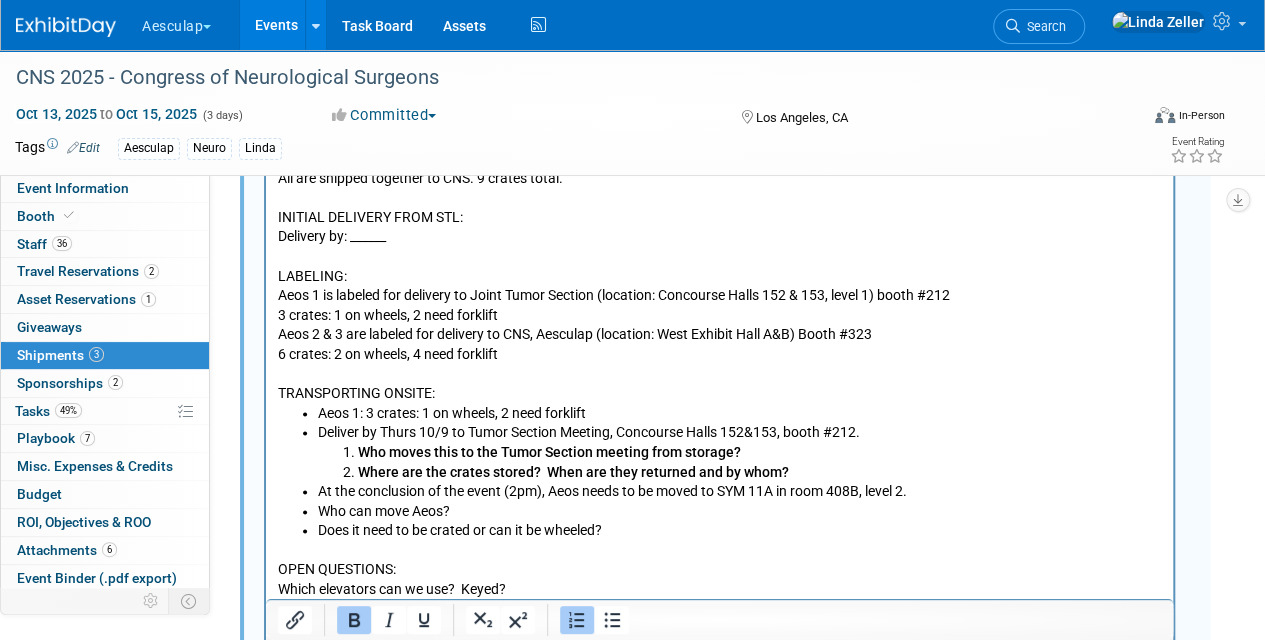 click on "Deliver by Thurs 10/9 to Tumor Section Meeting, Concourse Halls 152&153, booth #212." at bounding box center (740, 432) 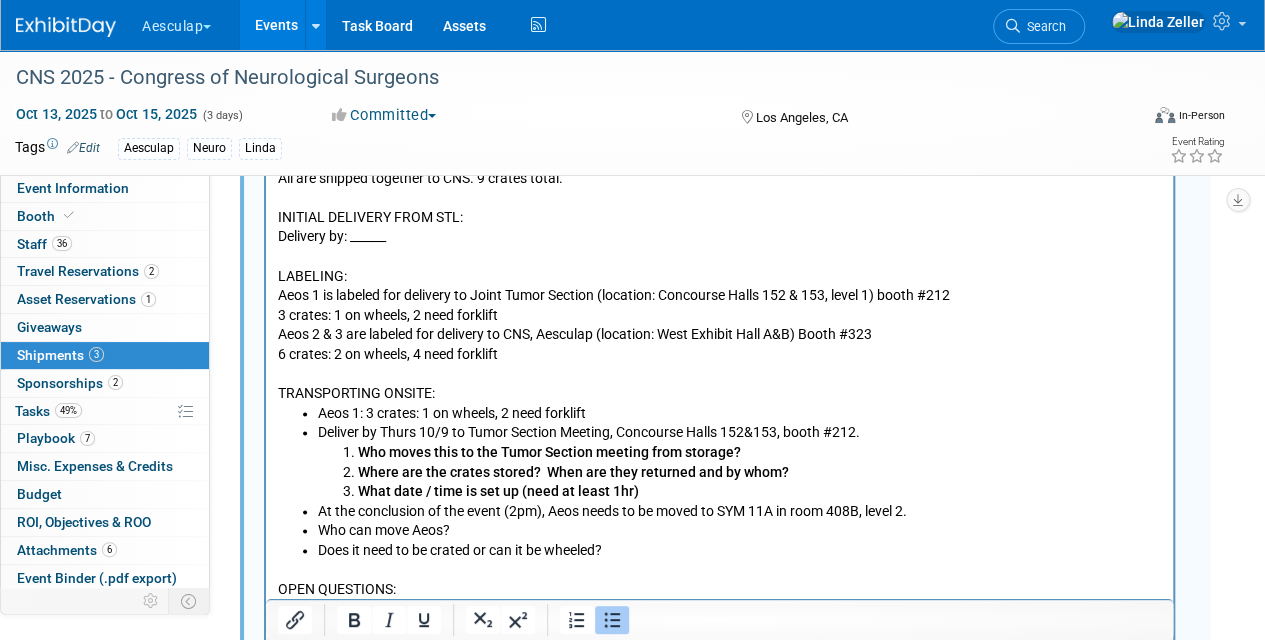 click on "Aeos 1: 3 crates: 1 on wheels, 2 need forklift" at bounding box center (740, 413) 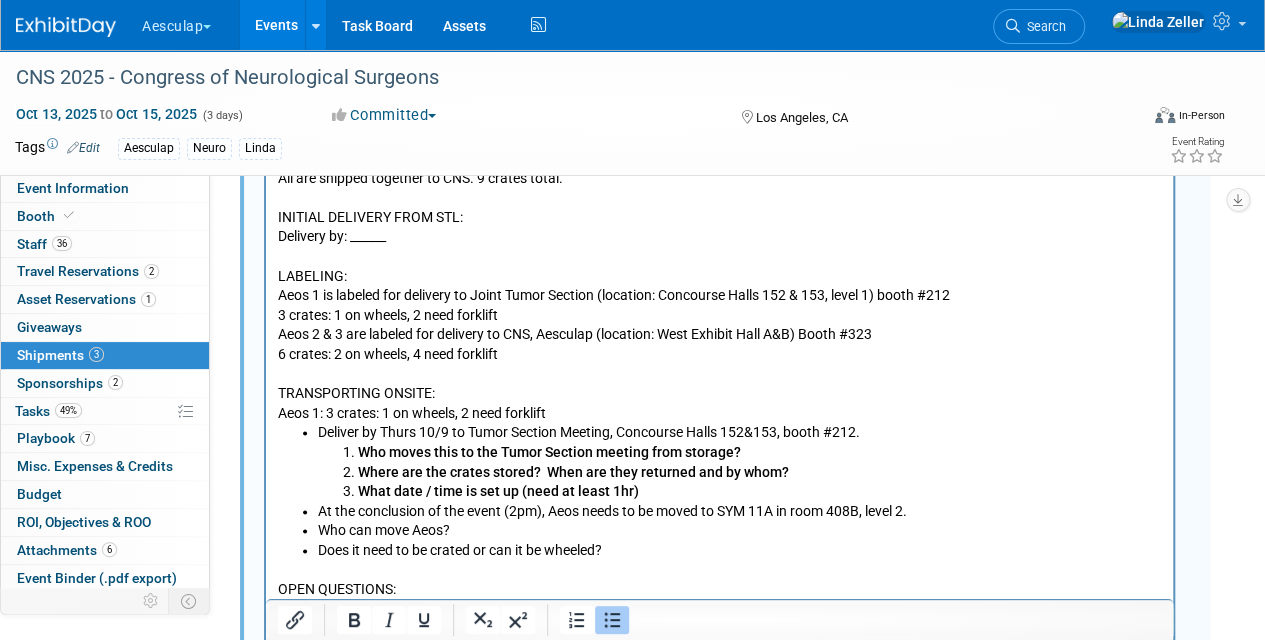 click on "At the conclusion of the event (2pm), Aeos needs to be moved to SYM 11A in room 408B, level 2." at bounding box center (740, 511) 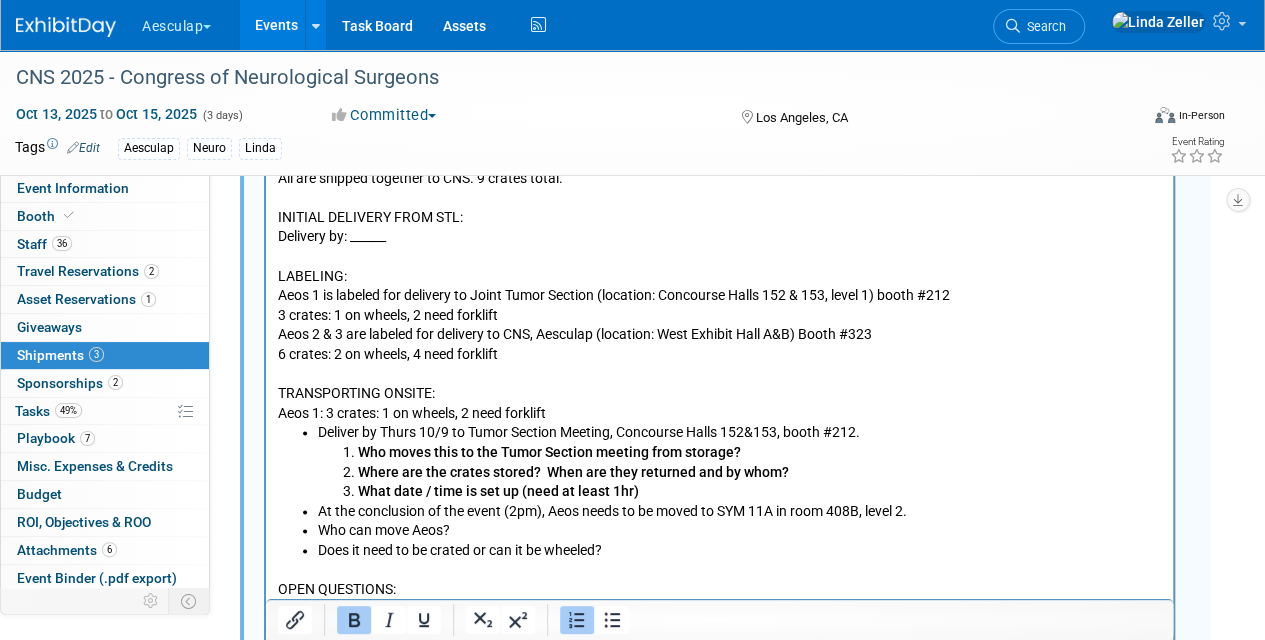 click on "Who moves this to the Tumor Section meeting from storage?" at bounding box center (760, 452) 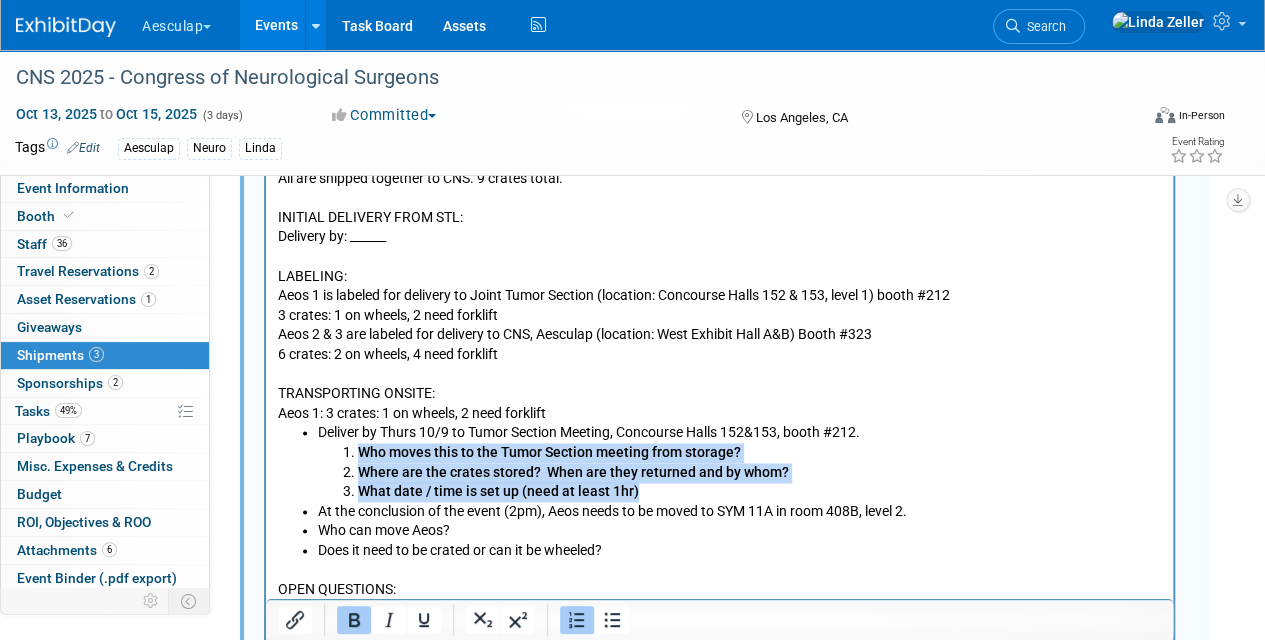 drag, startPoint x: 360, startPoint y: 446, endPoint x: 647, endPoint y: 488, distance: 290.0569 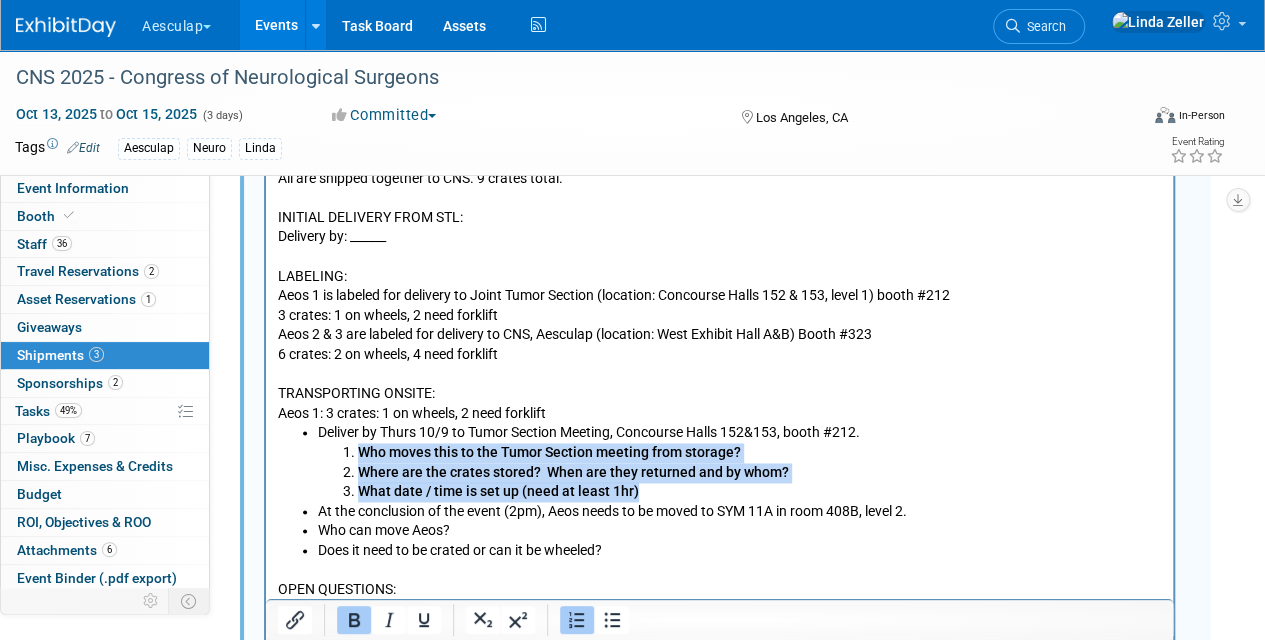 drag, startPoint x: 474, startPoint y: 461, endPoint x: 462, endPoint y: 495, distance: 36.05551 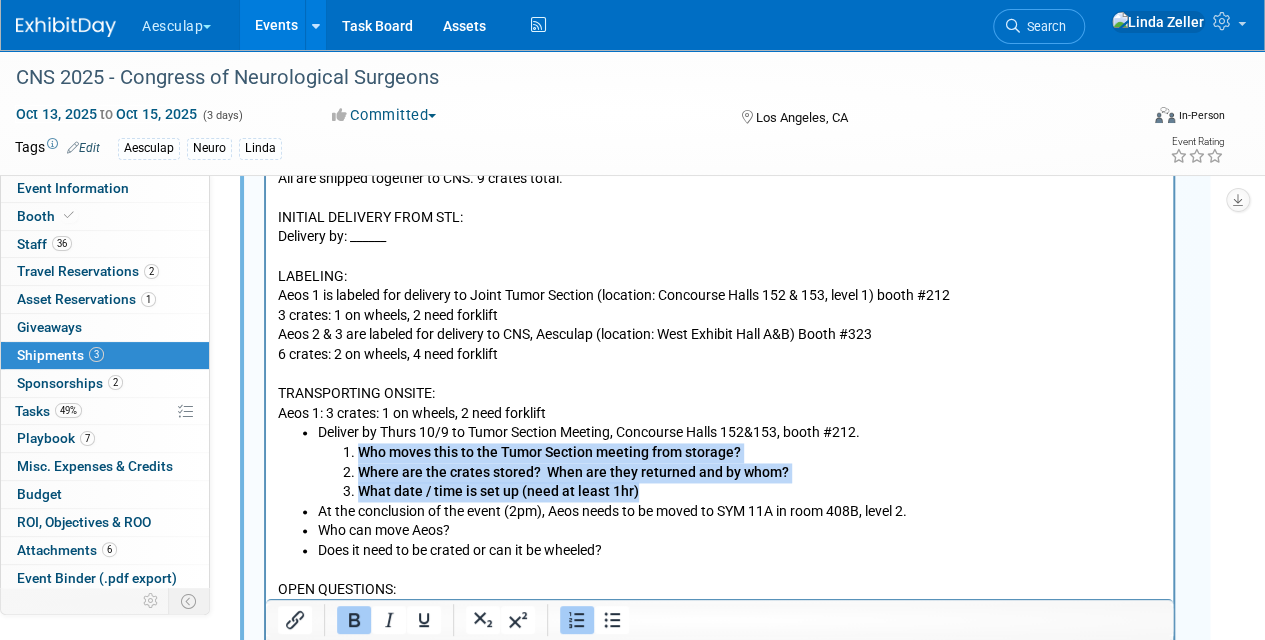 click on "What date / time is set up (need at least 1hr)" at bounding box center [498, 490] 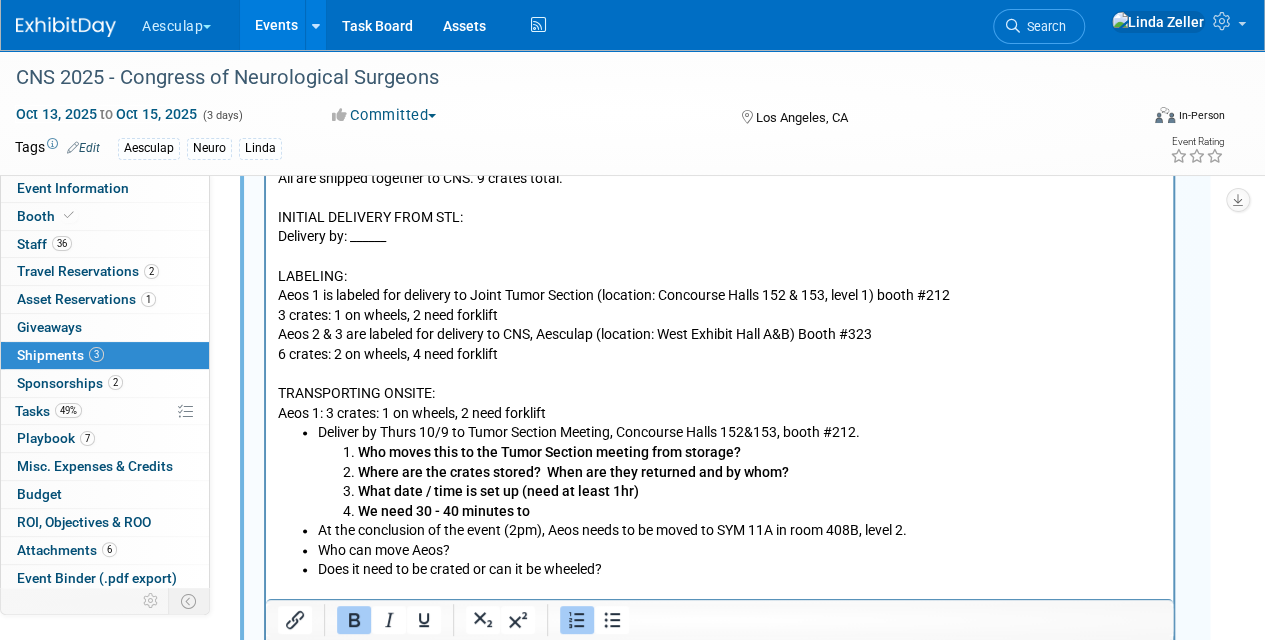 click on "We need 30 - 40 minutes to ﻿" at bounding box center (444, 510) 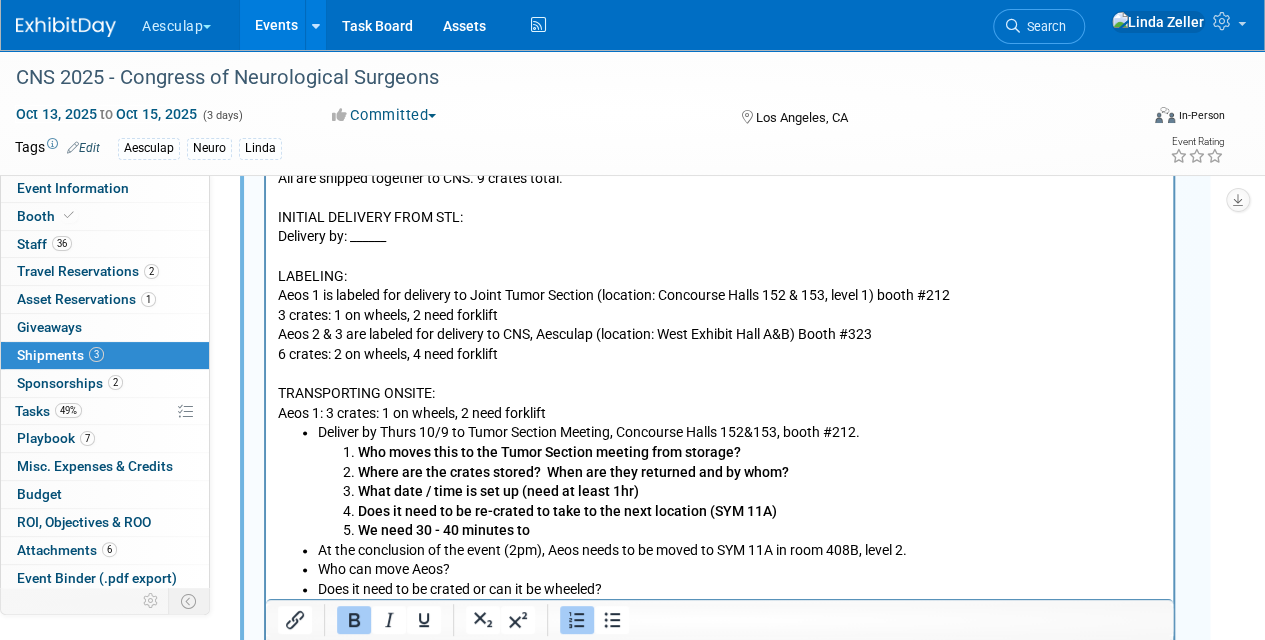 click on "We need 30 - 40 minutes to" at bounding box center [760, 530] 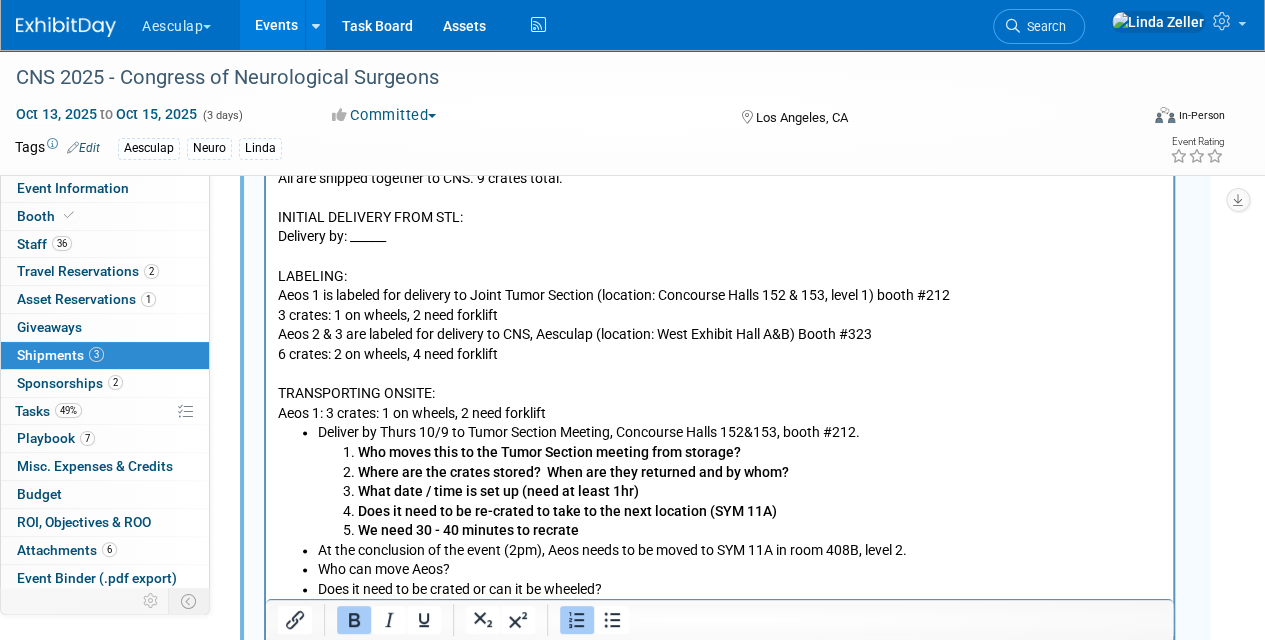 click on "Does it need to be re-crated to take to the next location (SYM 11A)" at bounding box center [760, 511] 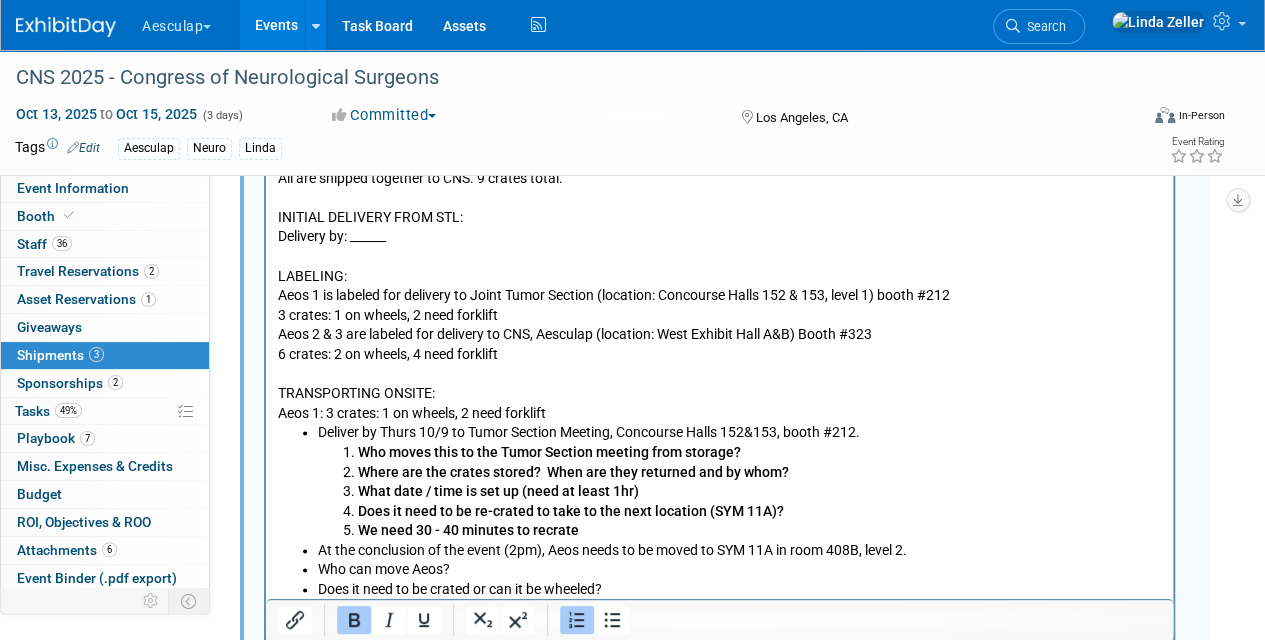 click on "We need 30 - 40 minutes to recrate" at bounding box center (760, 530) 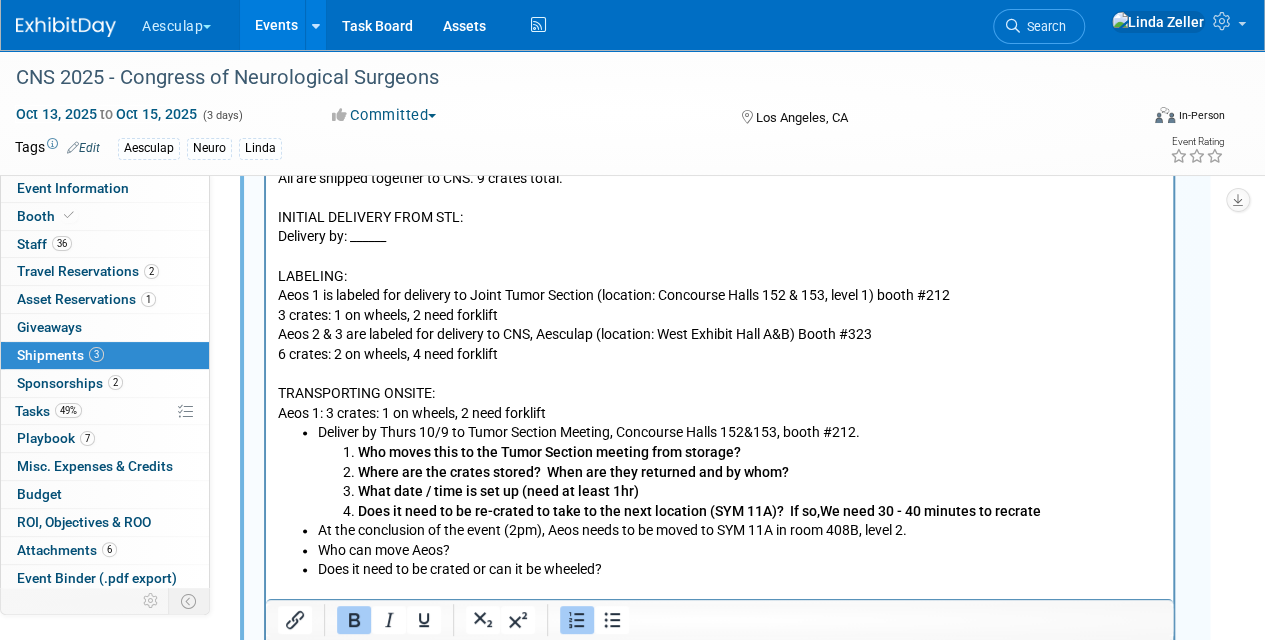 click on "We need 30 - 40 minutes to recrate" at bounding box center [589, 510] 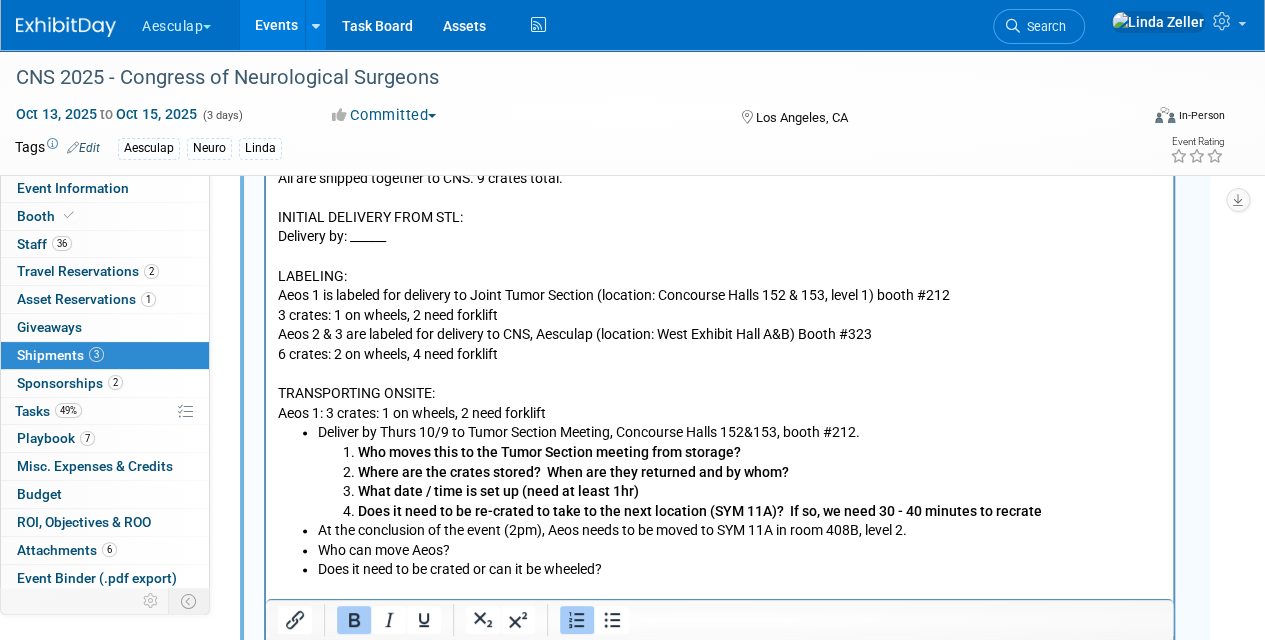 click on "e need 30 - 40 minutes to recrate" at bounding box center [595, 510] 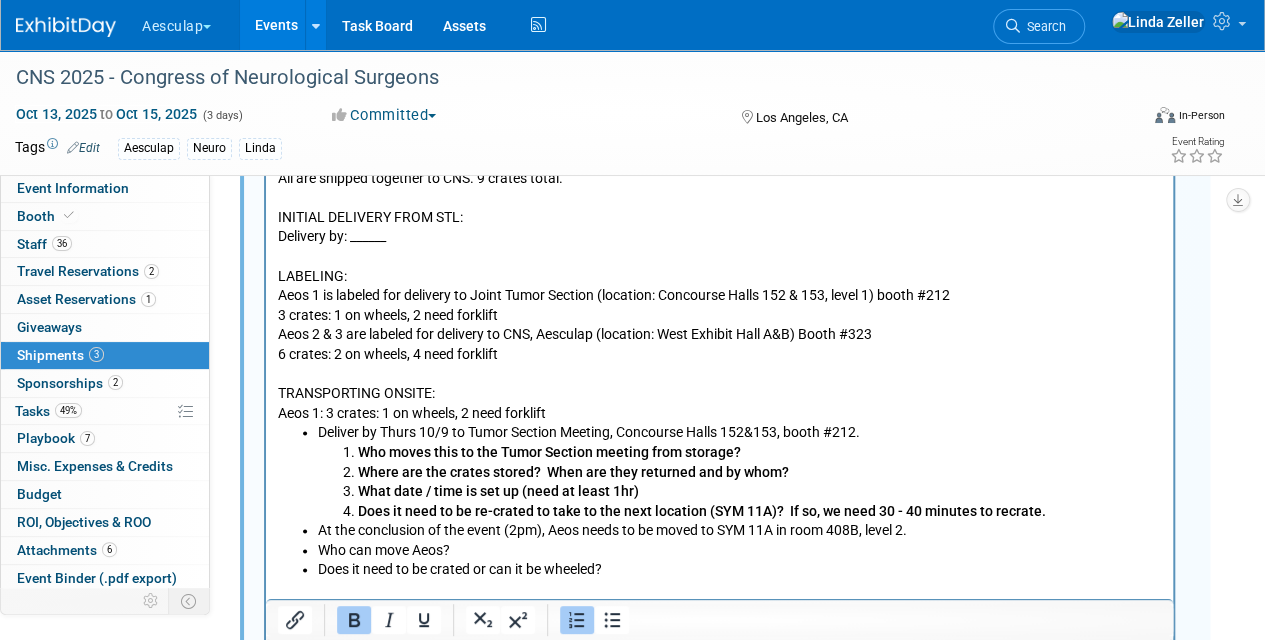 click on "Who can move Aeos?" at bounding box center [740, 550] 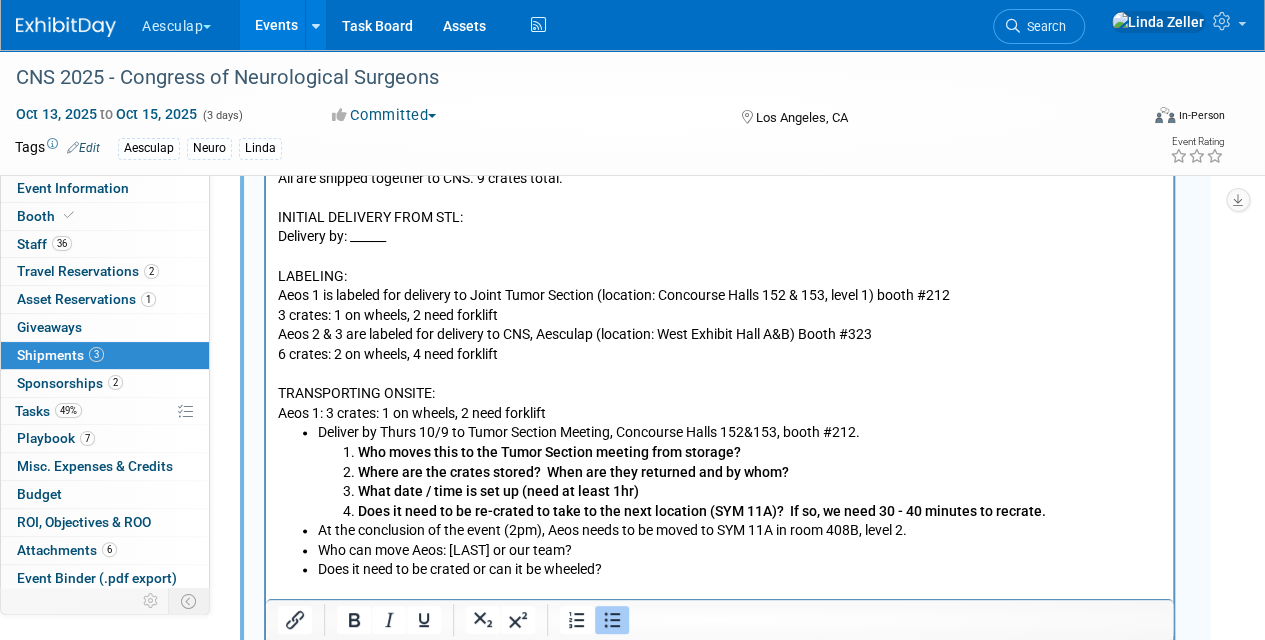 click on "Who can move Aeos: [LAST] or our team?" at bounding box center (740, 550) 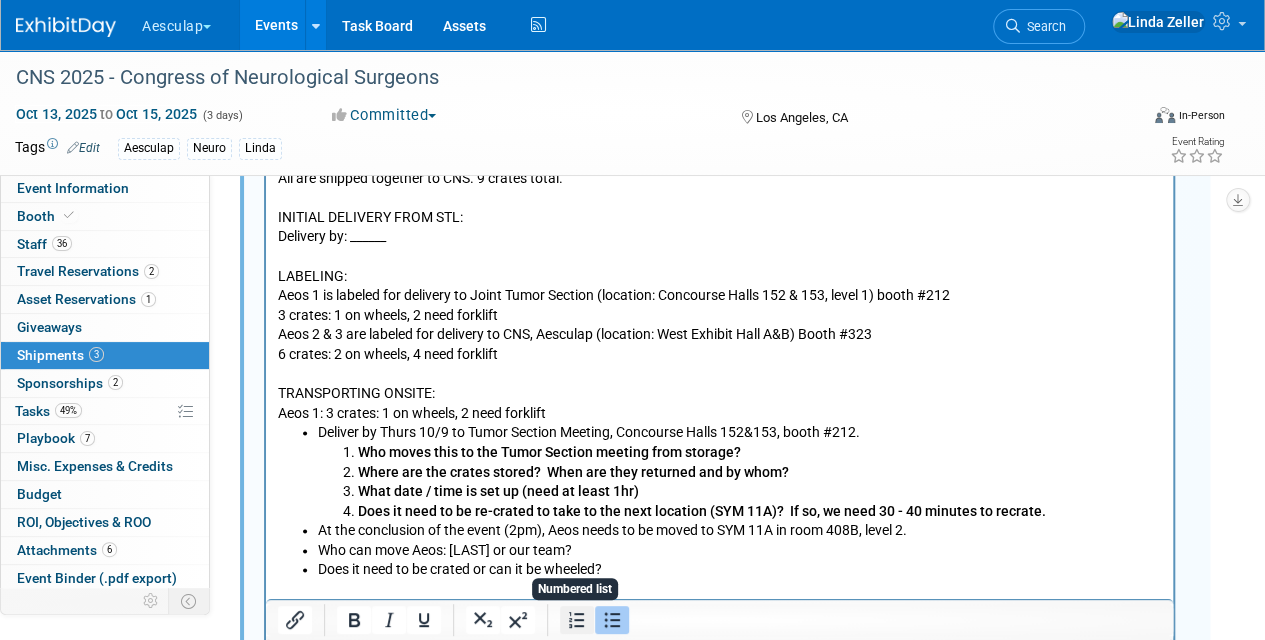 click 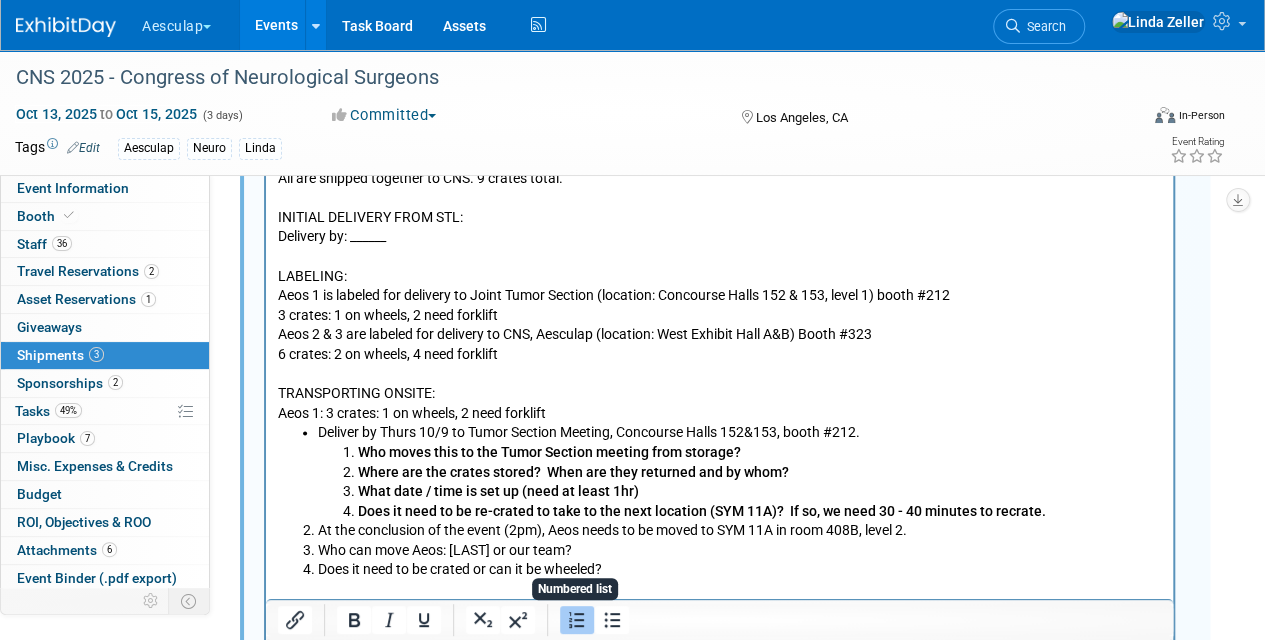 click 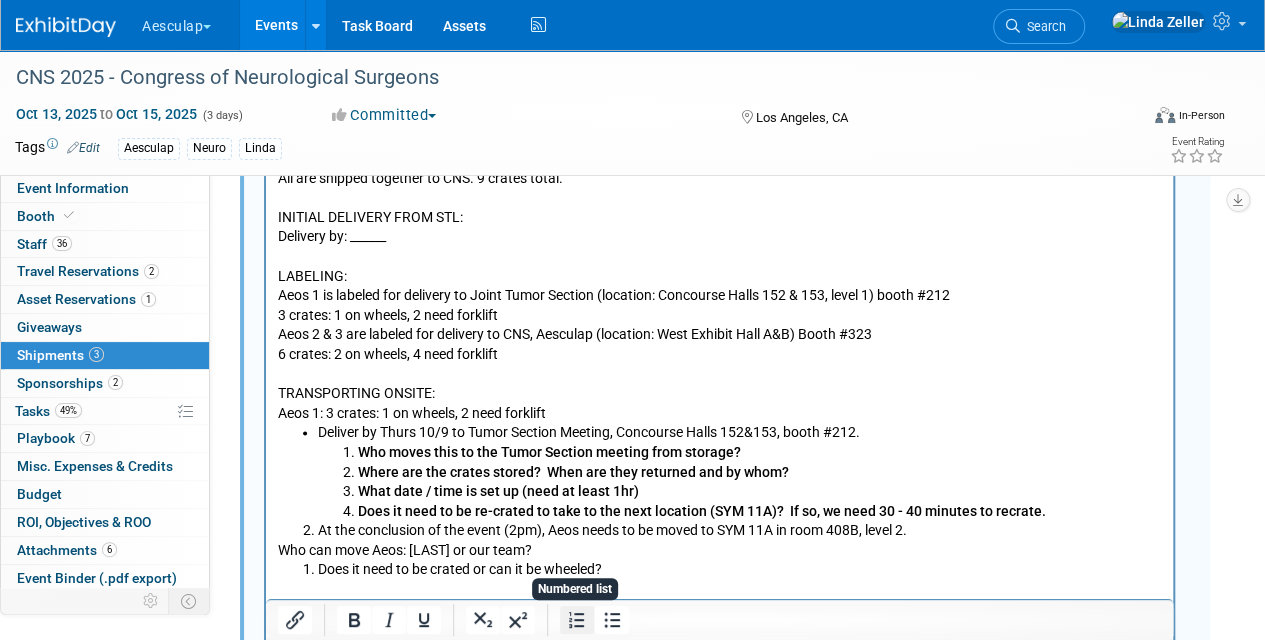 click 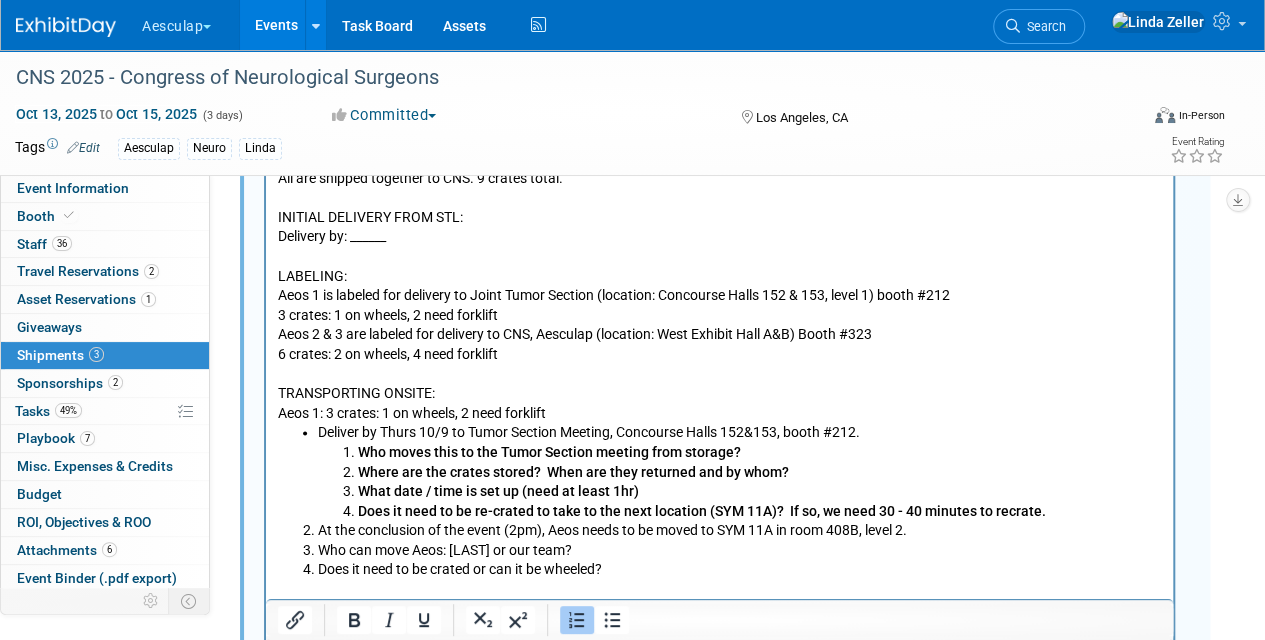 click on "At the conclusion of the event (2pm), Aeos needs to be moved to SYM 11A in room 408B, level 2." at bounding box center (740, 530) 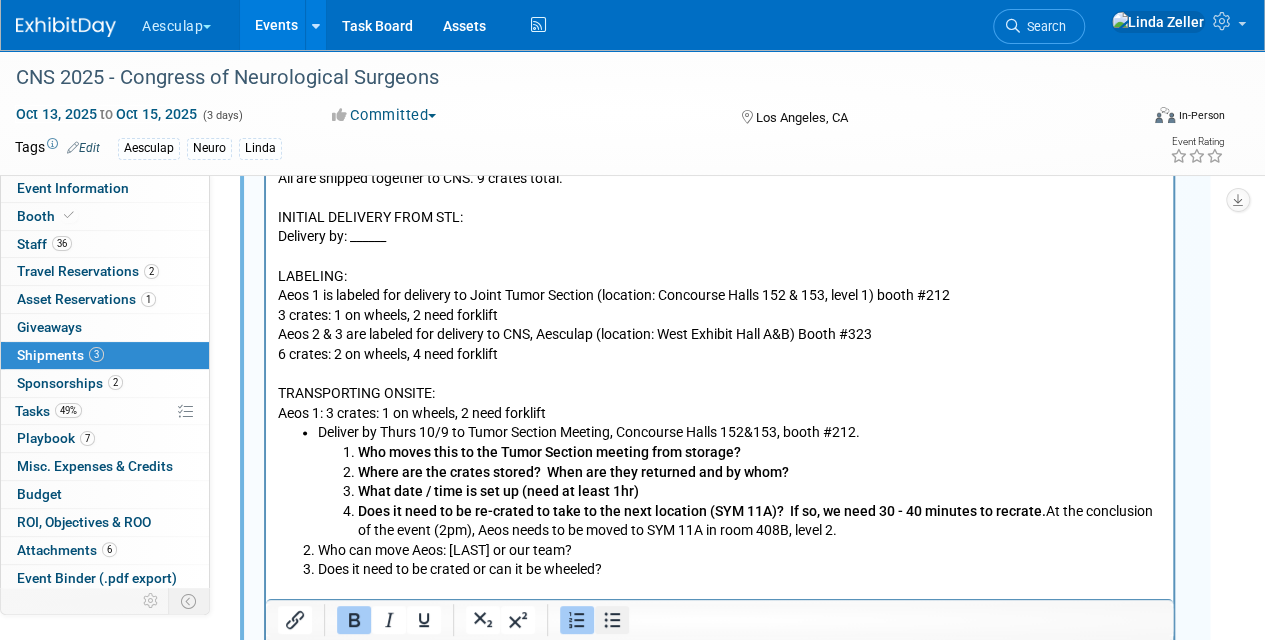 click at bounding box center [612, 620] 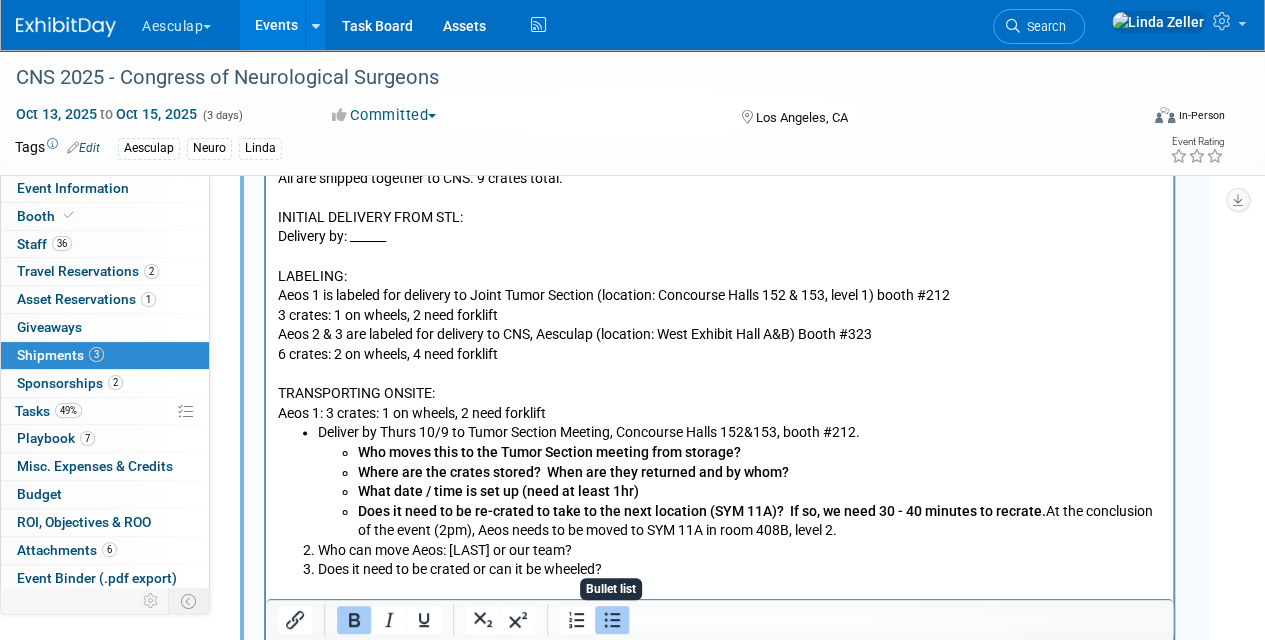 click 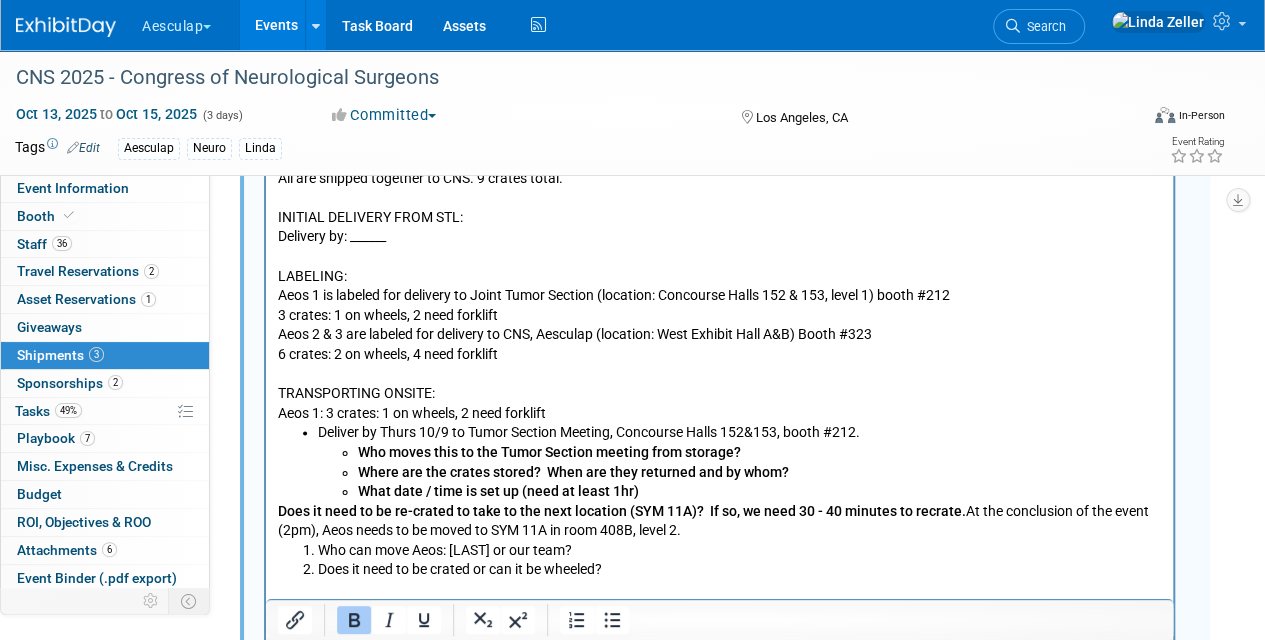 click on "Aeos 1,2,3. All are shipped together to CNS. 9 crates total. INITIAL DELIVERY FROM [CITY]: Delivery by: ______ LABELING: Aeos 1 is labeled for delivery to Joint Tumor Section (location: Concourse Halls 152 & 153, level 1) booth #212 3 crates: 1 on wheels, 2 need forklift Aeos 2 & 3 are labeled for delivery to CNS, Aesculap (location: West Exhibit Hall A&B) Booth #323 6 crates: 2 on wheels, 4 need forklift TRANSPORTING ONSITE: Aeos 1: 3 crates: 1 on wheels, 2 need forklift Deliver by Thurs 10/9 to Tumor Section Meeting, Concourse Halls 152&153, booth #212. Who moves this to the Tumor Section meeting from storage? Where are the crates stored? When are they returned and by whom? What date / time is set up (need at least 1hr) Does it need to be re-crated to take to the next location (SYM 11A)? If so, w e need 30 - 40 minutes to recrate. At the conclusion of the event (2pm), Aeos needs to be moved to SYM 11A in room 408B, level 2, Who can move Aeos? Freeman or our team? OPEN QUESTIONS:" at bounding box center (720, 412) 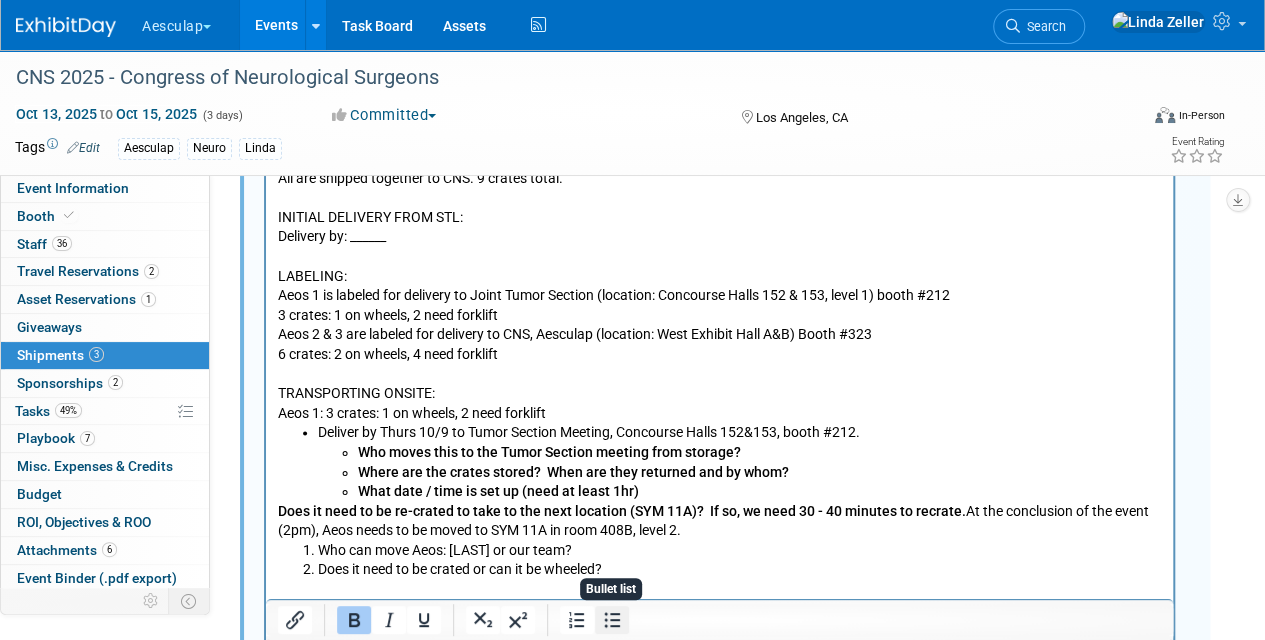 click 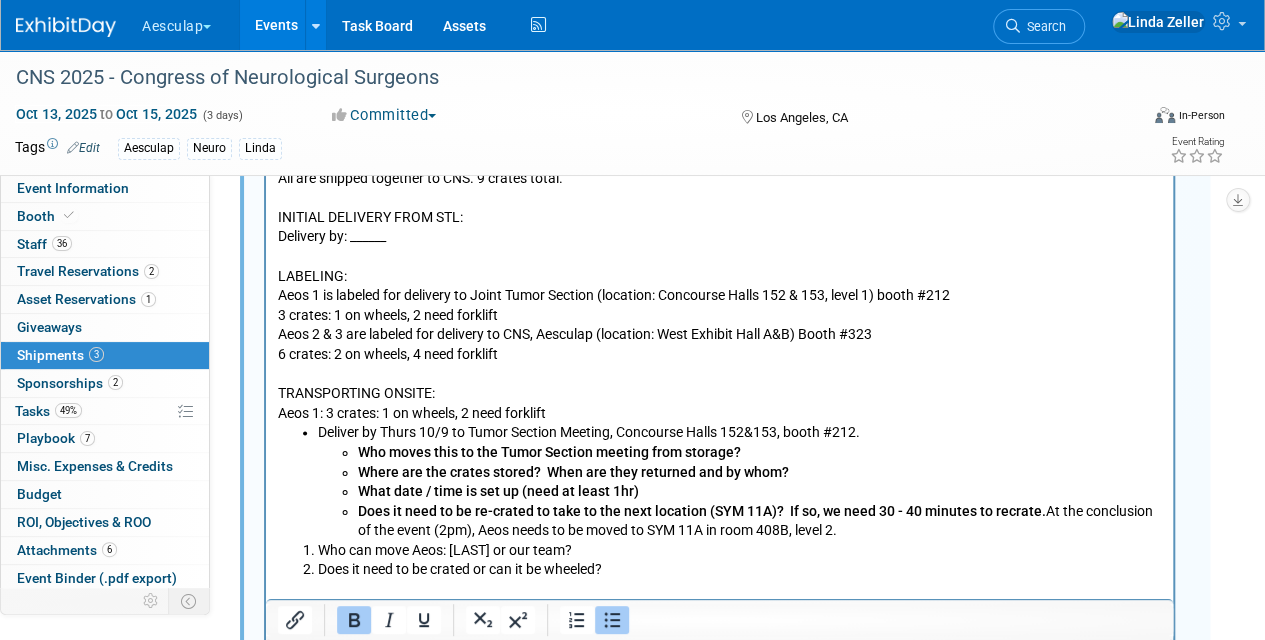 click on "Does it need to be re-crated to take to the next location (SYM 11A)? If so, w e need 30 - 40 minutes to recrate. At the conclusion of the event (2pm), Aeos needs to be moved to SYM 11A in room 408B, level 2." at bounding box center [760, 520] 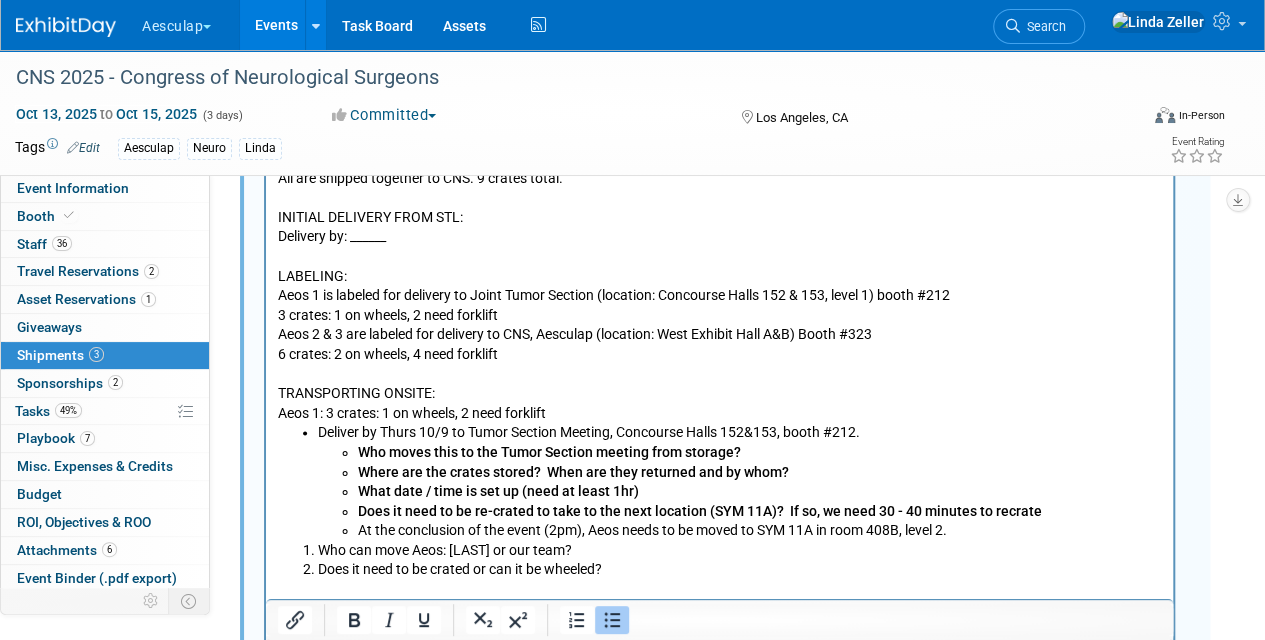 click 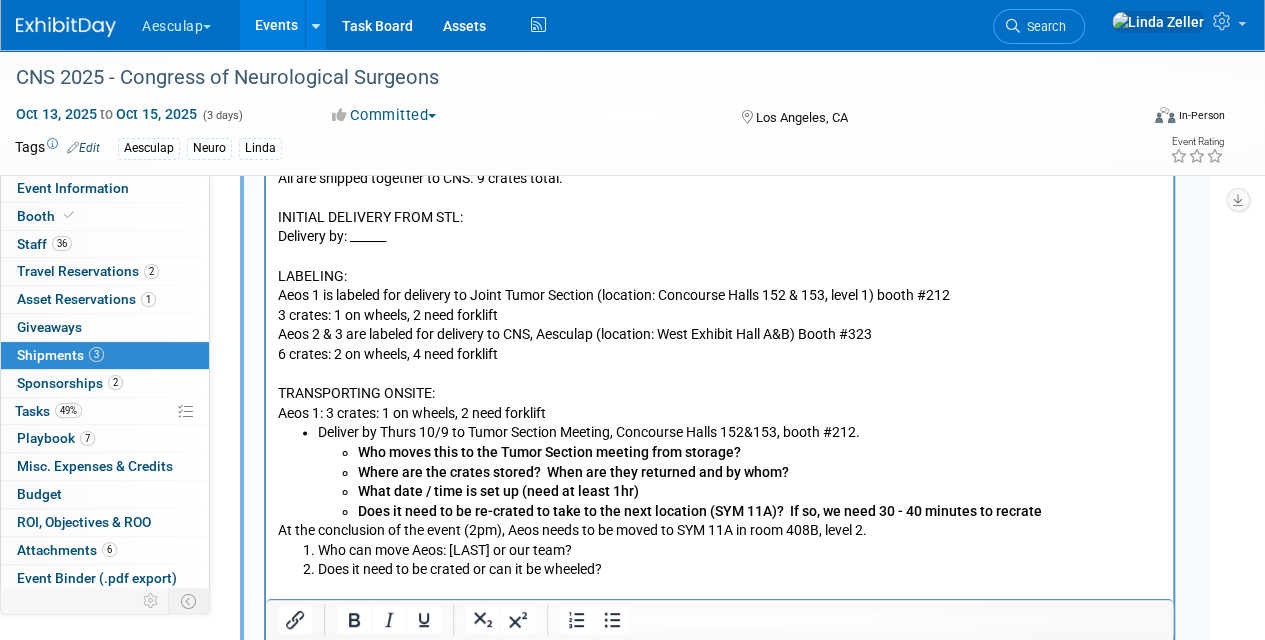 click on "Deliver by Thurs 10/9 to Tumor Section Meeting, Concourse Halls 152&153, booth #212." at bounding box center (740, 432) 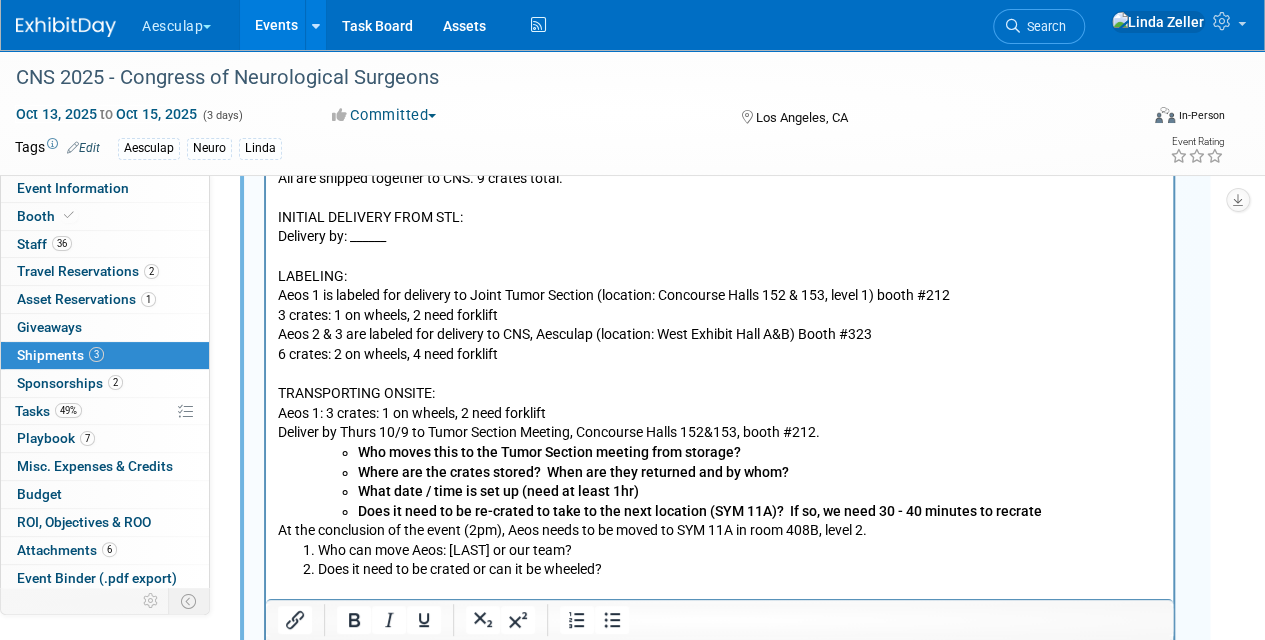 click on "At the conclusion of the event (2pm), Aeos needs to be moved to SYM 11A in room 408B, level 2." at bounding box center [720, 530] 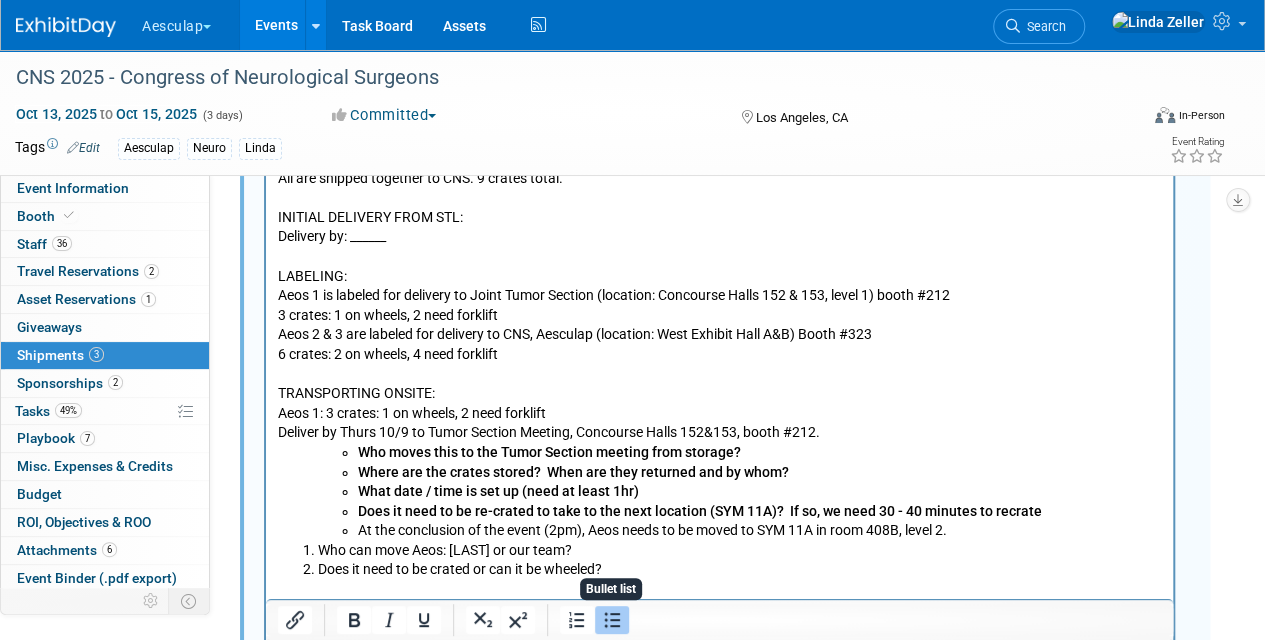 click 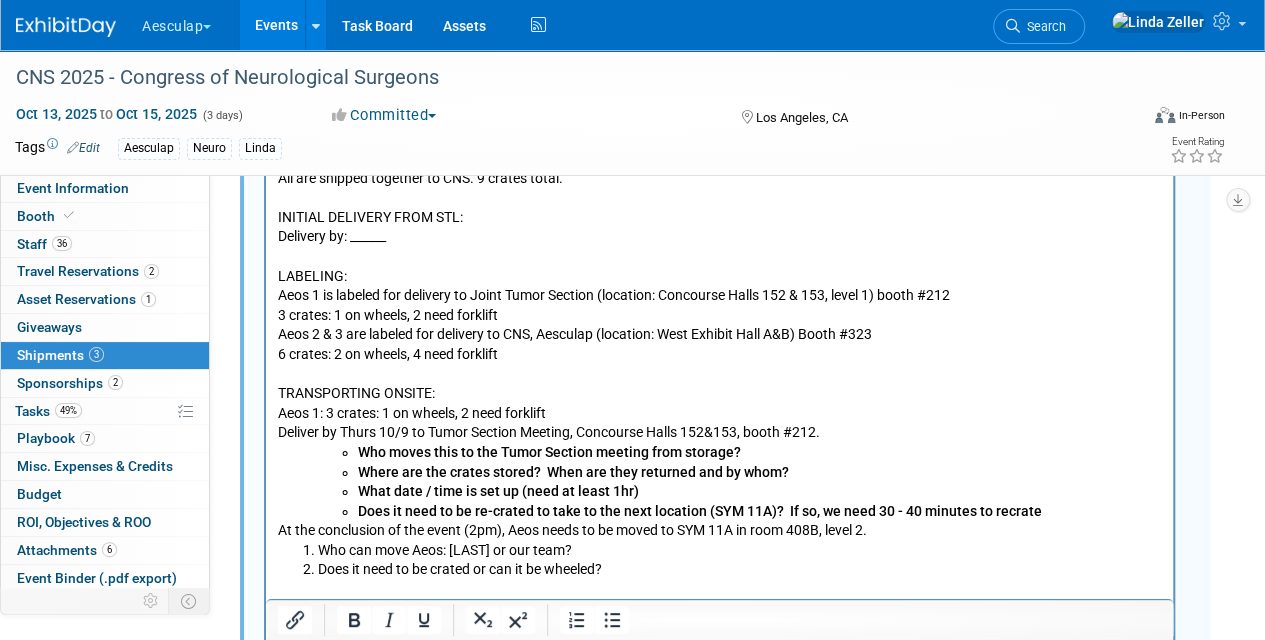 click on "Deliver by Thurs 10/9 to Tumor Section Meeting, Concourse Halls 152&153, booth #212." at bounding box center (720, 432) 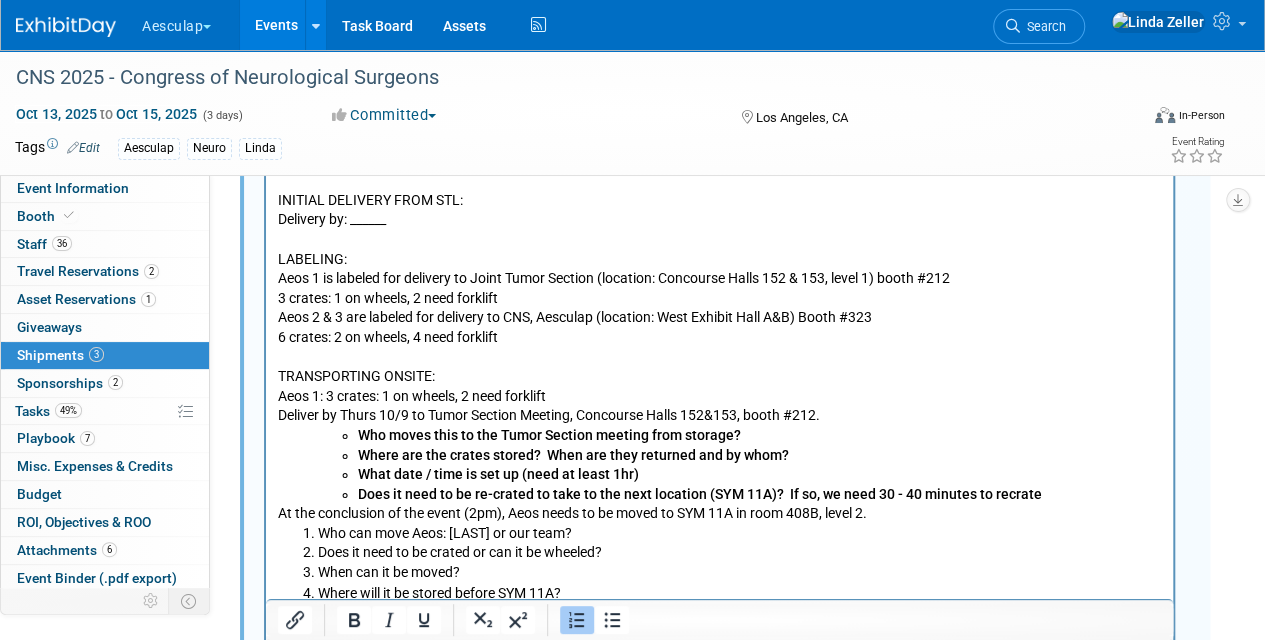 scroll, scrollTop: 1330, scrollLeft: 0, axis: vertical 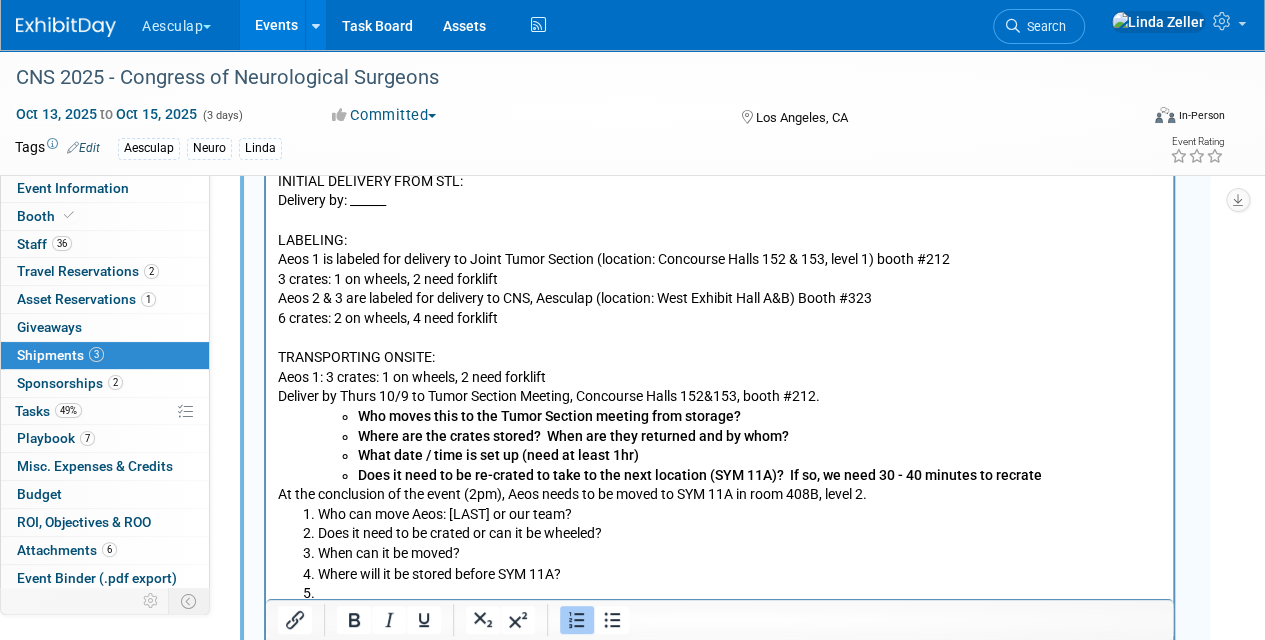 click on "Who can move Aeos: [LAST] or our team?" at bounding box center (740, 514) 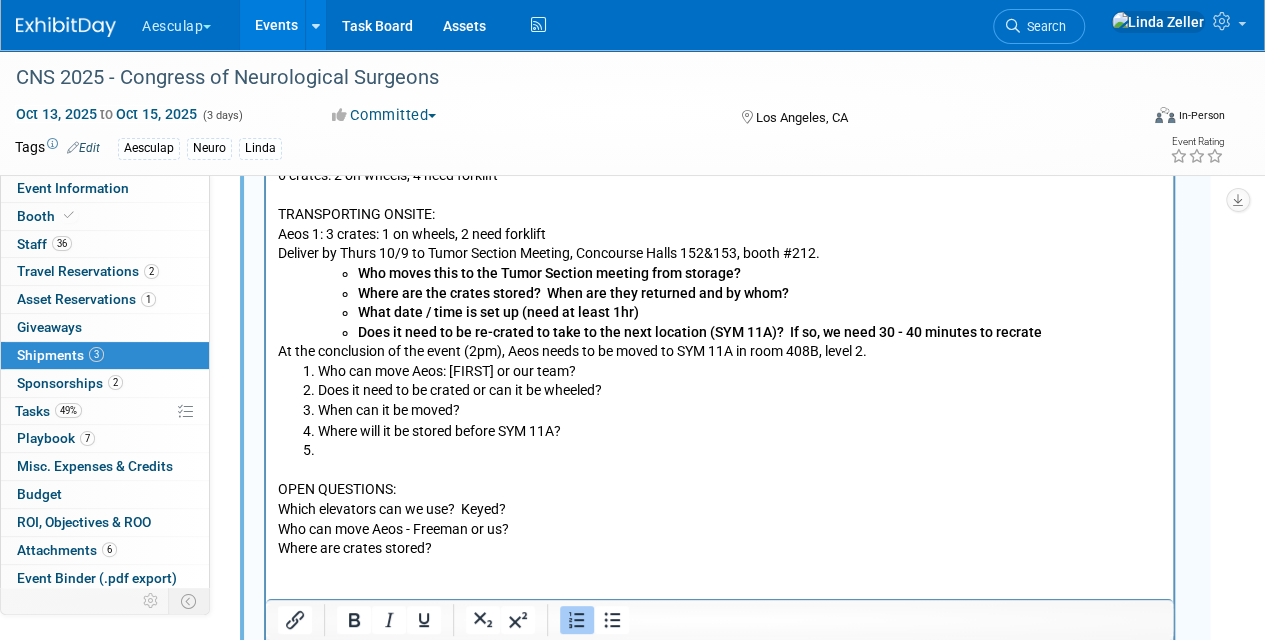 scroll, scrollTop: 1430, scrollLeft: 0, axis: vertical 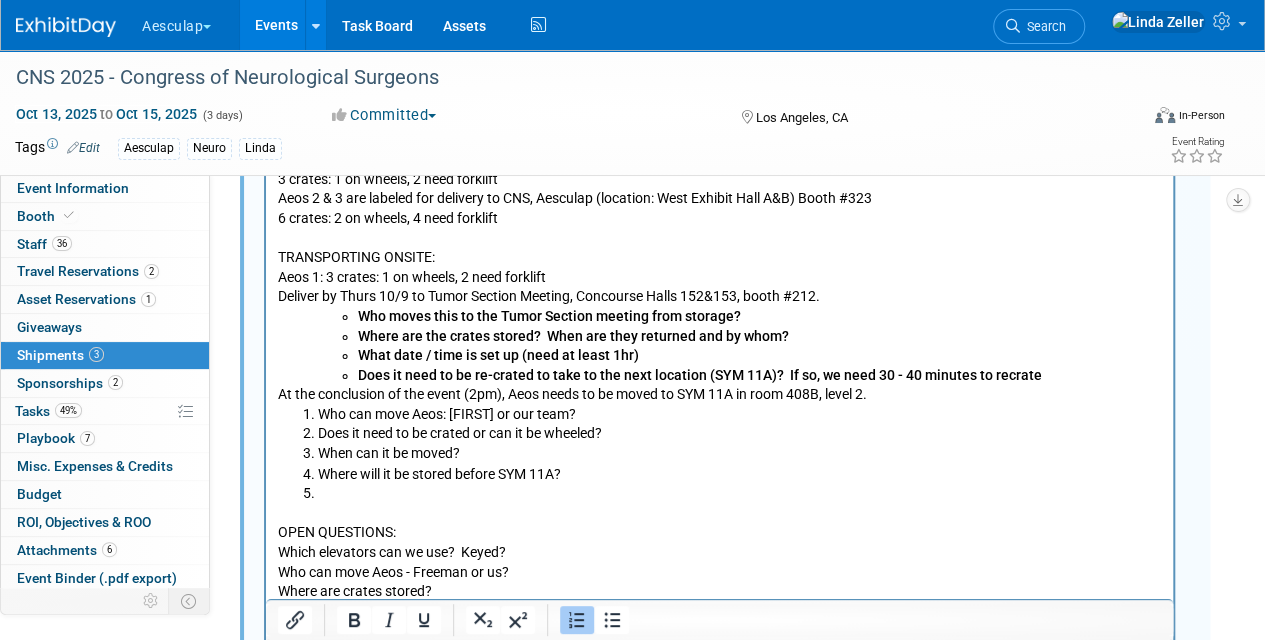 click on "Does it need to be crated or can it be wheeled?" at bounding box center [740, 433] 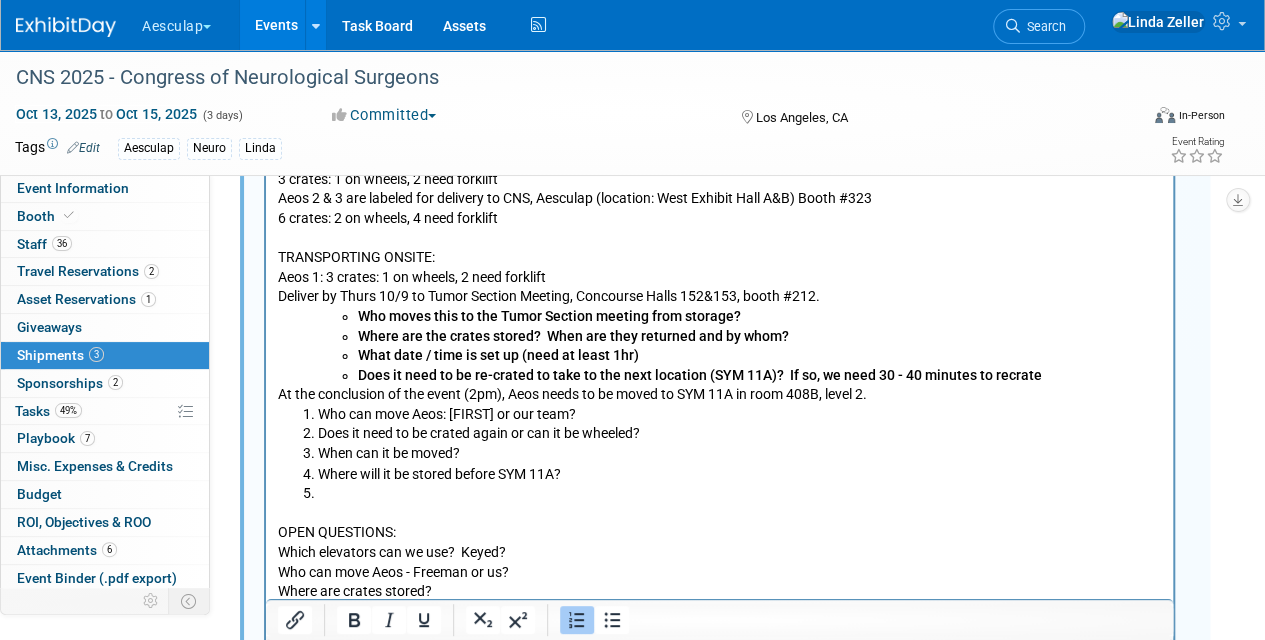 click on "Does it need to be crated again or can it be wheeled?" at bounding box center [740, 433] 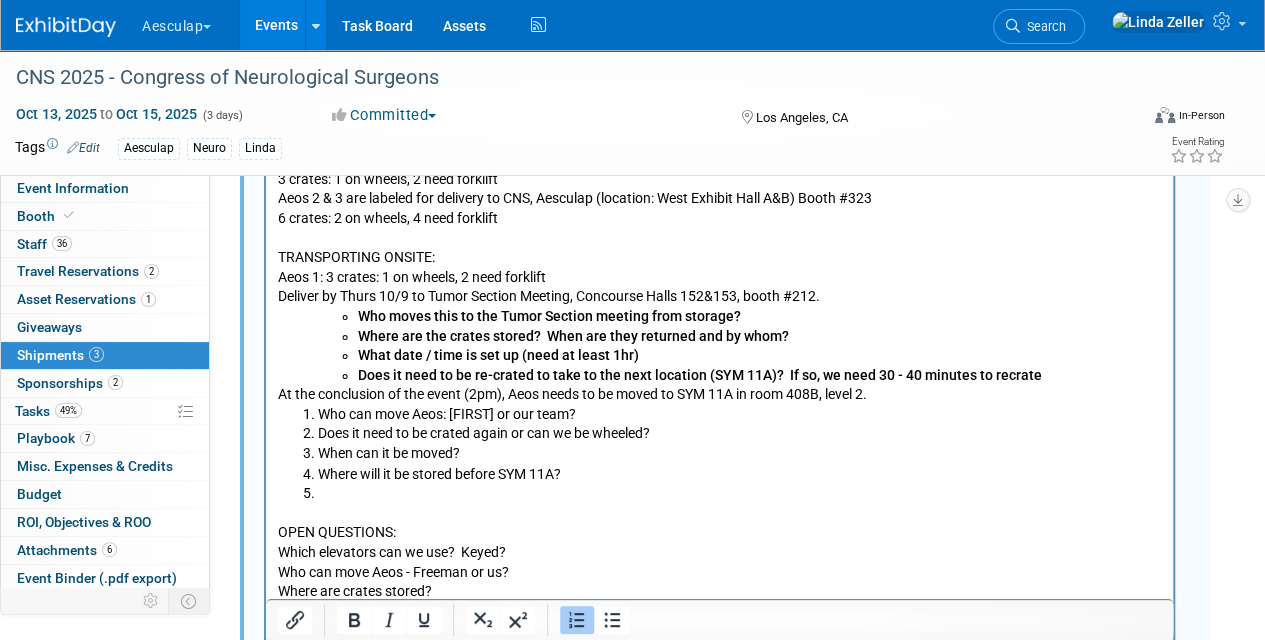 click on "Does it need to be crated again or can we be wheeled?" at bounding box center [740, 433] 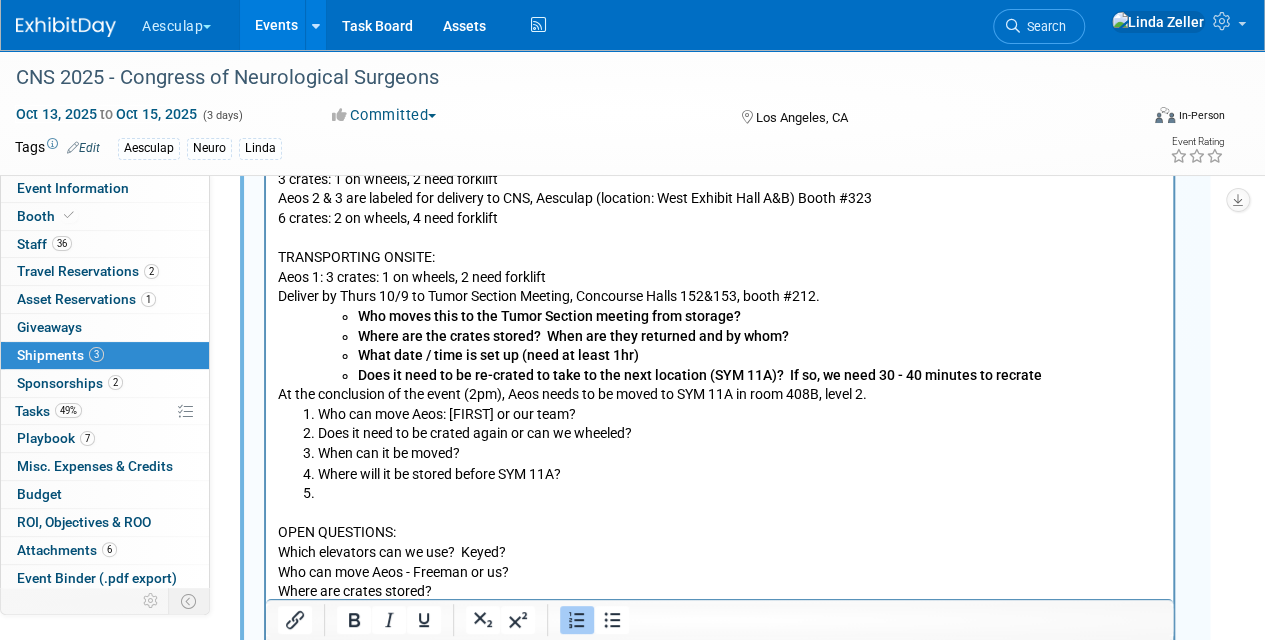 click on "Does it need to be crated again or can we wheeled?" at bounding box center [740, 433] 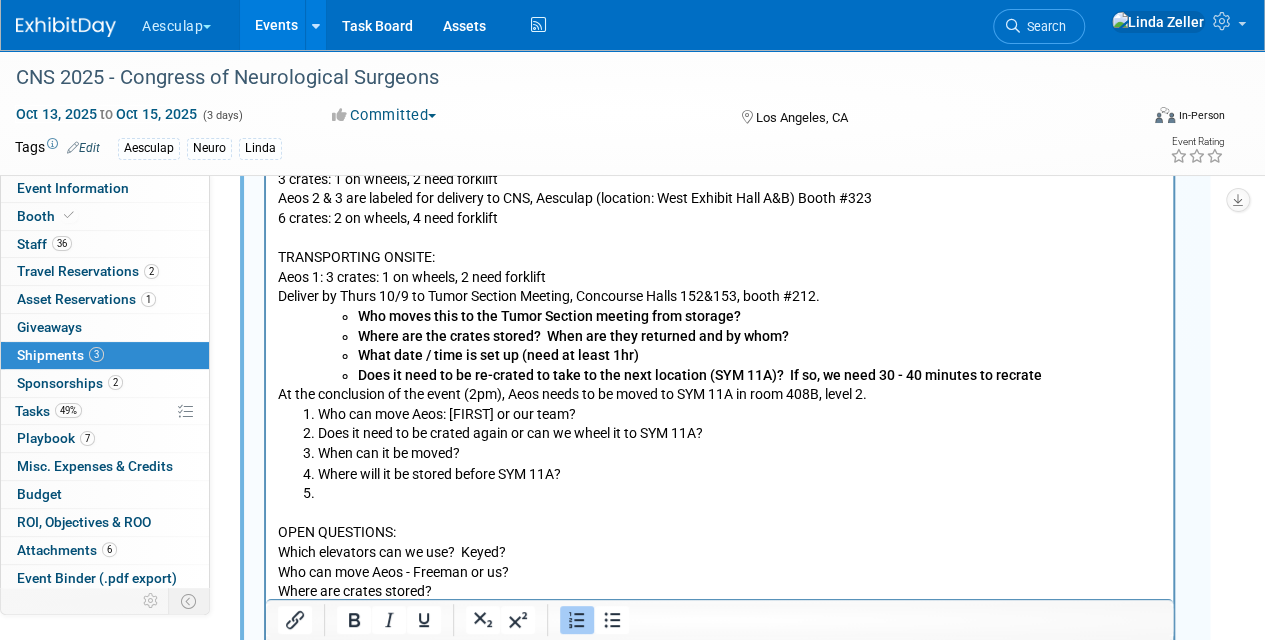 click on "When can it be moved?" at bounding box center [740, 453] 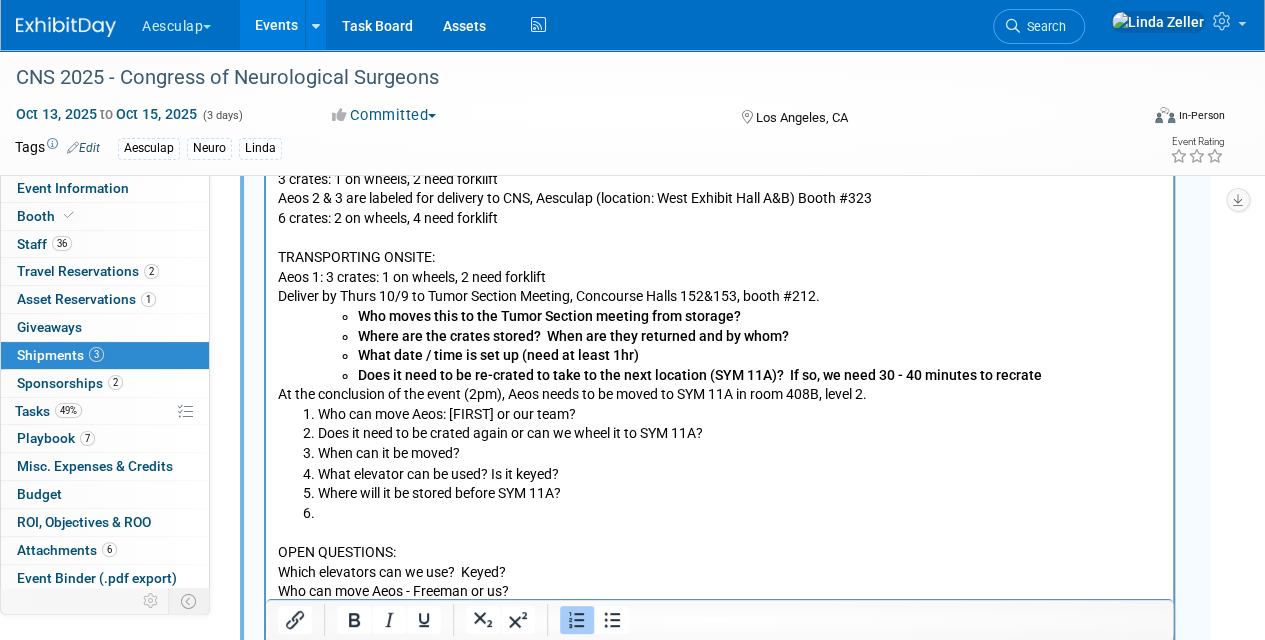 click on "Where will it be stored before SYM 11A?" at bounding box center (740, 492) 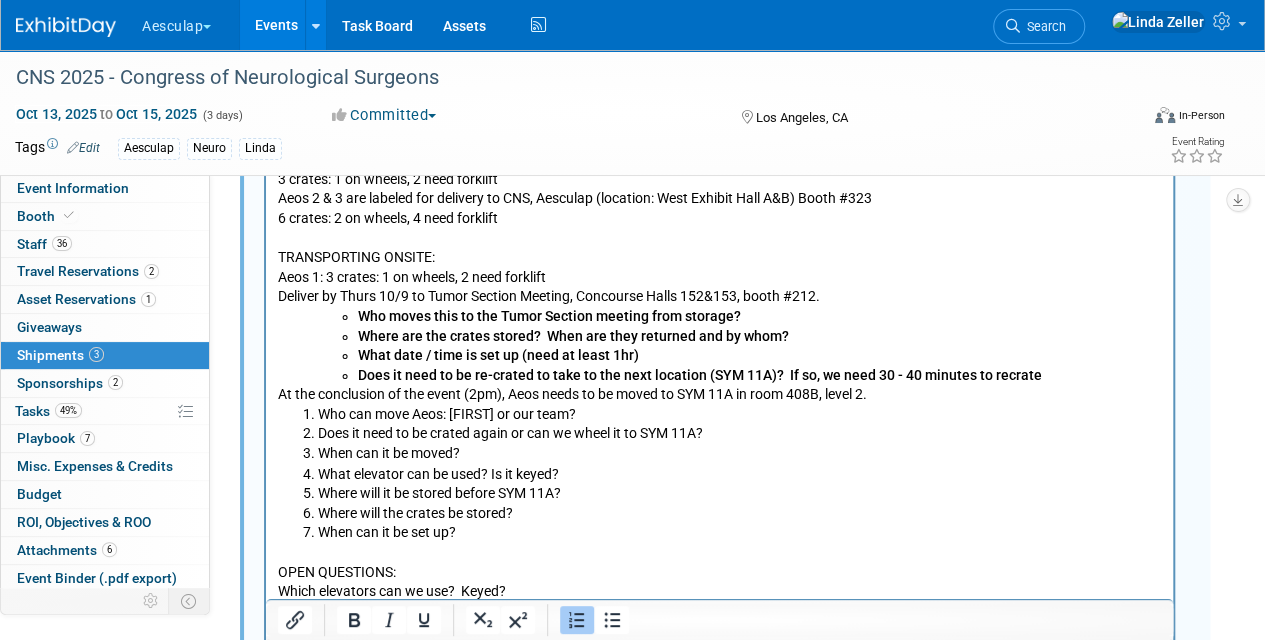 click on "Deliver by Thurs 10/9 to Tumor Section Meeting, Concourse Halls 152&153, booth #212." at bounding box center [720, 296] 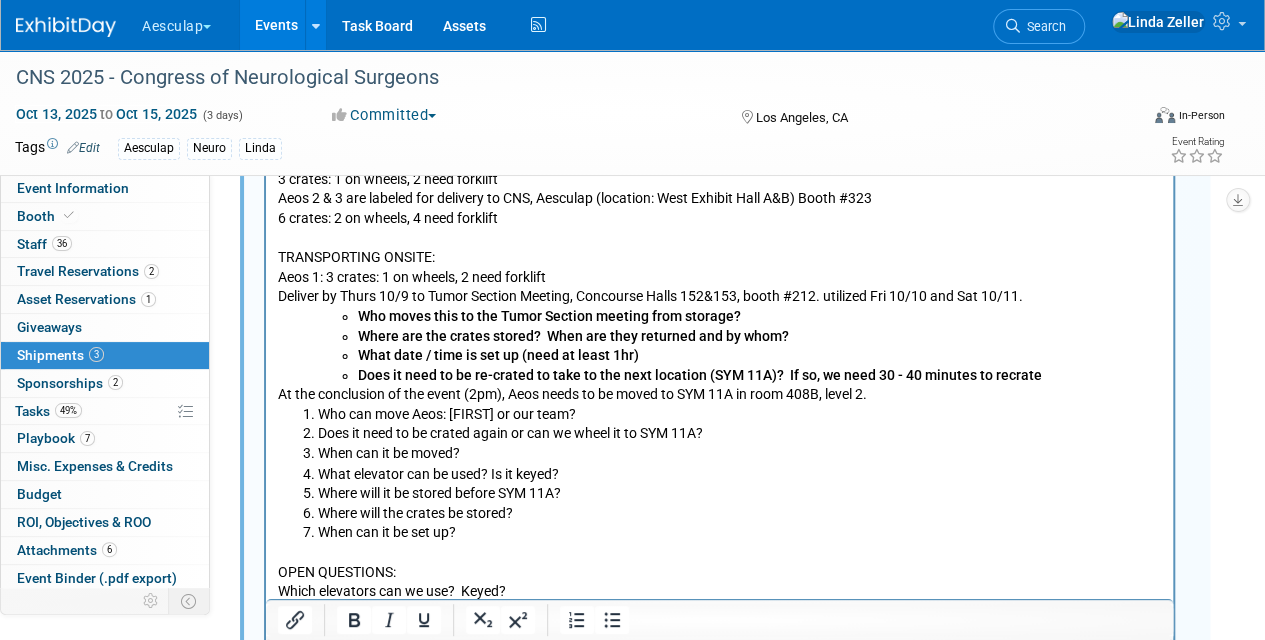 click on "At the conclusion of the event (2pm), Aeos needs to be moved to SYM 11A in room 408B, level 2." at bounding box center (720, 394) 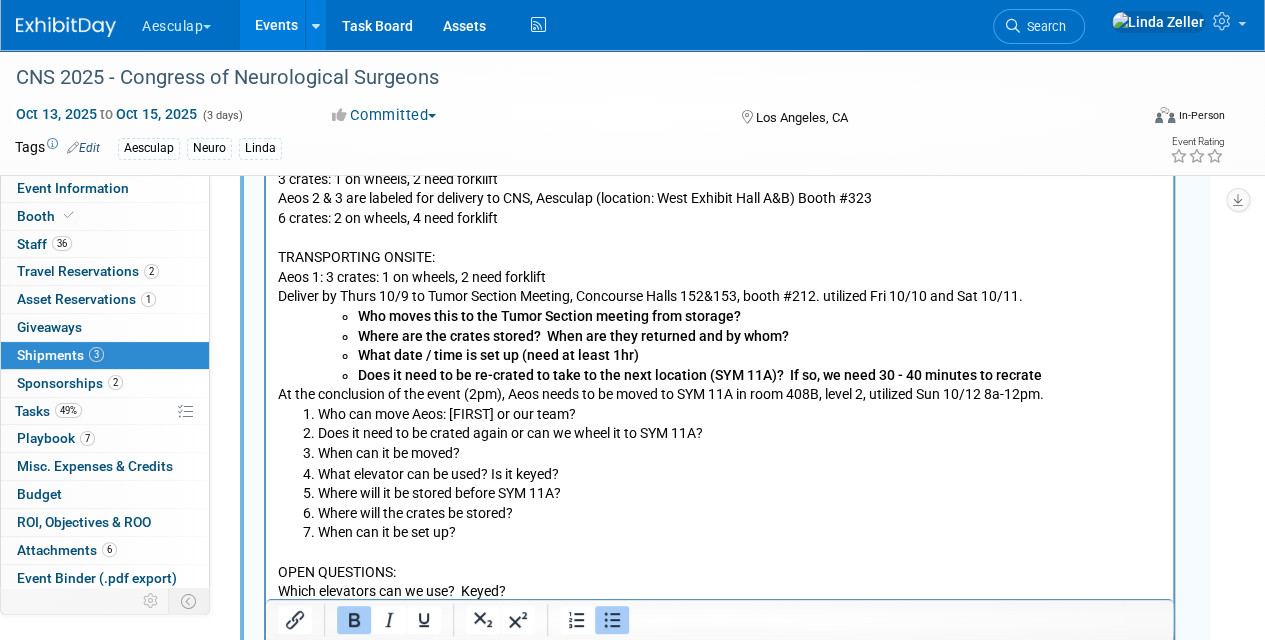 click on "Does it need to be re-crated to take to the next location (SYM 11A)? If so, w e need 30 - 40 minutes to recrate" at bounding box center [760, 375] 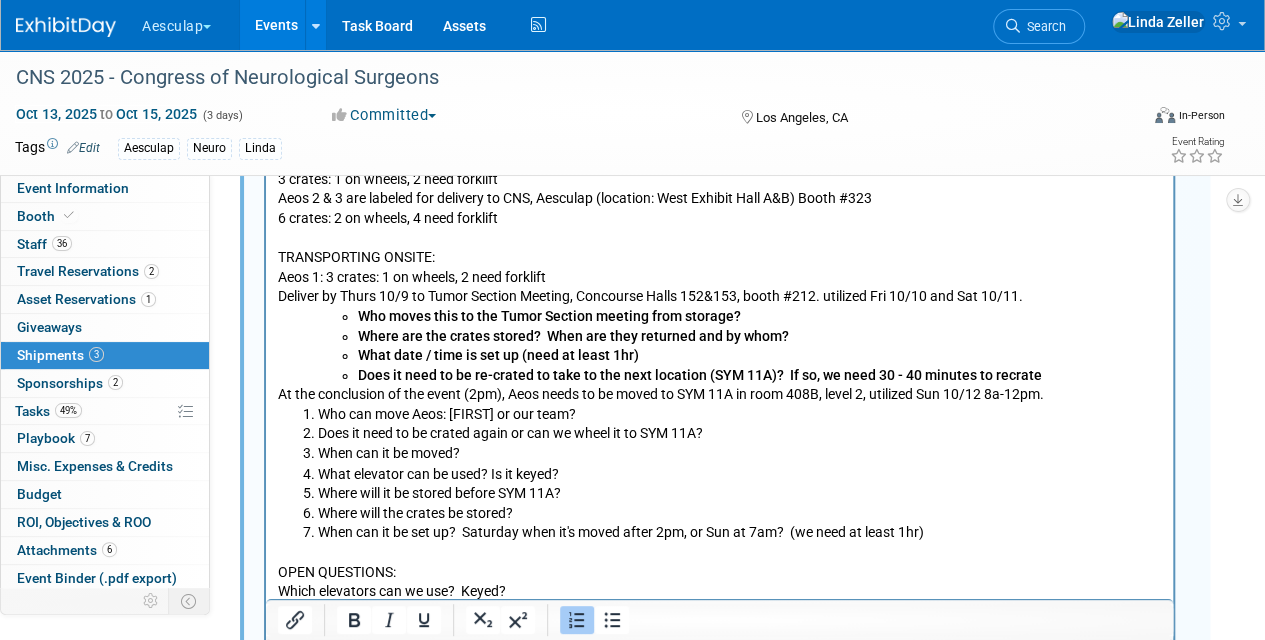 drag, startPoint x: 322, startPoint y: 414, endPoint x: 946, endPoint y: 531, distance: 634.874 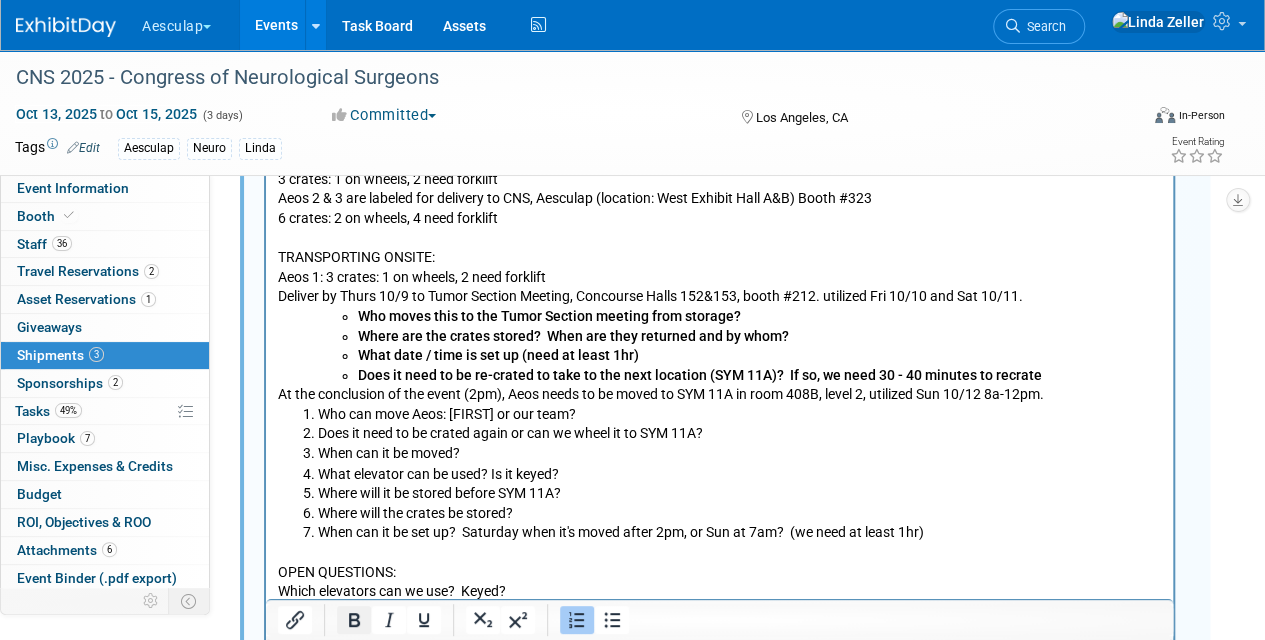 click 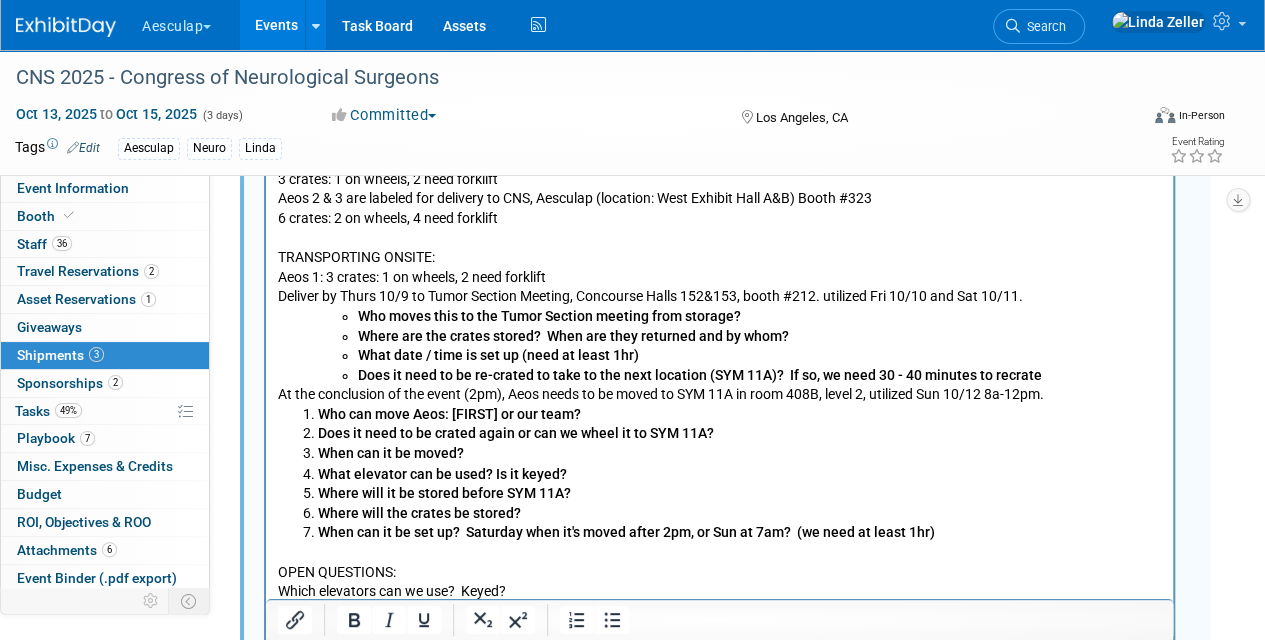 click at bounding box center (720, 551) 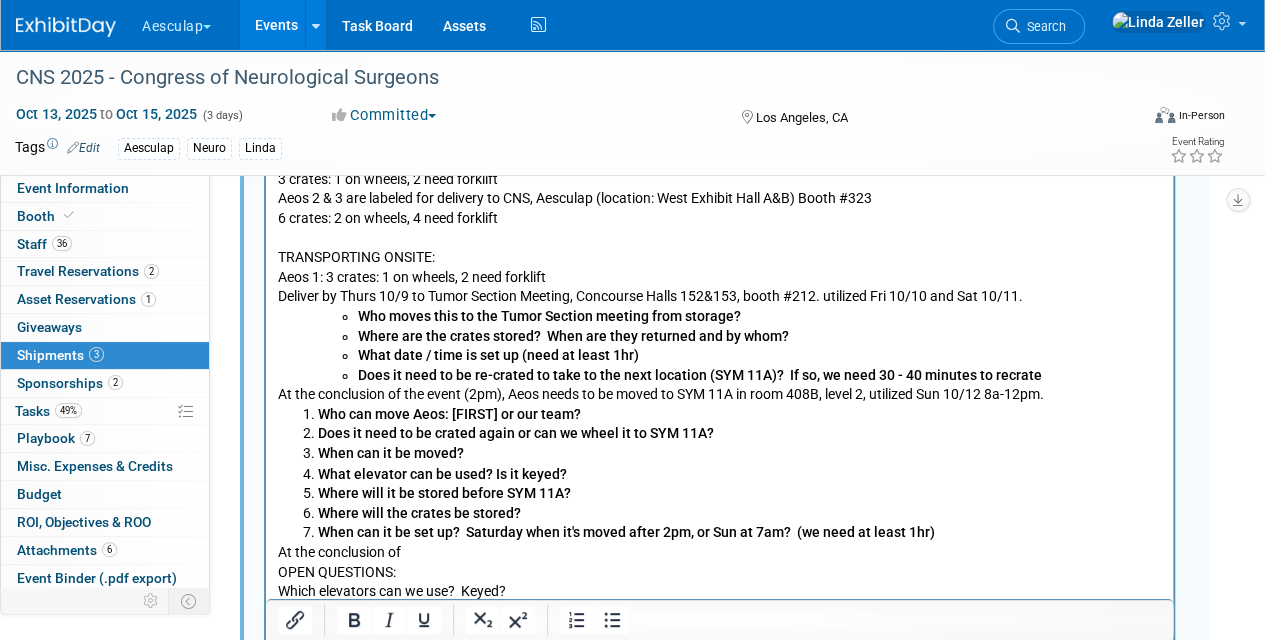 click on "At the conclusion of the event (2pm), Aeos needs to be moved to SYM 11A in room 408B, level 2, utilized Sun 10/12 8a-12pm." at bounding box center (720, 394) 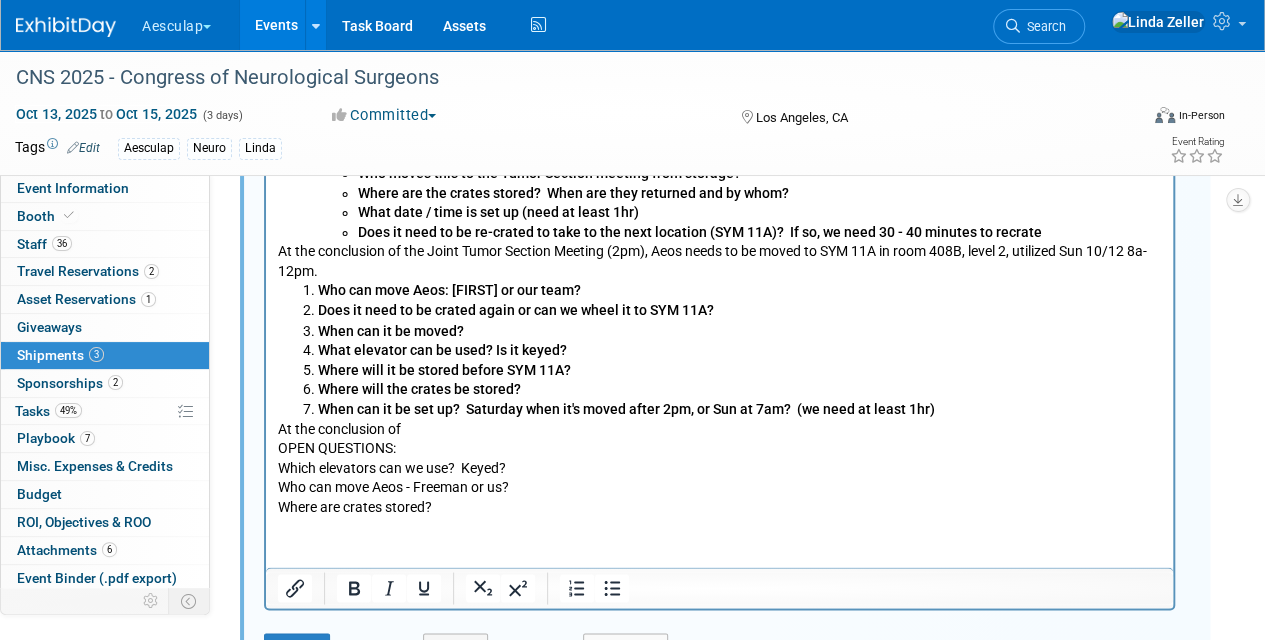 scroll, scrollTop: 1630, scrollLeft: 0, axis: vertical 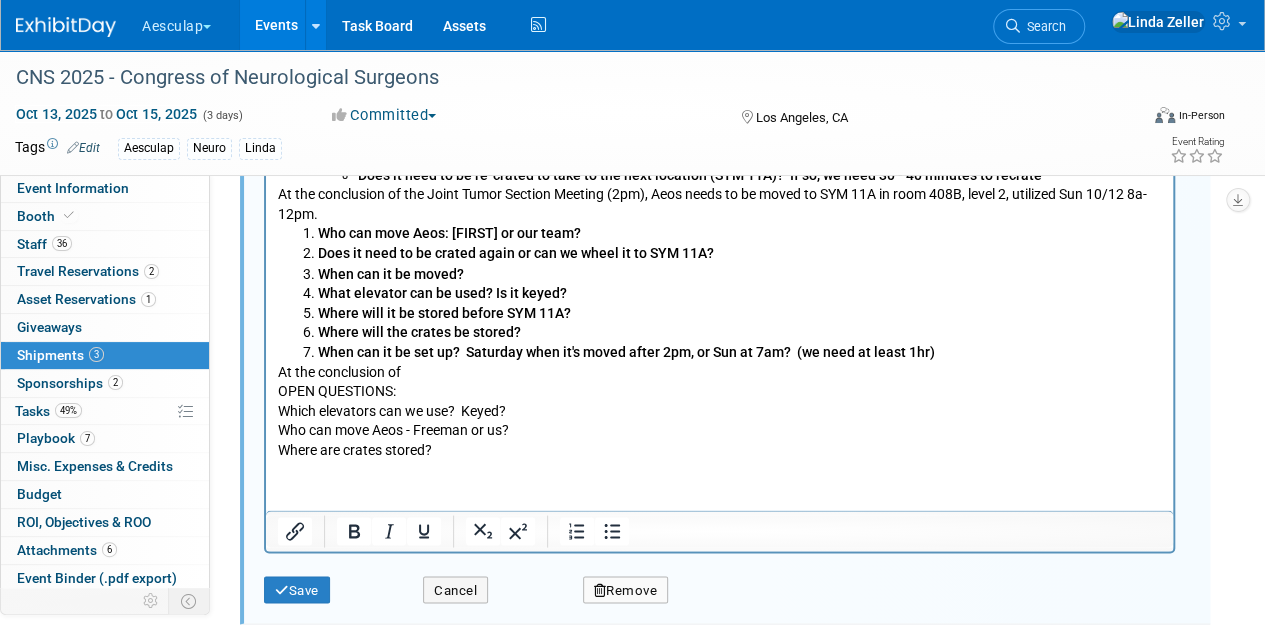 click on "At the conclusion of" at bounding box center [720, 372] 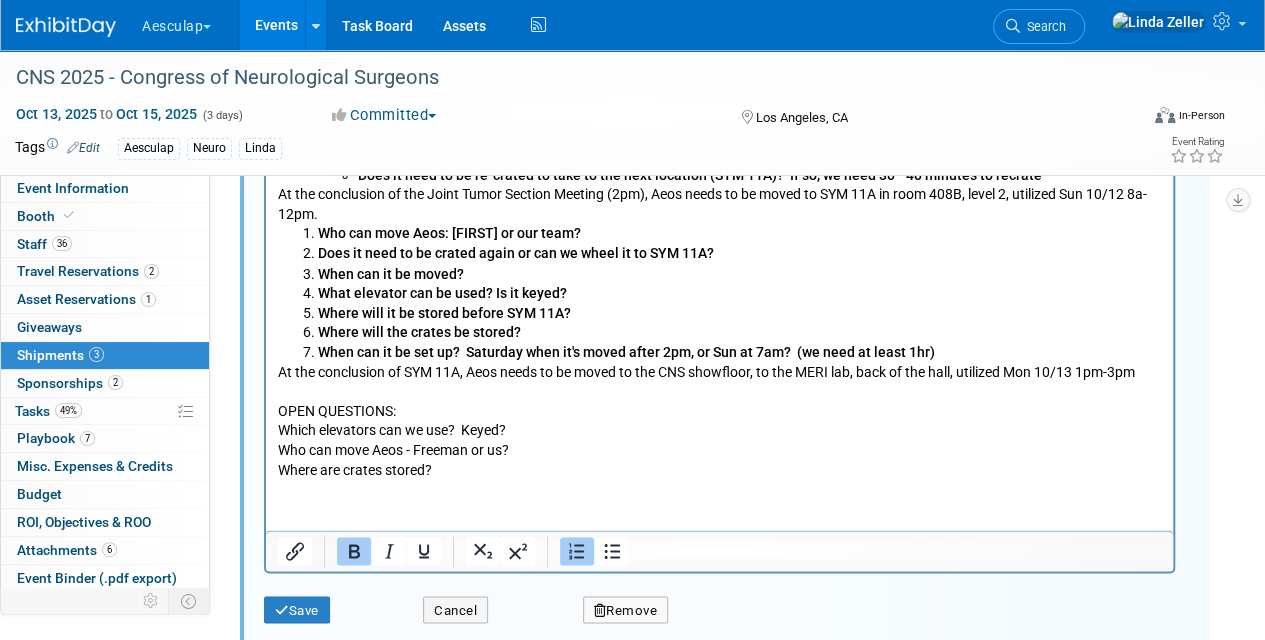 drag, startPoint x: 322, startPoint y: 236, endPoint x: 944, endPoint y: 350, distance: 632.36066 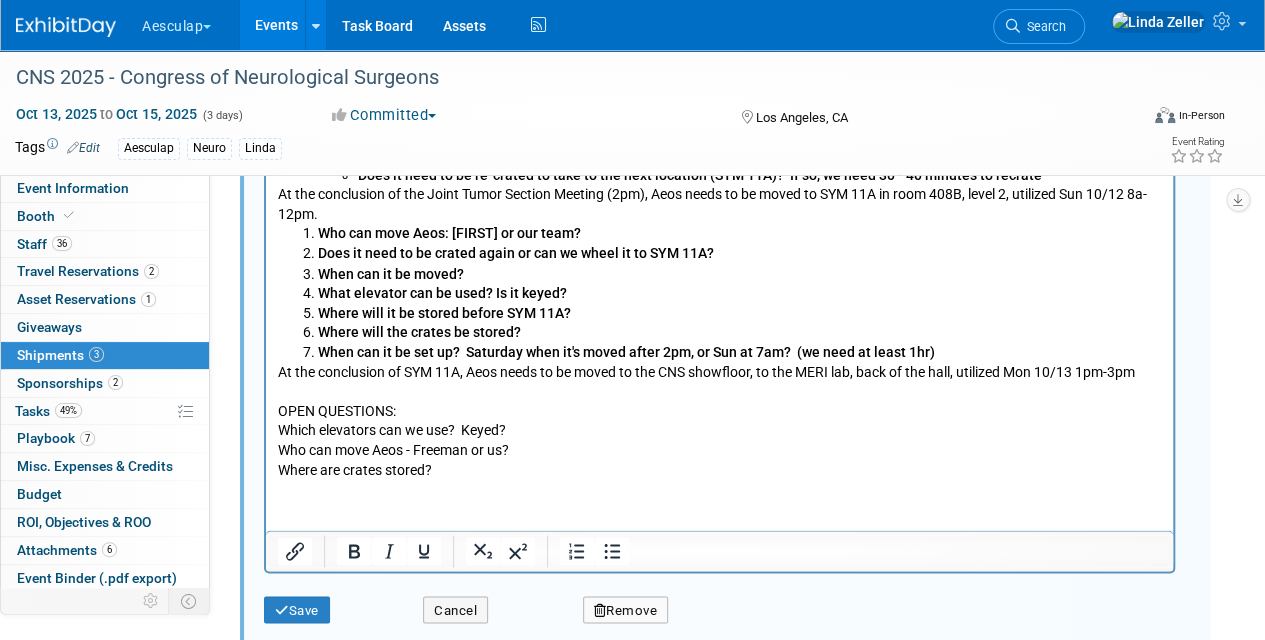 drag, startPoint x: 322, startPoint y: 381, endPoint x: 303, endPoint y: 385, distance: 19.416489 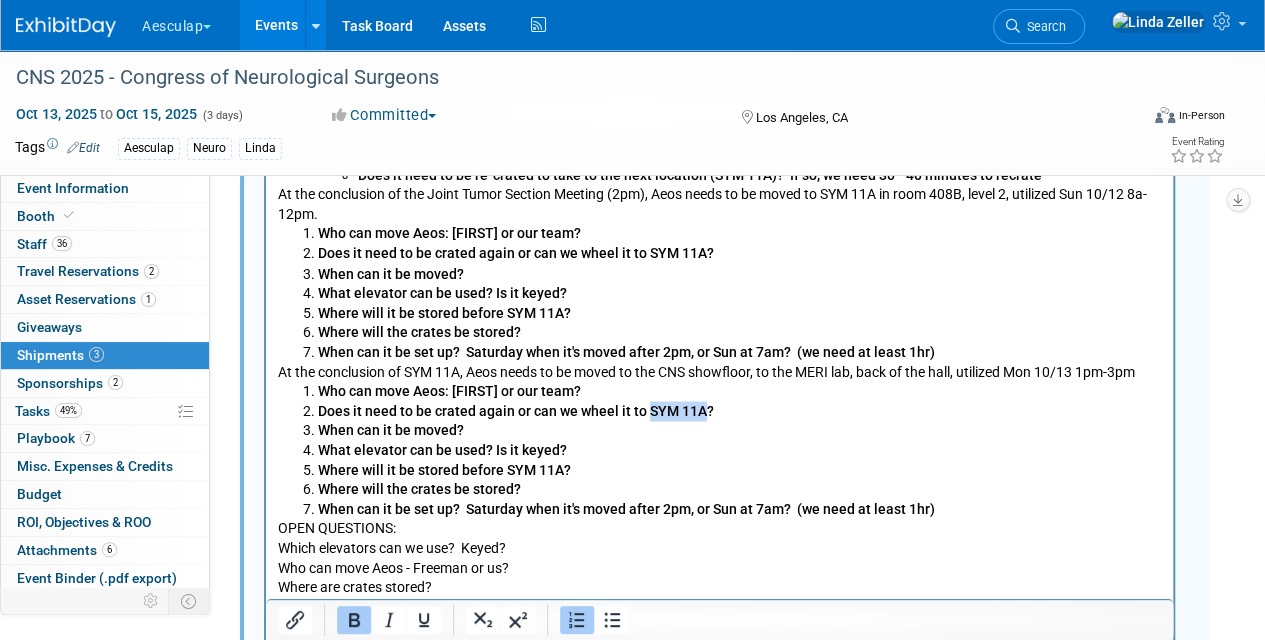 drag, startPoint x: 646, startPoint y: 407, endPoint x: 704, endPoint y: 410, distance: 58.077534 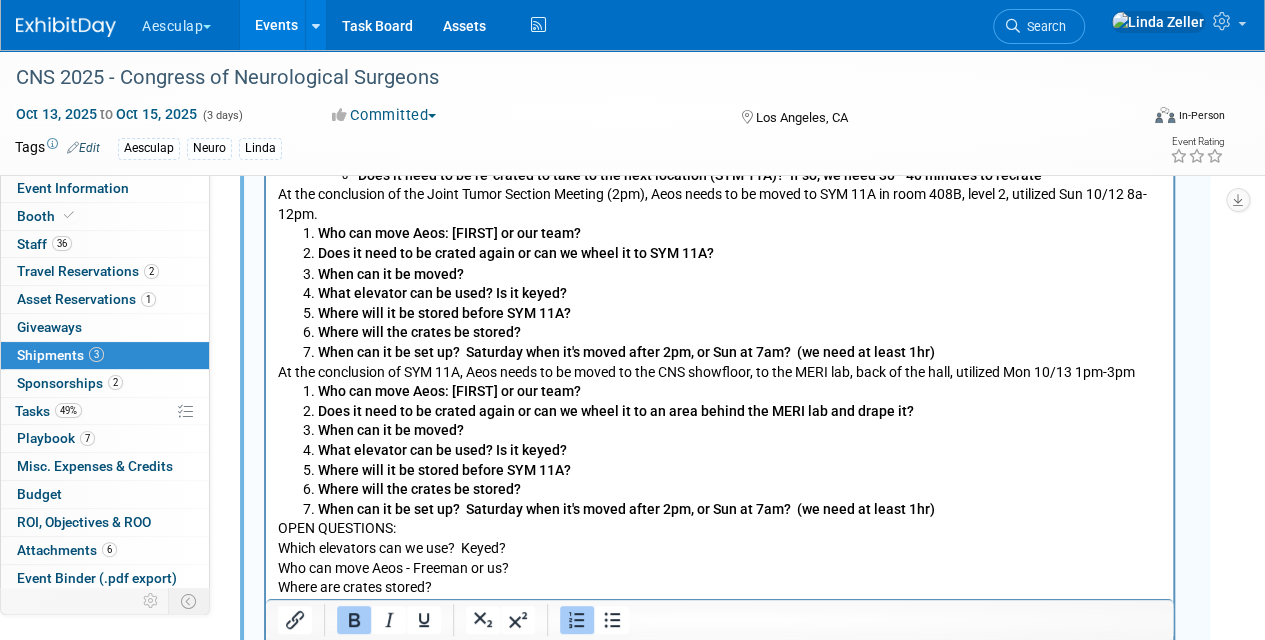 click on "Who can move Aeos: [FIRST] or our team? Does it need to be crated again or can we wheel it to an area behind the MERI lab and drape it? When can it be moved? What elevator can be used? Is it keyed? Where will it be stored before SYM 11A? Where will the crates be stored? When can it be set up? Saturday when it's moved after 2pm, or Sun at 7am? (we need at least 1hr)" at bounding box center [720, 449] 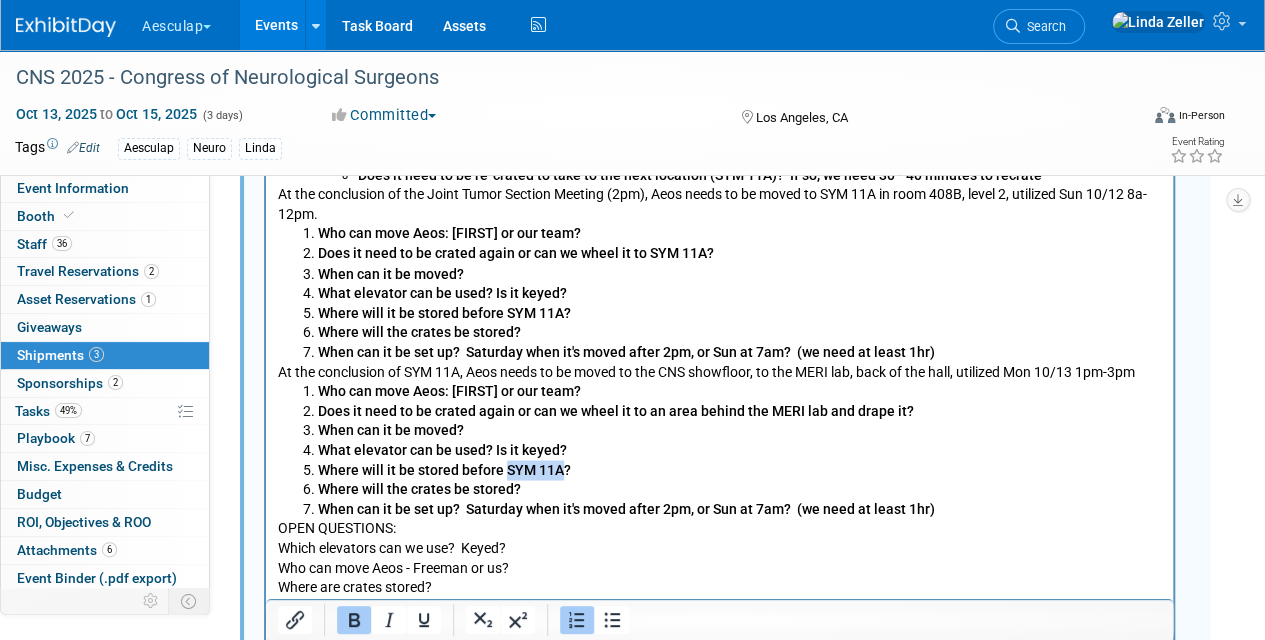 drag, startPoint x: 559, startPoint y: 467, endPoint x: 506, endPoint y: 472, distance: 53.235325 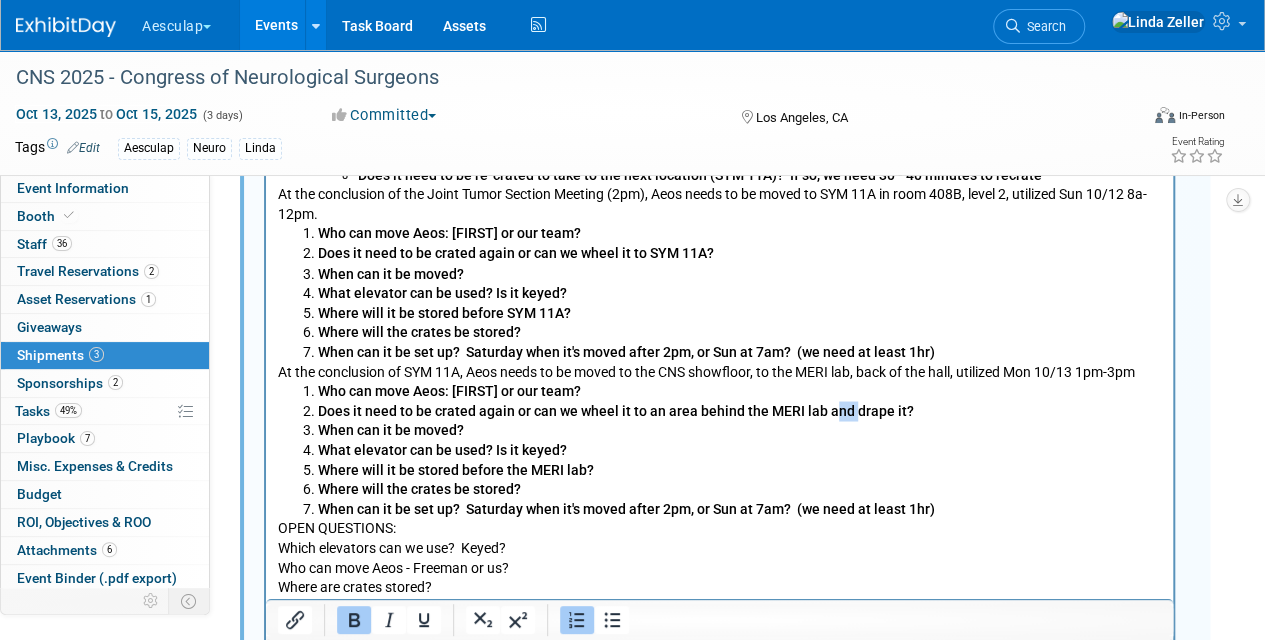 drag, startPoint x: 850, startPoint y: 409, endPoint x: 833, endPoint y: 409, distance: 17 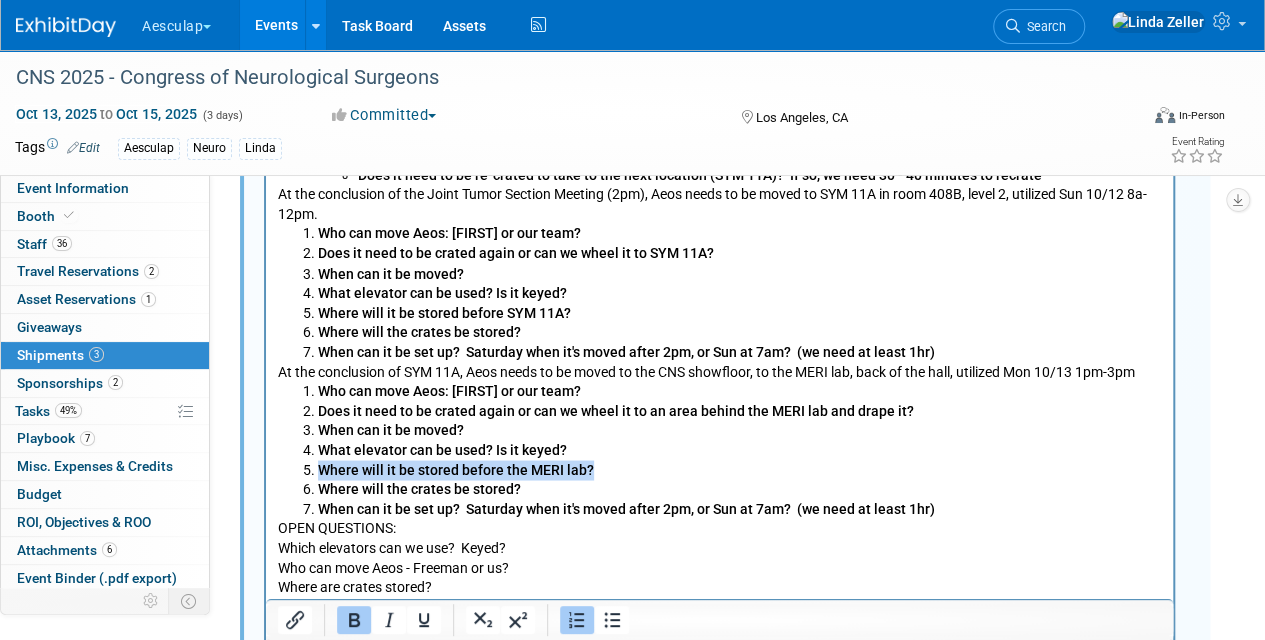 drag, startPoint x: 590, startPoint y: 466, endPoint x: 318, endPoint y: 475, distance: 272.14886 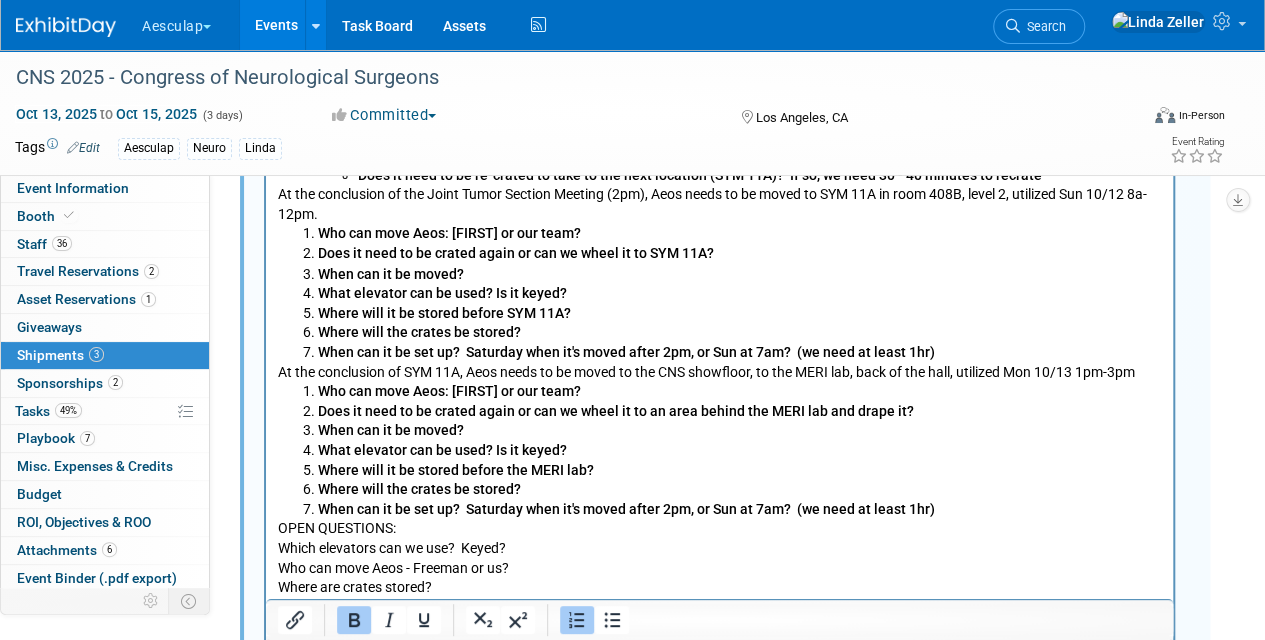 click on "Where will it be stored before the MERI lab?" at bounding box center [456, 469] 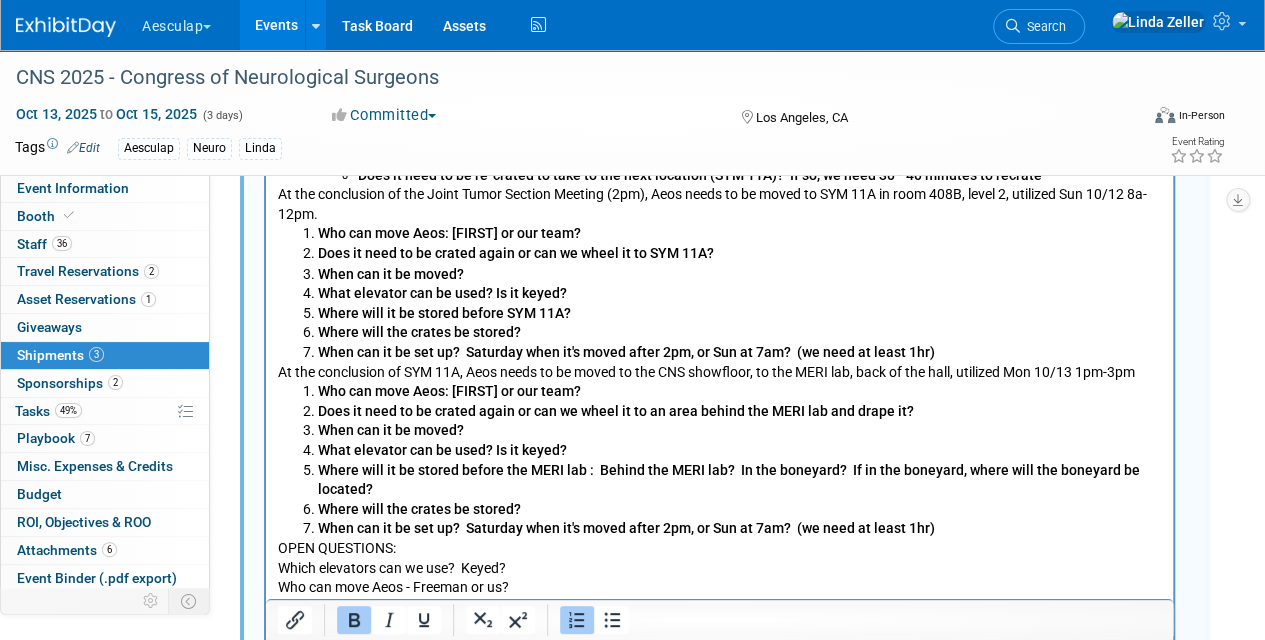 drag, startPoint x: 467, startPoint y: 530, endPoint x: 938, endPoint y: 536, distance: 471.0382 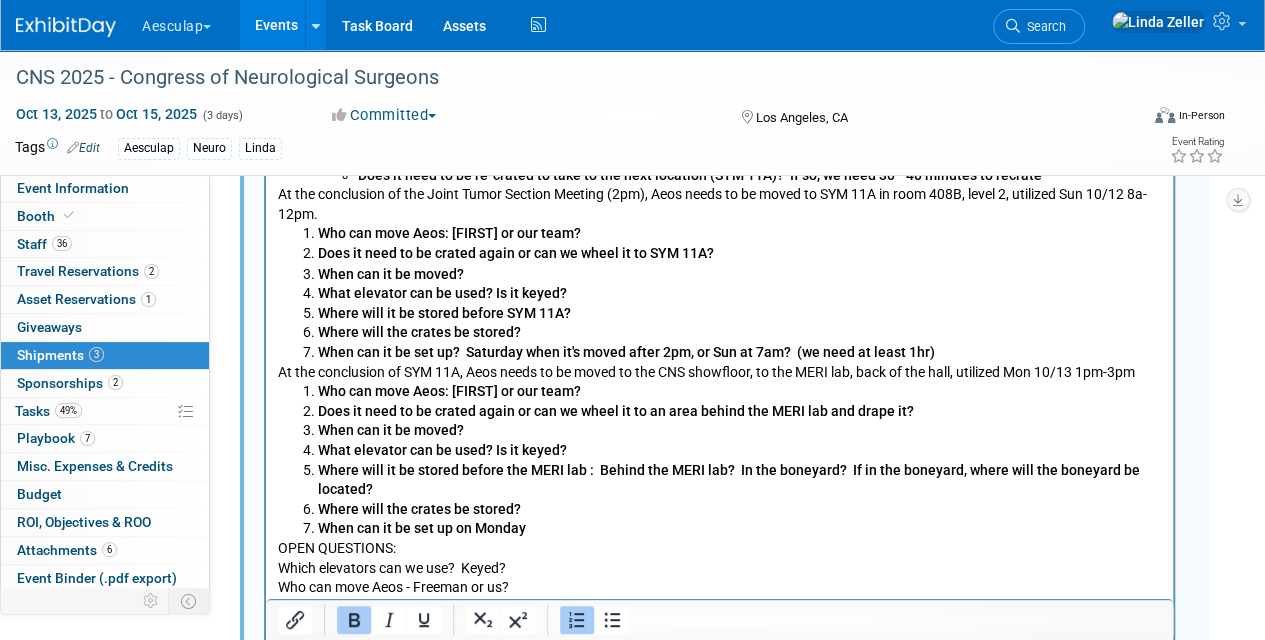 click on "When can it be set up on Monday" at bounding box center [422, 527] 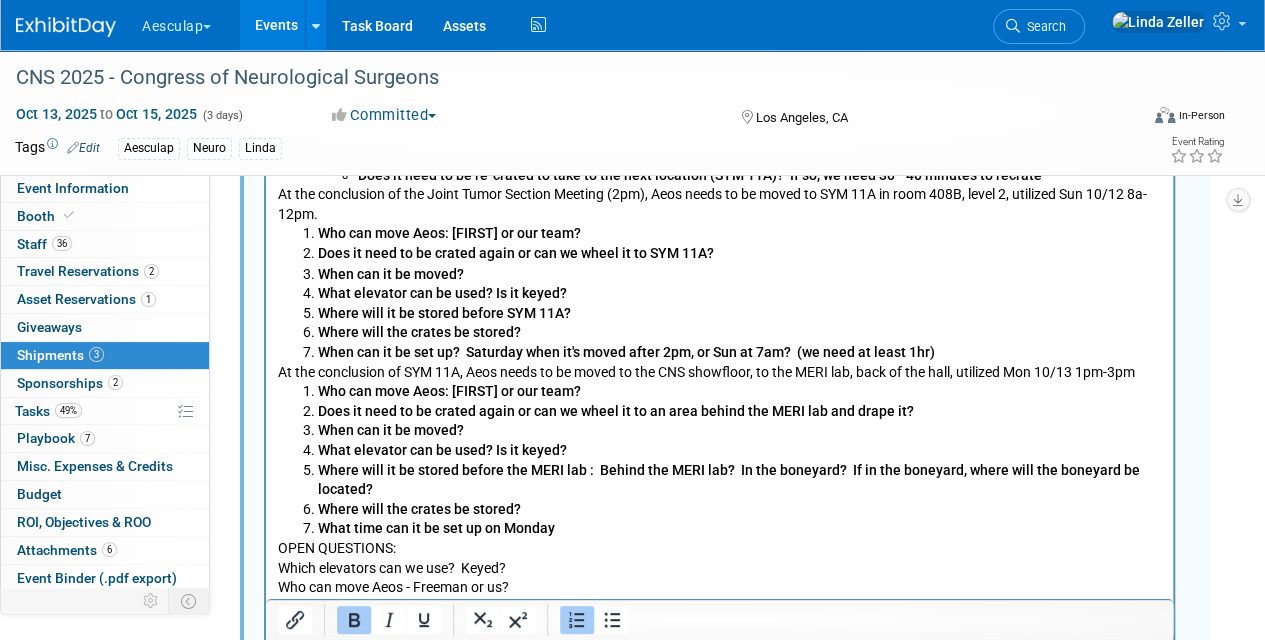 click on "What time can it be set up on Monday" at bounding box center [740, 528] 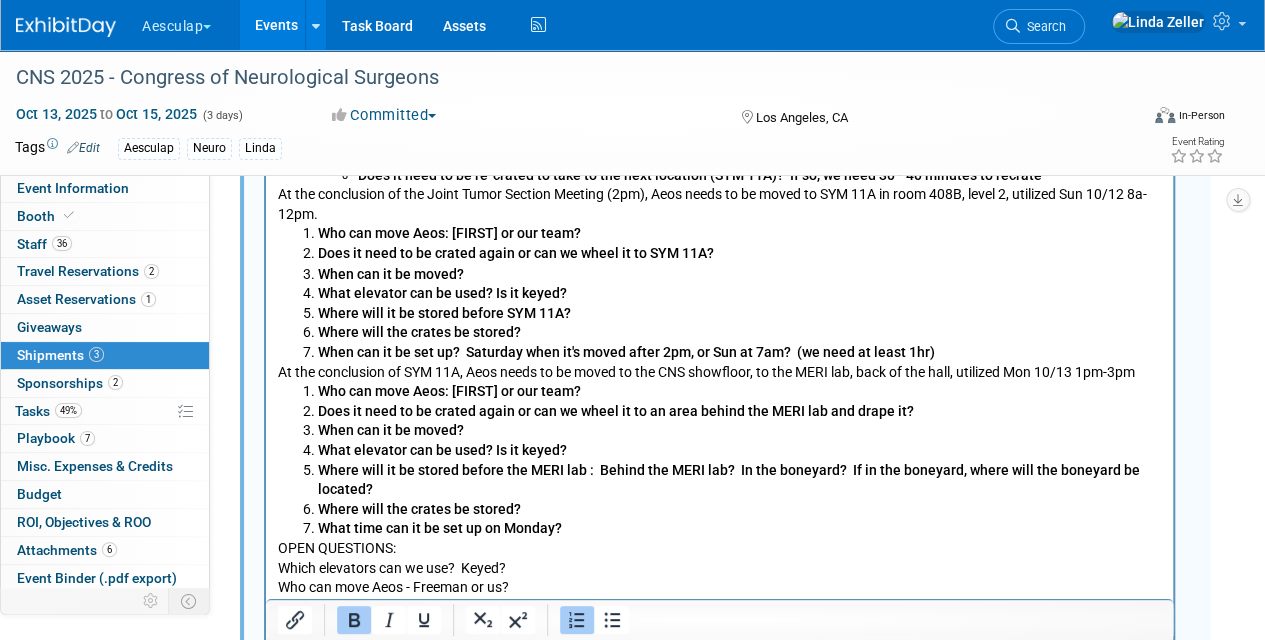 click on "What time can it be set up on Monday?" at bounding box center (440, 527) 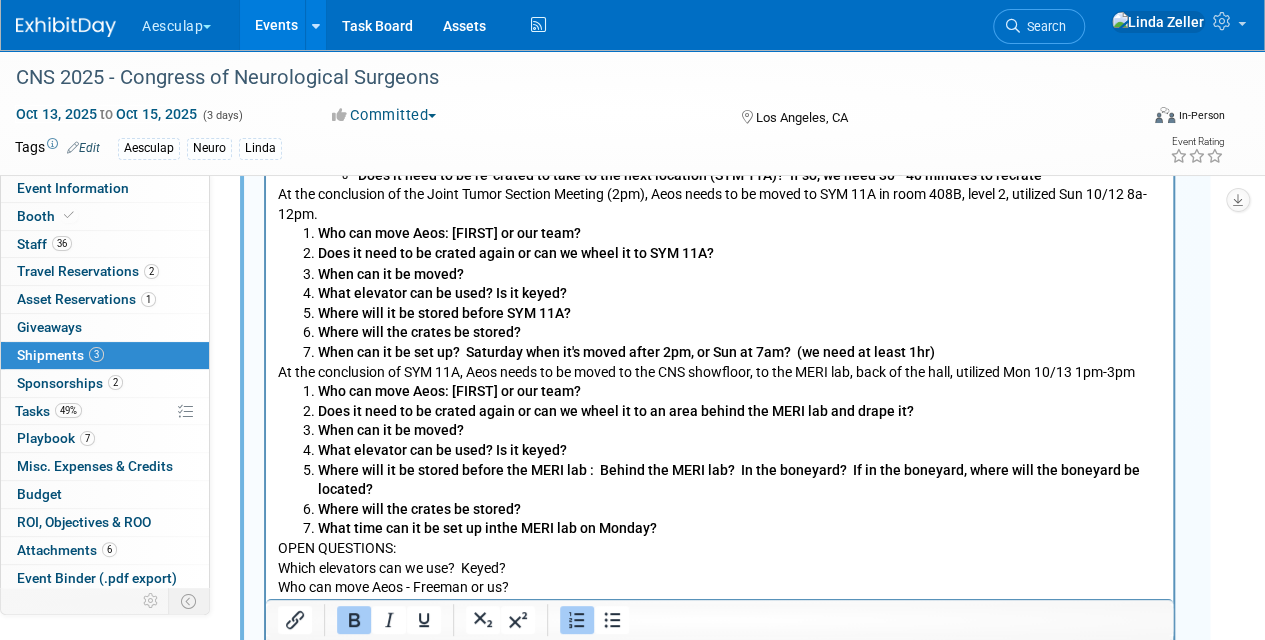 click on "What time can it be set up inthe MERI lab on Monday?" at bounding box center (740, 528) 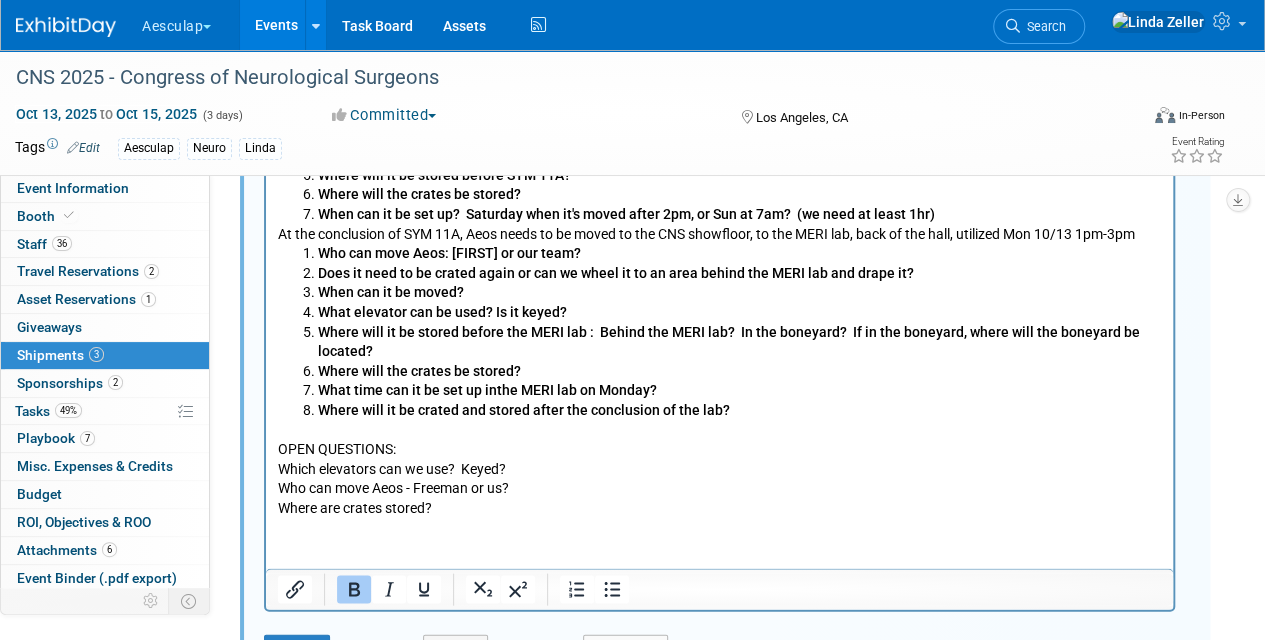 scroll, scrollTop: 1930, scrollLeft: 0, axis: vertical 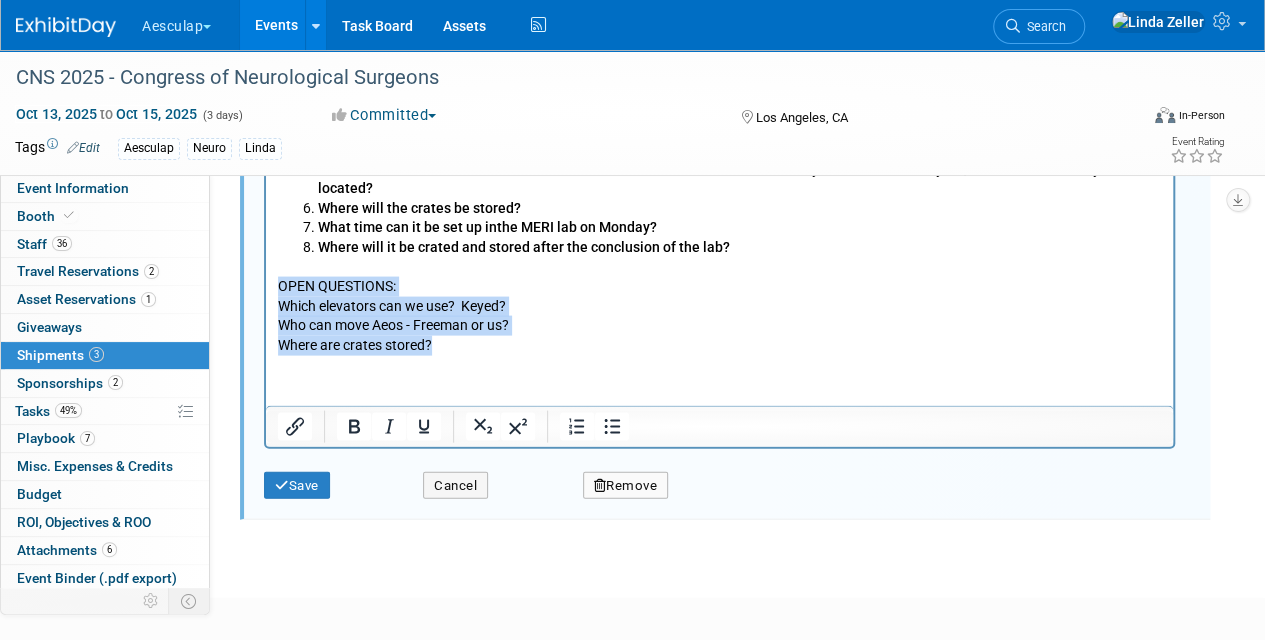 drag, startPoint x: 278, startPoint y: 283, endPoint x: 447, endPoint y: 351, distance: 182.16751 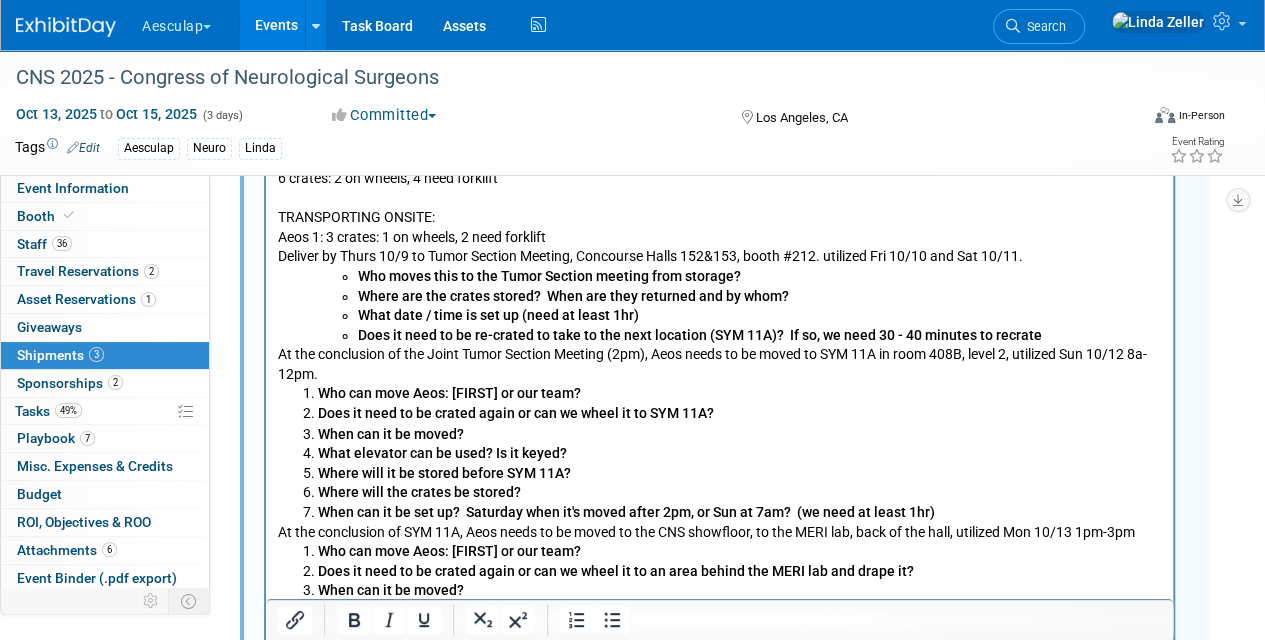 scroll, scrollTop: 1430, scrollLeft: 0, axis: vertical 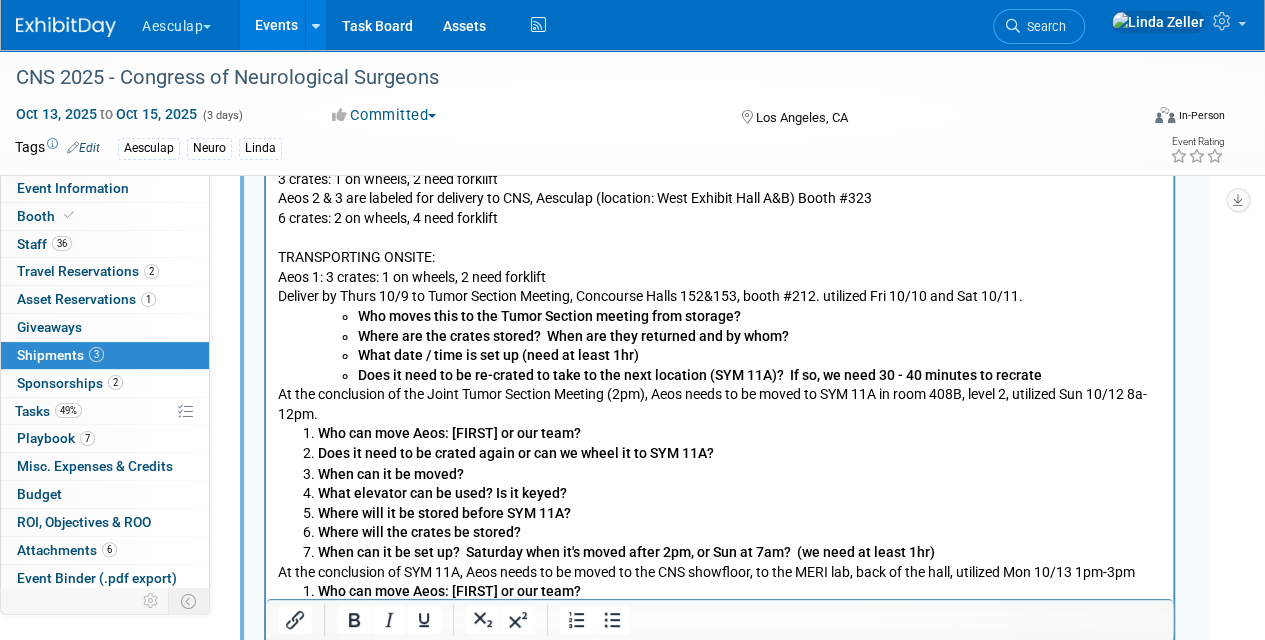 click on "Deliver by Thurs 10/9 to Tumor Section Meeting, Concourse Halls 152&153, booth #212. utilized Fri 10/10 and Sat 10/11." at bounding box center (720, 296) 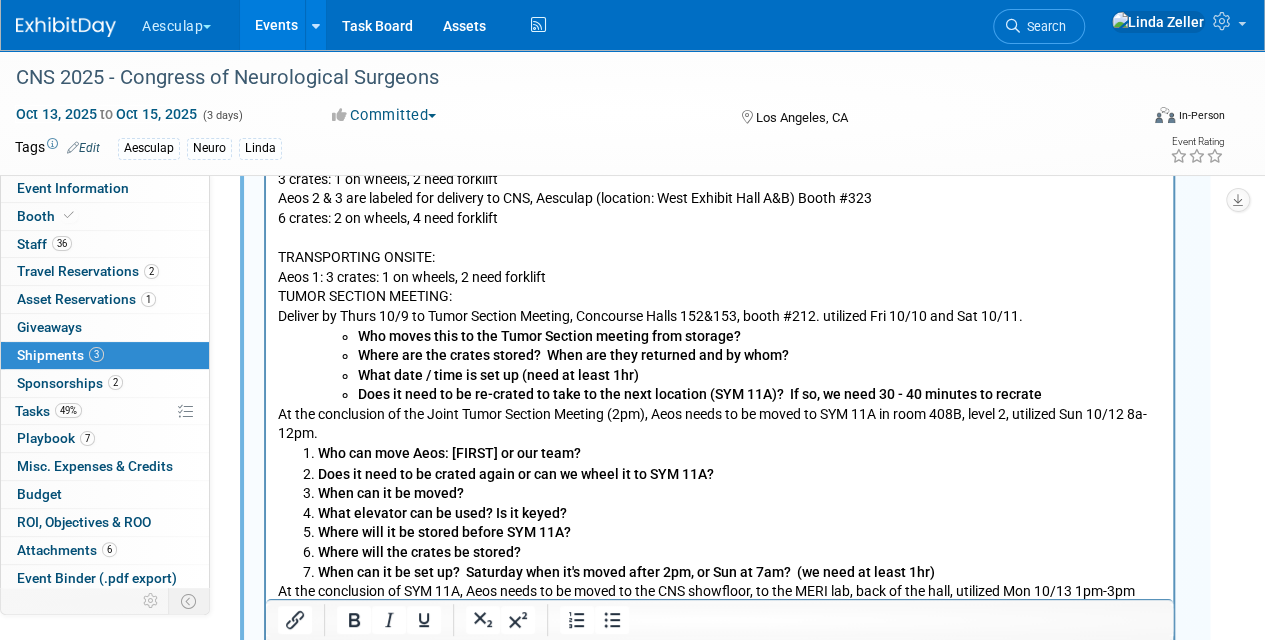 click on "At the conclusion of the Joint Tumor Section Meeting (2pm), Aeos needs to be moved to SYM 11A in room 408B, level 2, utilized Sun 10/12 8a-12pm." at bounding box center (720, 423) 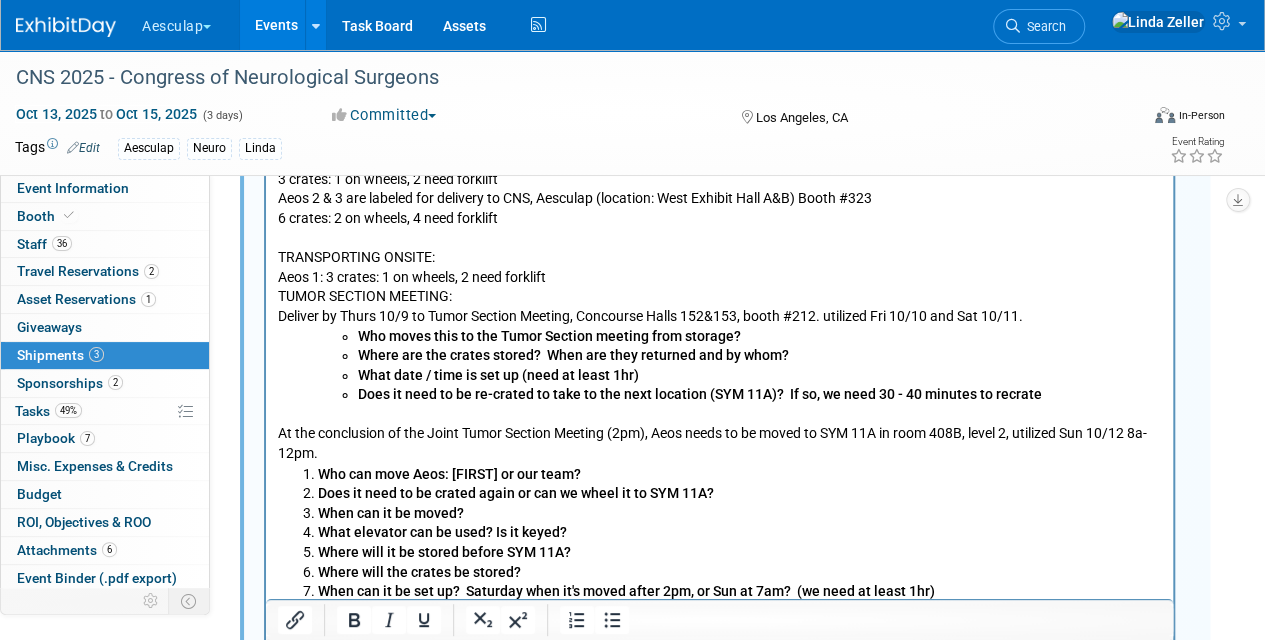 click at bounding box center [720, 414] 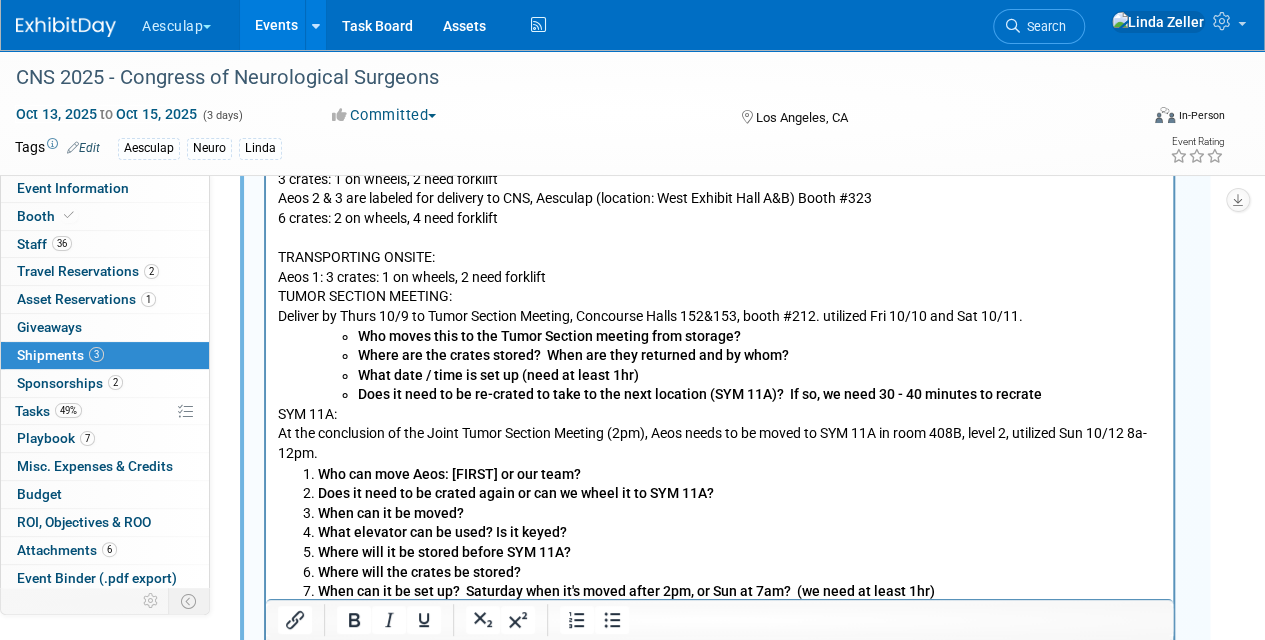 click on "SYM 11A:" at bounding box center [720, 414] 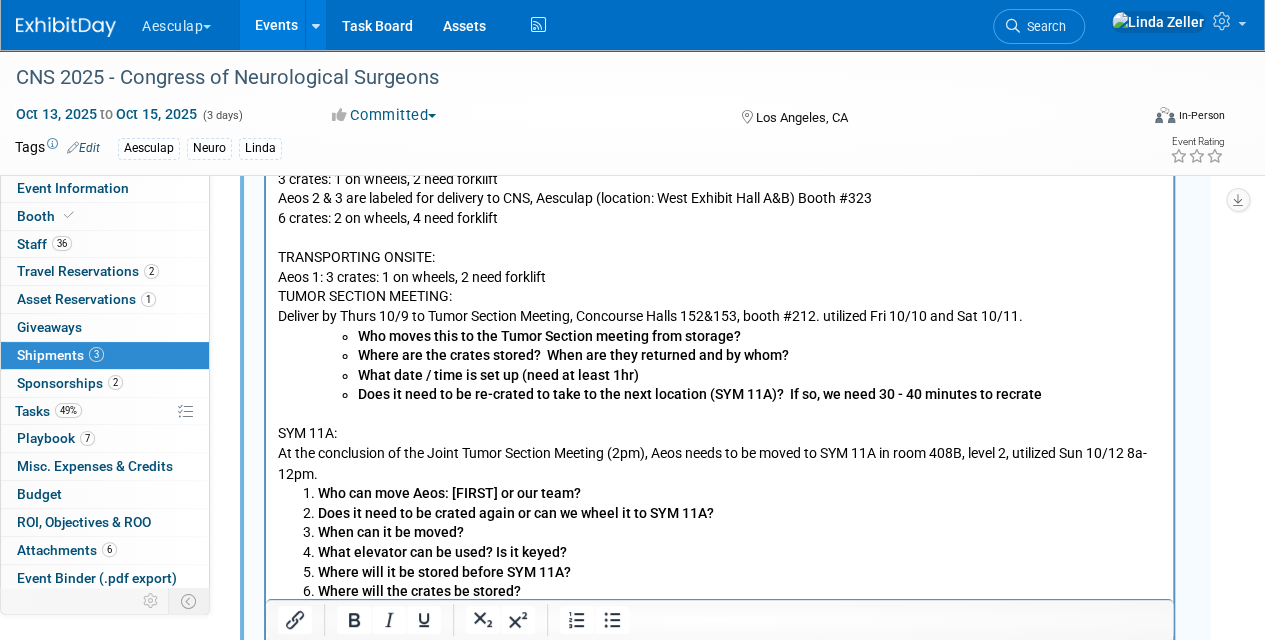 scroll, scrollTop: 1730, scrollLeft: 0, axis: vertical 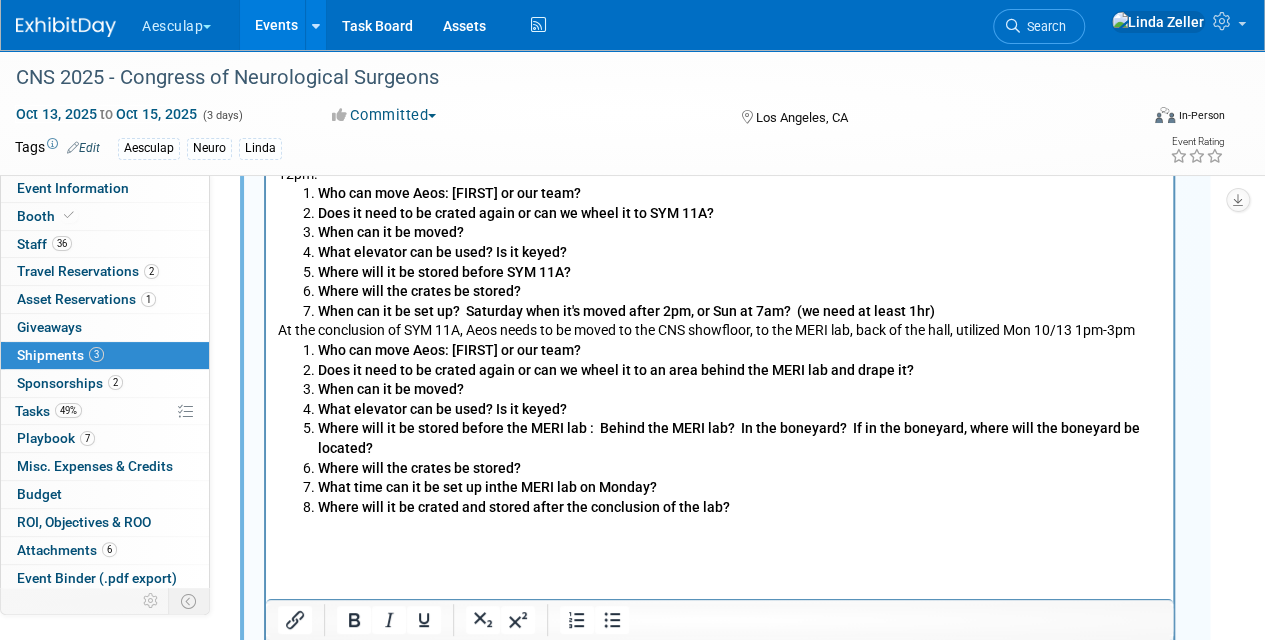 click on "At the conclusion of SYM 11A, Aeos needs to be moved to the CNS showfloor, to the MERI lab, back of the hall, utilized Mon 10/13 1pm-3pm" at bounding box center (720, 330) 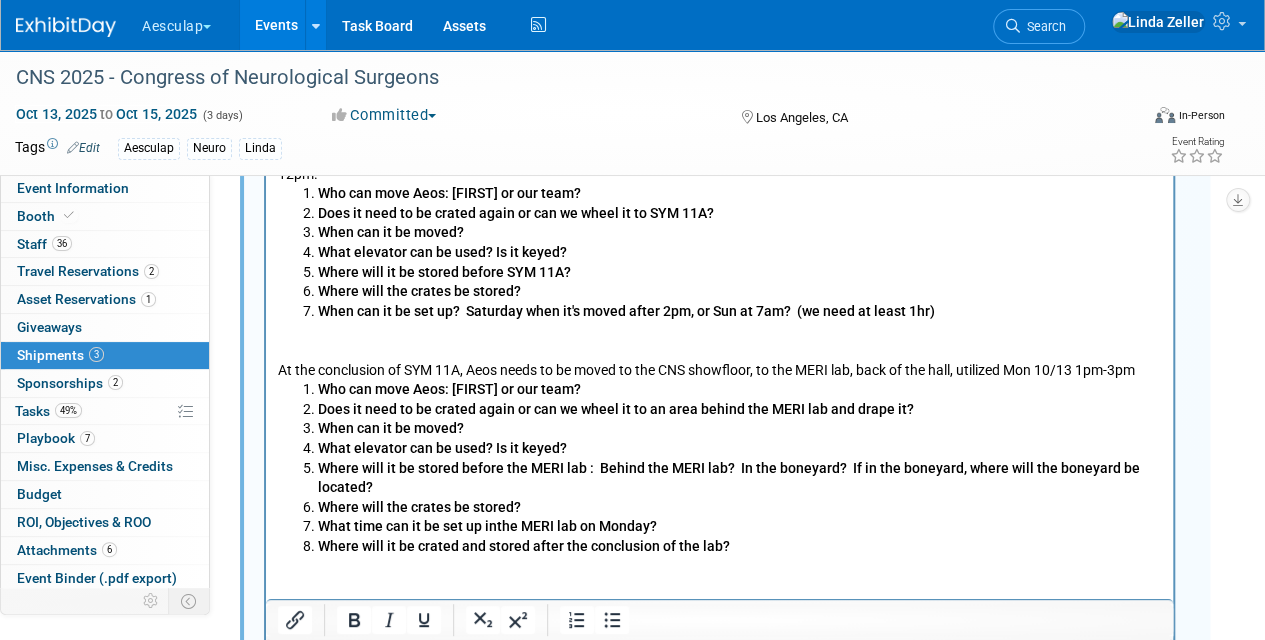 drag, startPoint x: 282, startPoint y: 349, endPoint x: 278, endPoint y: 338, distance: 11.7046995 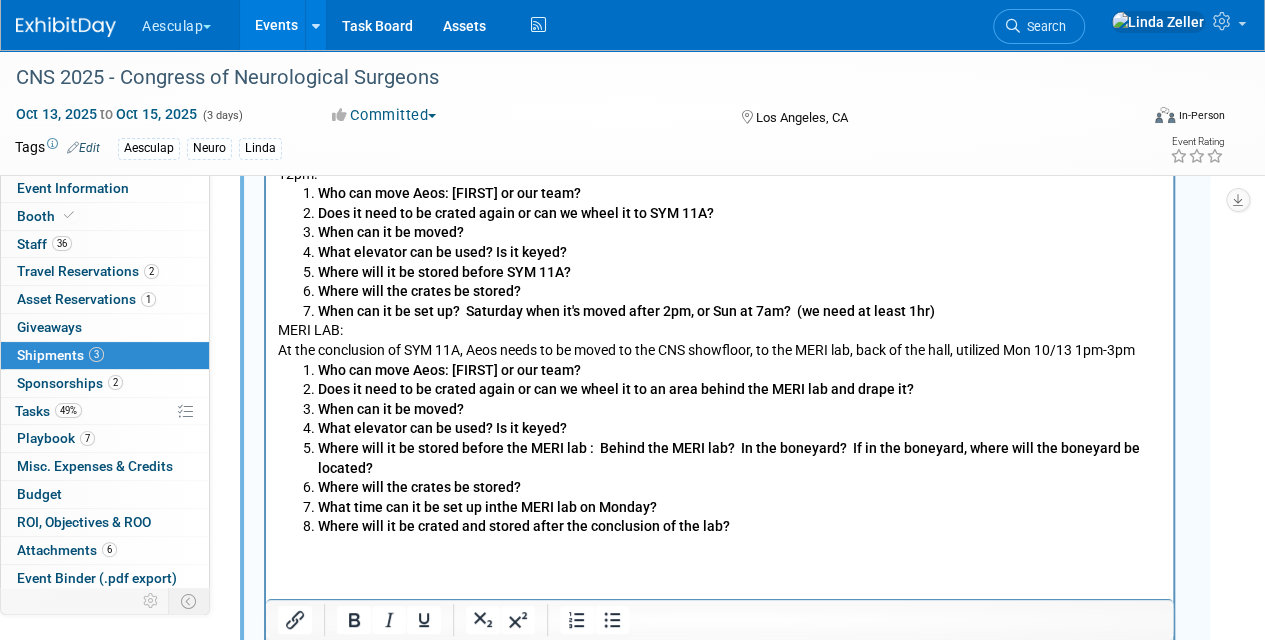 click on "MERI LAB:" at bounding box center [720, 330] 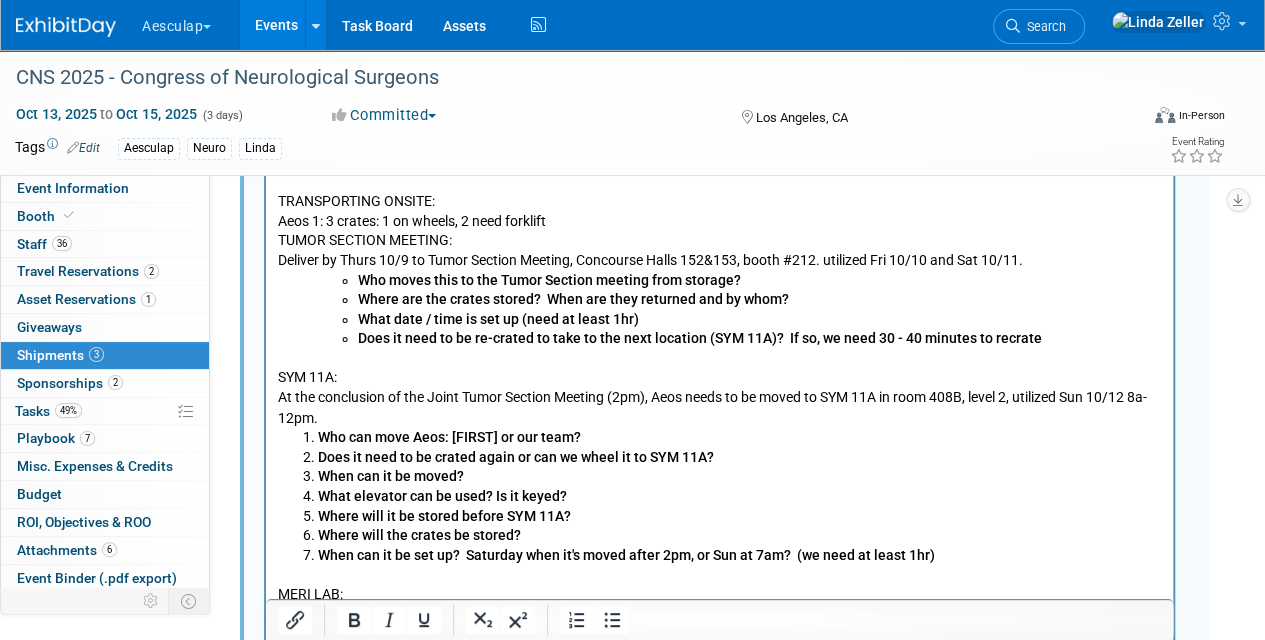 scroll, scrollTop: 1530, scrollLeft: 0, axis: vertical 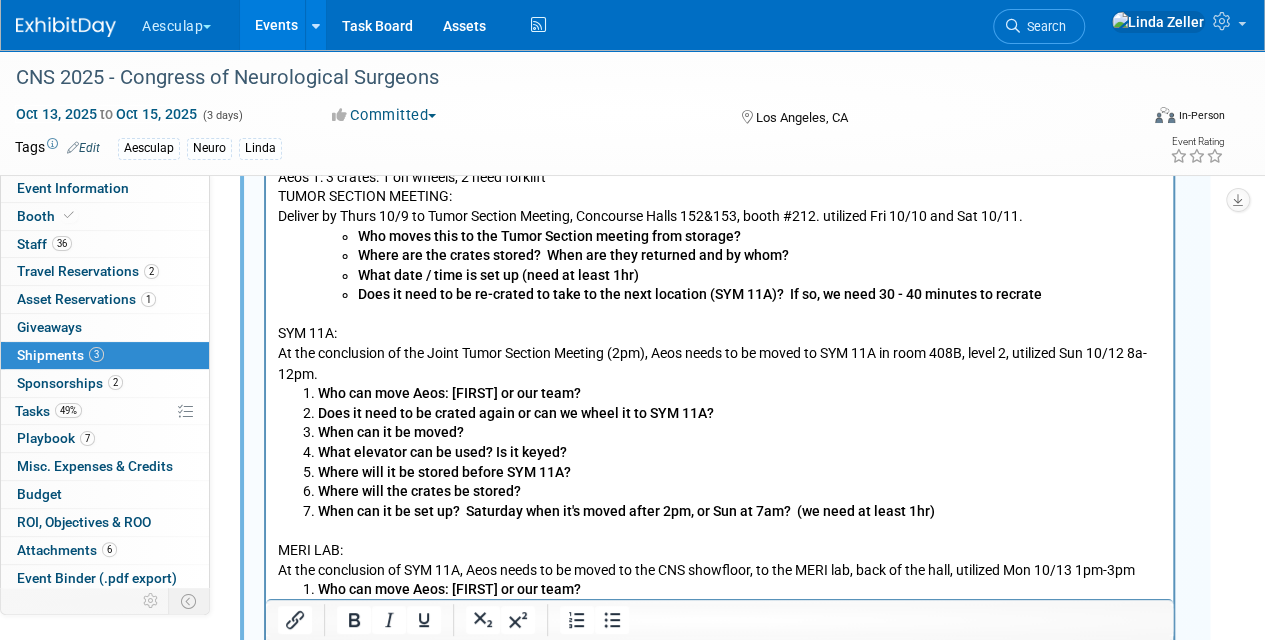 click at bounding box center (720, 315) 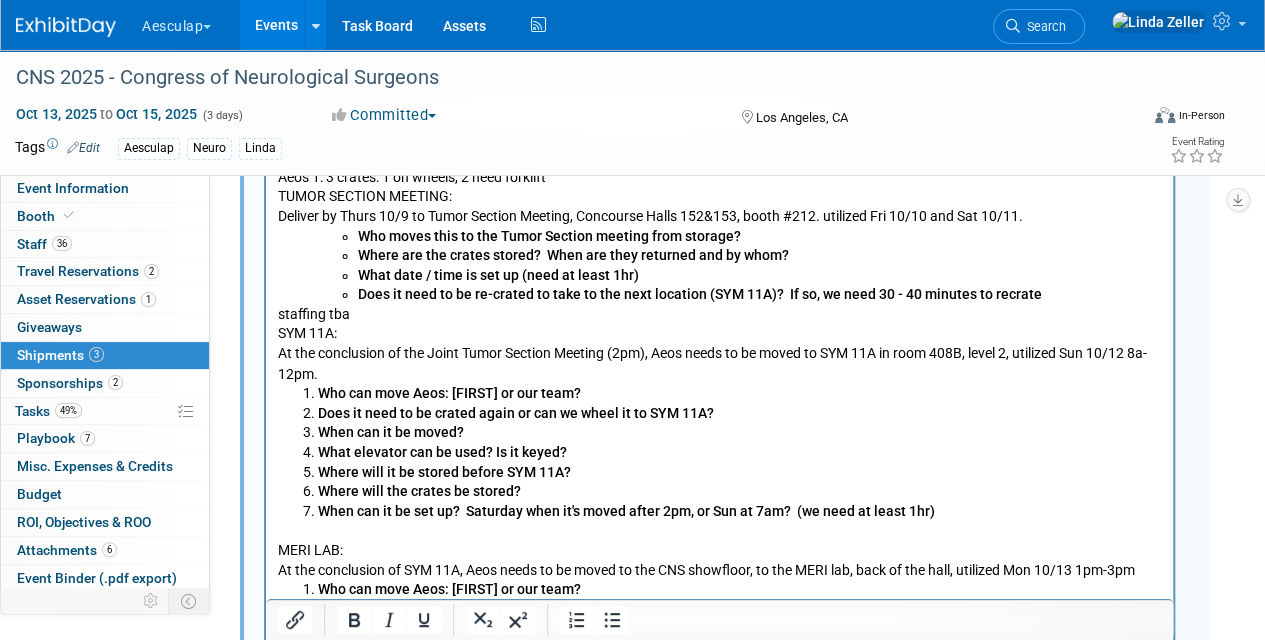 click on "Aeos 1,2,3. All are shipped together to CNS. 9 crates total. INITIAL DELIVERY FROM [CITY]: Delivery by: ______ LABELING: Aeos 1 is labeled for delivery to Joint Tumor Section (location: Concourse Halls 152 & 153, level 1) booth #212 3 crates: 1 on wheels, 2 need forklift Aeos 2 & 3 are labeled for delivery to CNS, Aesculap (location: West Exhibit Hall A&B) Booth #323 6 crates: 2 on wheels, 4 need forklift TRANSPORTING ONSITE: Aeos 1: 3 crates: 1 on wheels, 2 need forklift TUMOR SECTION MEETING: Deliver by Thurs 10/9 to Tumor Section Meeting, Concourse Halls 152&153, booth #212. utilized Fri 10/10 and Sat 10/11. Who moves this to the Tumor Section meeting from storage? Where are the crates stored? When are they returned and by whom? What date / time is set up (need at least 1hr) Does it need to be re-crated to take to the next location (SYM 11A)? If so, w e need 30 - 40 minutes to recrate staffing tba SYM 11A: Who can move Aeos: Freeman or our team? When can it be moved? MERI LAB:" at bounding box center (719, 350) 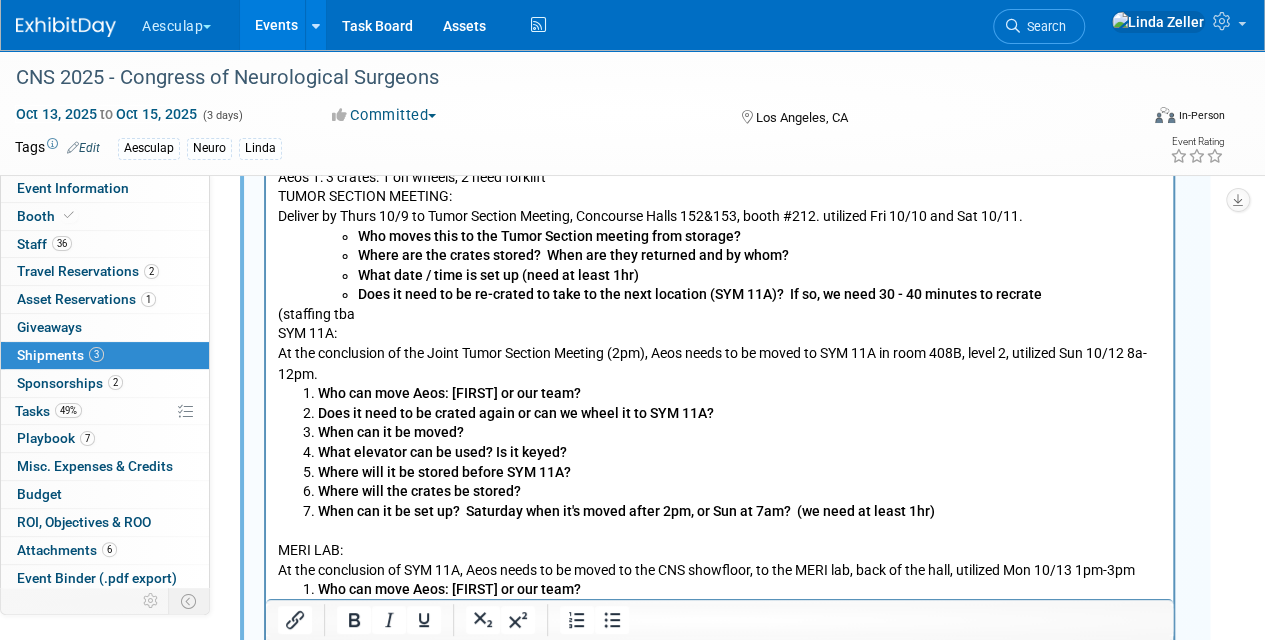 click on "(staffing tba" at bounding box center (720, 315) 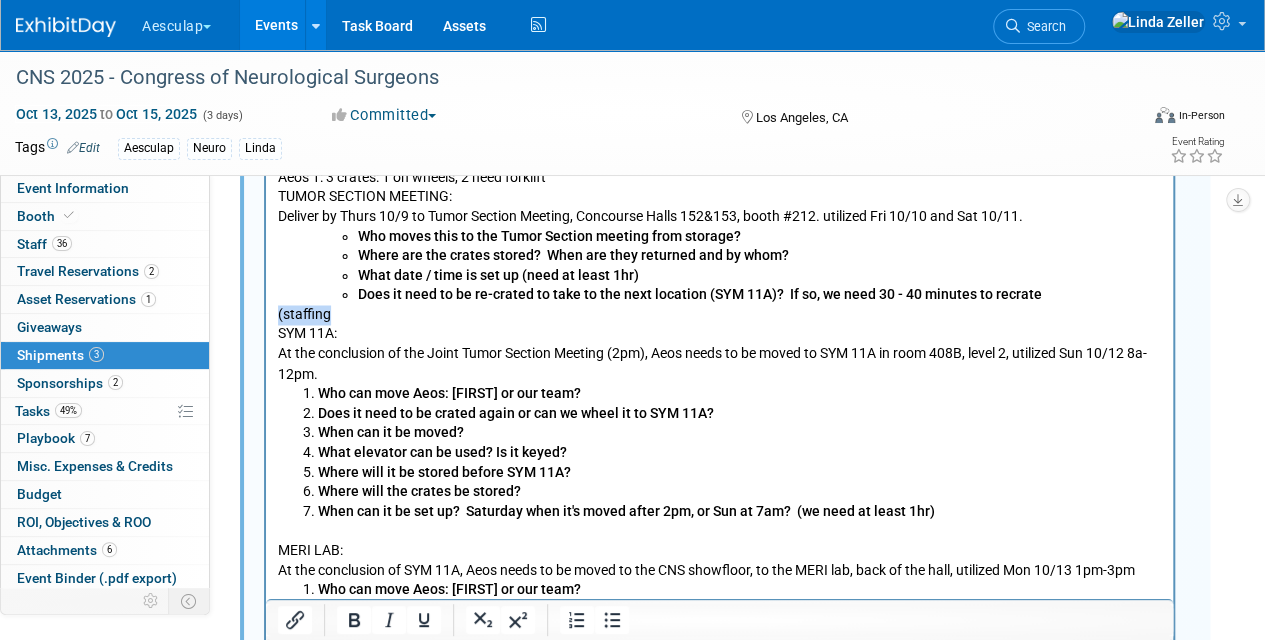 drag, startPoint x: 336, startPoint y: 318, endPoint x: 524, endPoint y: 217, distance: 213.41275 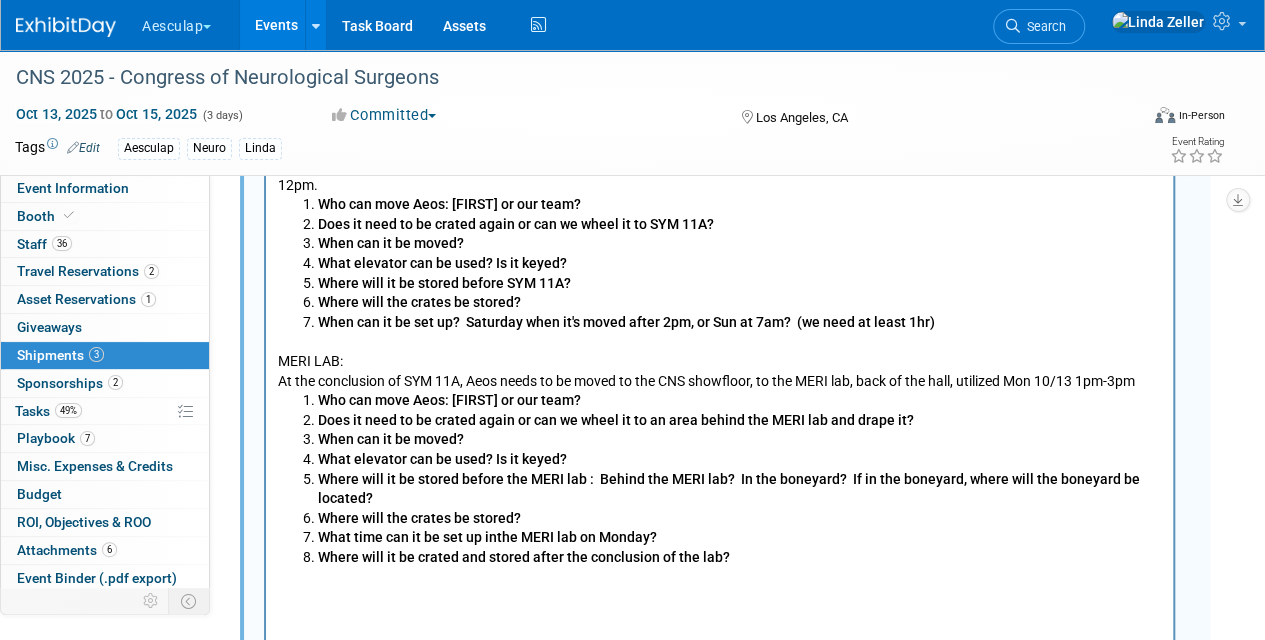 scroll, scrollTop: 1930, scrollLeft: 0, axis: vertical 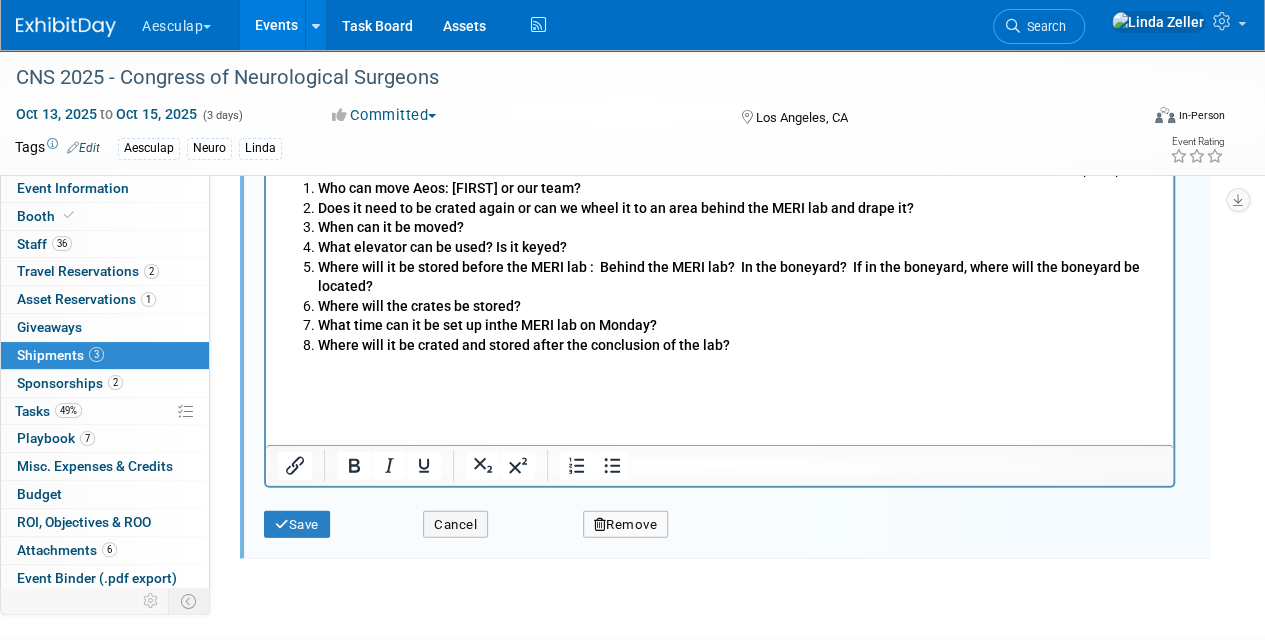 click on "Aeos 1,2,3. All are shipped together to CNS. 9 crates total. INITIAL DELIVERY FROM STL: Delivery by: ______ LABELING: Aeos 1 is labeled for delivery to Joint Tumor Section (location: Concourse Halls 152 & 153, level 1) booth #212 3 crates: 1 on wheels, 2 need forklift Aeos 2 & 3 are labeled for delivery to CNS, Aesculap (location: West Exhibit Hall A&B) Booth #323 6 crates: 2 on wheels, 4 need forklift TRANSPORTING ONSITE: Aeos 1: 3 crates: 1 on wheels, 2 need forklift TUMOR SECTION MEETING: Deliver by Thurs 10/9 to Tumor Section Meeting, Concourse Halls 152&153, booth #212. utilized Fri 10/10 and Sat 10/11. Who moves this to the Tumor Section meeting from storage? Where are the crates stored? When are they returned and by whom? What date / time is set up (need at least 1hr) Does it need to be re-crated to take to the next location (SYM 11A)? If so, w e need 30 - 40 minutes to recrate SYM 11A: Who can move Aeos: [FIRST] or our team? Does it need to be crated again or can we wheel it to SYM 11A?" at bounding box center (719, -50) 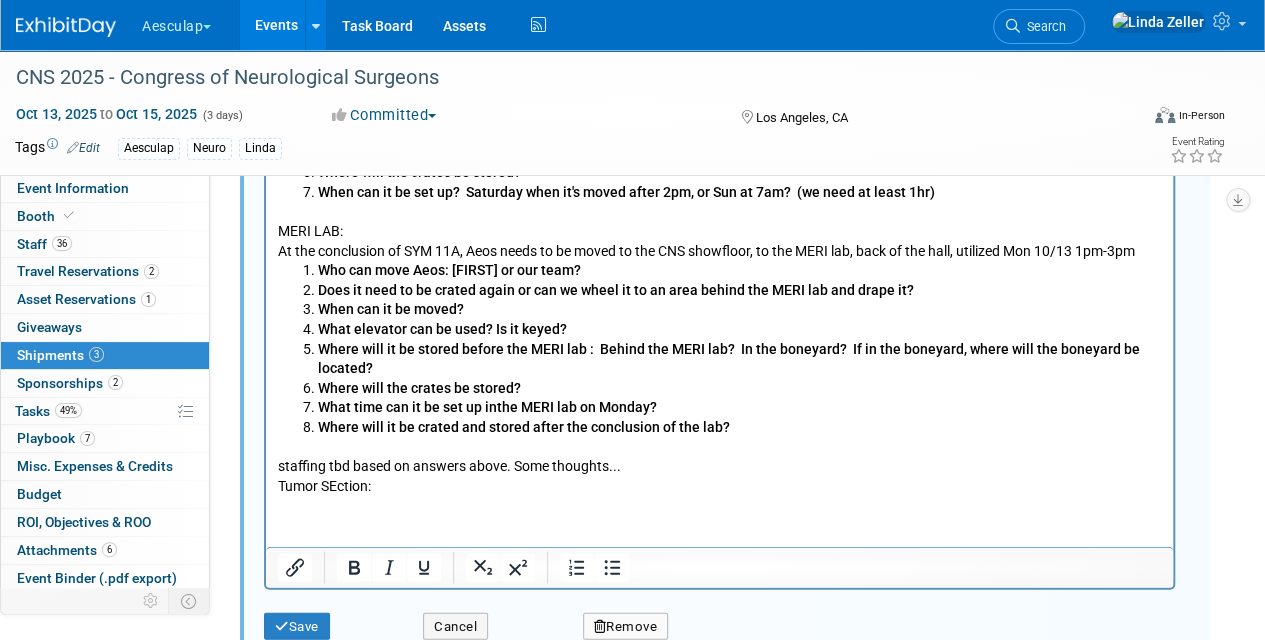 scroll, scrollTop: 1930, scrollLeft: 0, axis: vertical 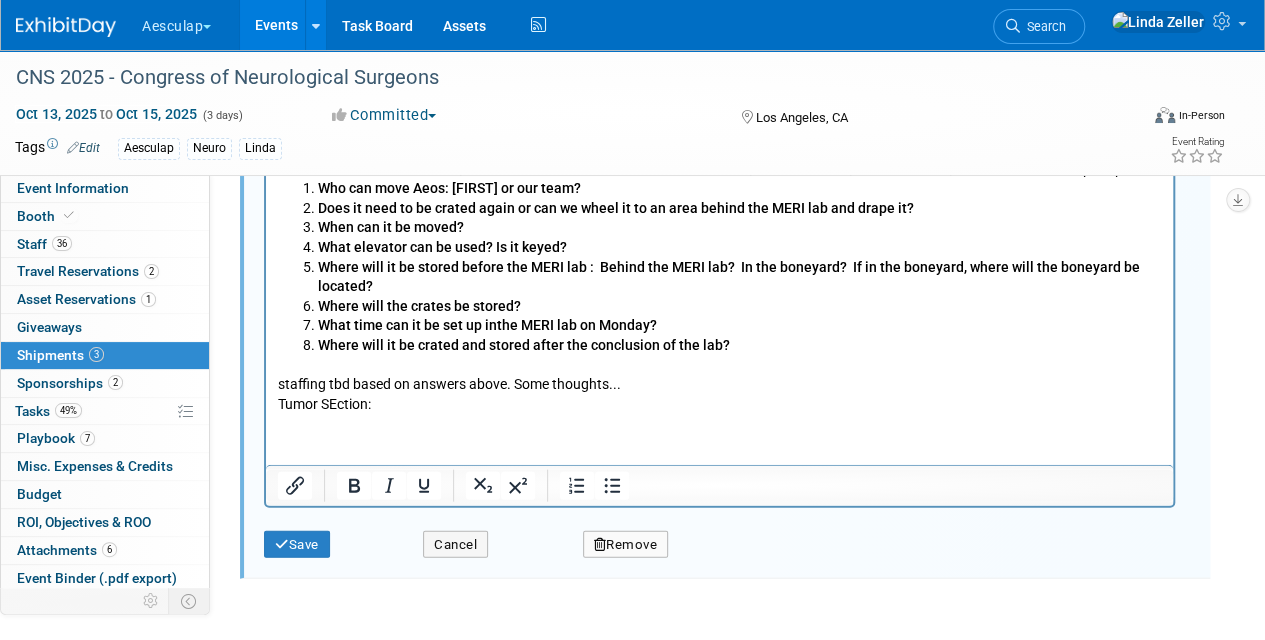 click on "Tumor SEction:" at bounding box center (720, 405) 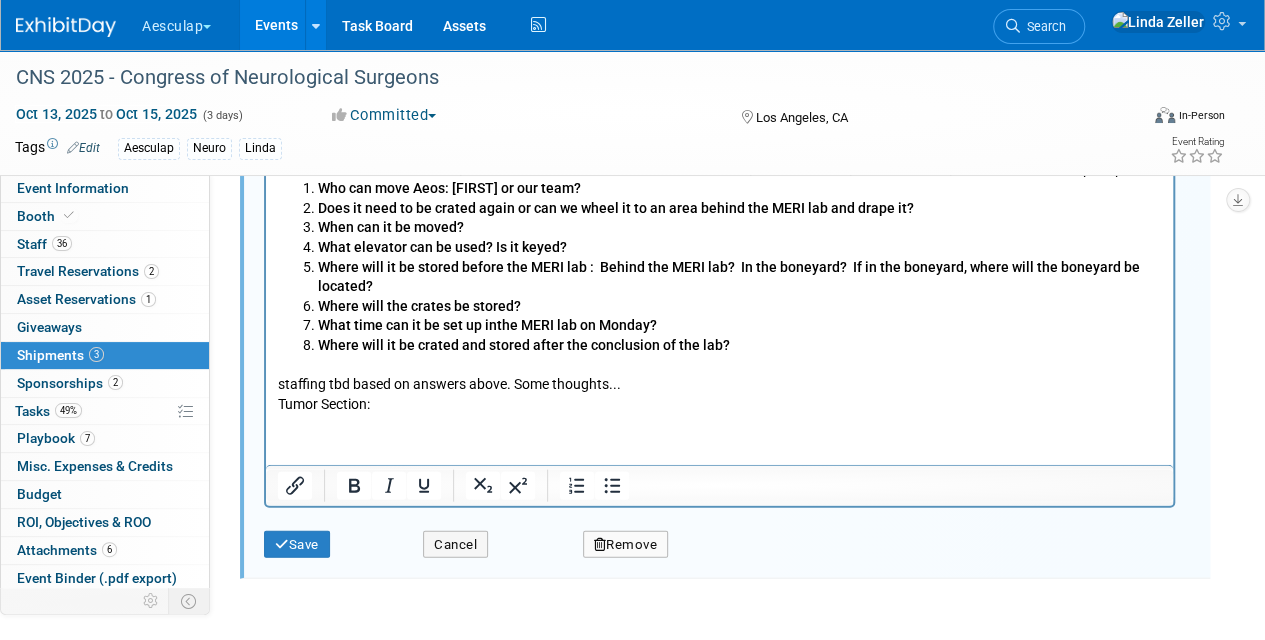 click on "Tumor Section:" at bounding box center [720, 405] 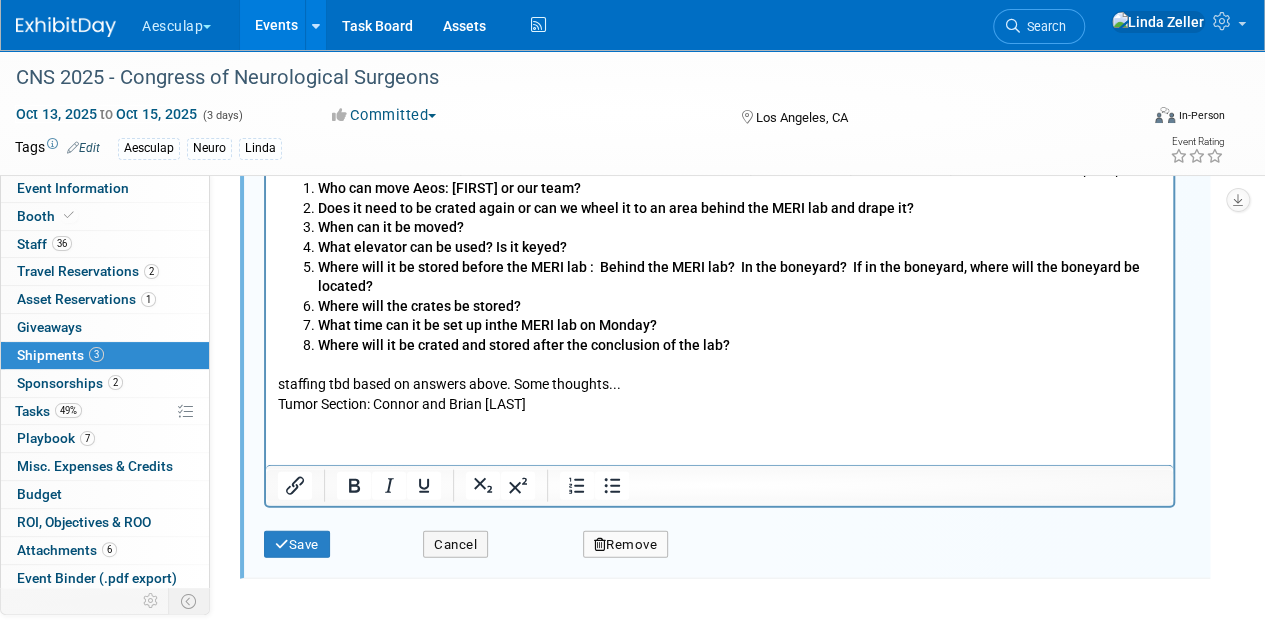 click on "Tumor Section: Connor and Brian [LAST]" at bounding box center (720, 405) 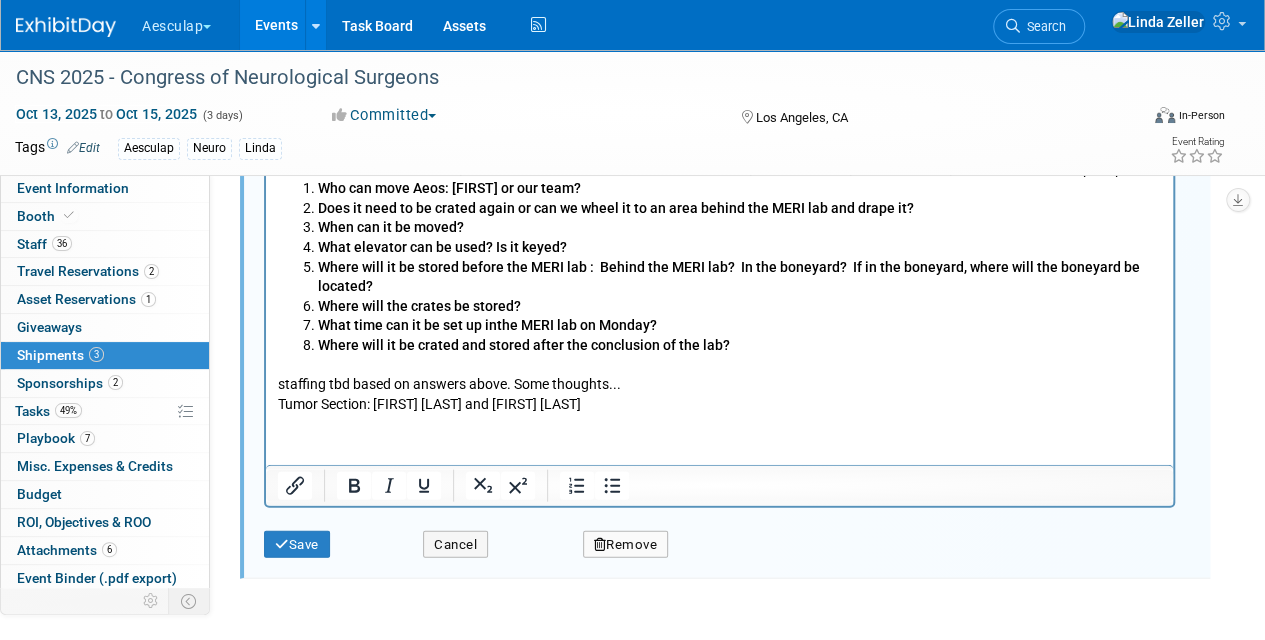 click on "Tumor Section: [FIRST] [LAST] and [FIRST] [LAST]" at bounding box center (720, 405) 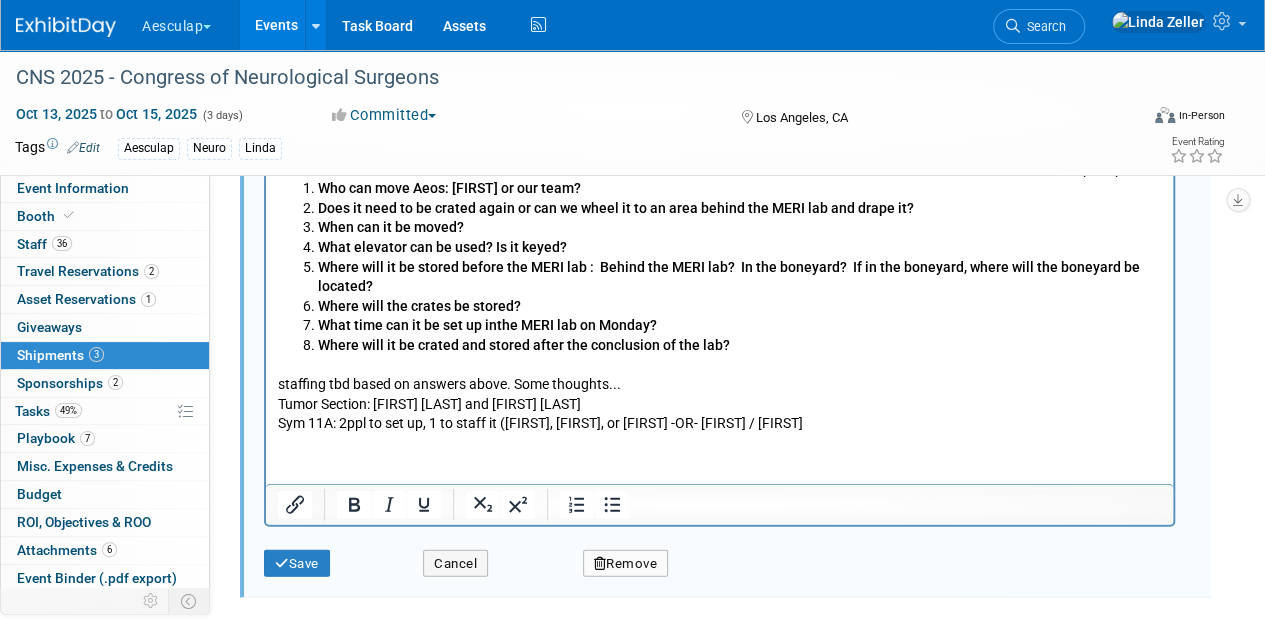 click on "Sym 11A: 2ppl to set up, 1 to staff it ([FIRST], [FIRST], or [FIRST] -OR- [FIRST] / [FIRST]" at bounding box center (720, 424) 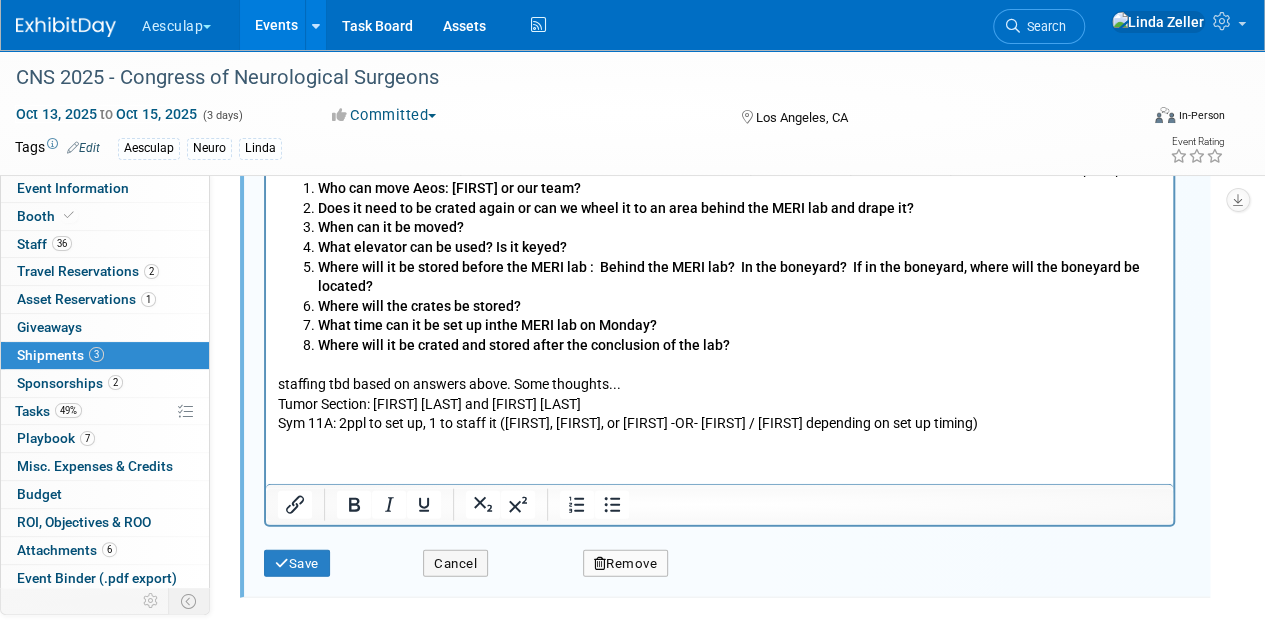click on "Sym 11A: 2ppl to set up, 1 to staff it ([FIRST], [FIRST], or [FIRST] -OR- [FIRST] / [FIRST] depending on set up timing)" at bounding box center (720, 424) 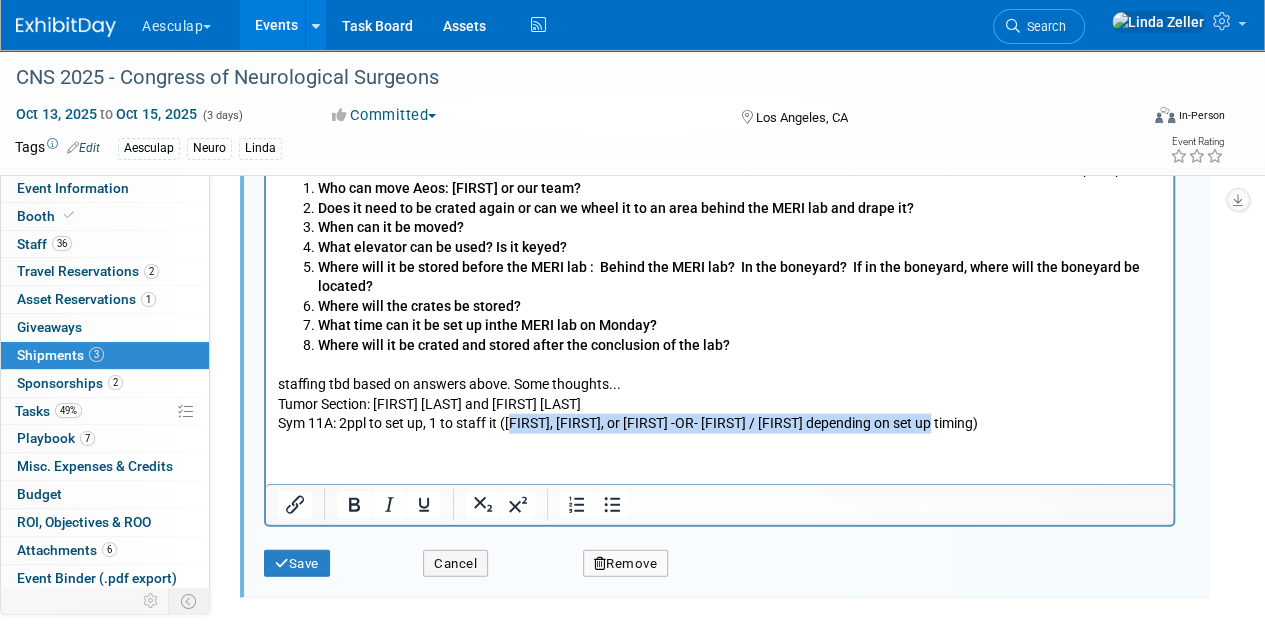 drag, startPoint x: 512, startPoint y: 425, endPoint x: 944, endPoint y: 420, distance: 432.02893 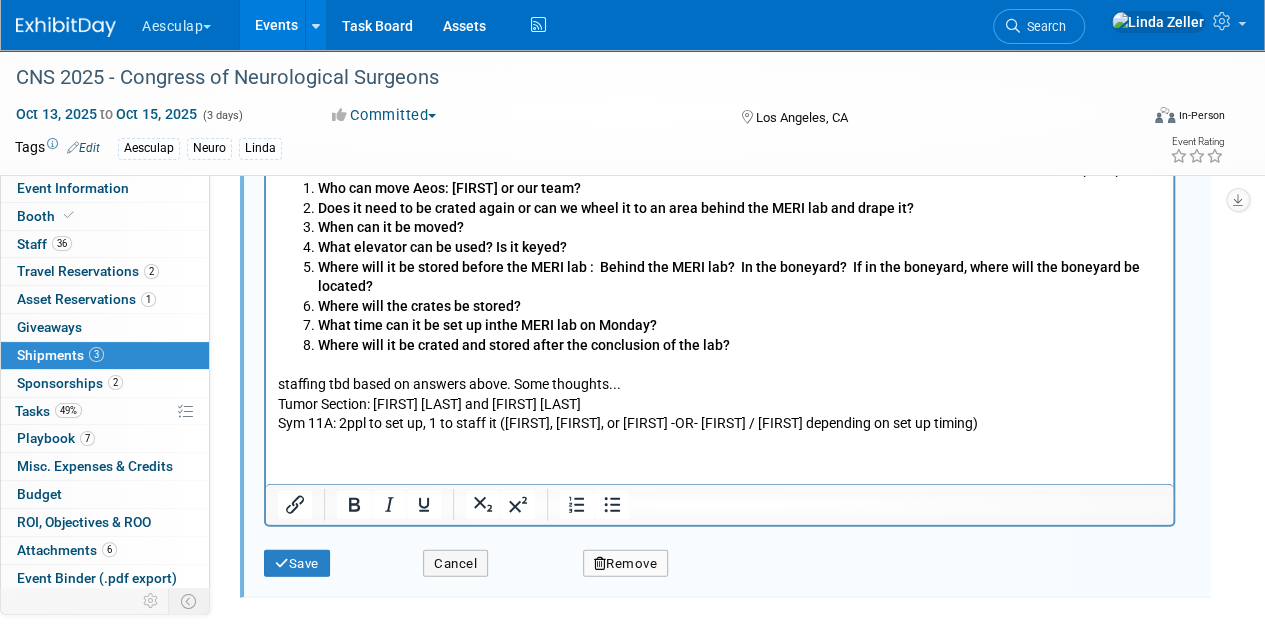 click on "Sym 11A: 2ppl to set up, 1 to staff it ([FIRST], [FIRST], or [FIRST] -OR- [FIRST] / [FIRST] depending on set up timing)" at bounding box center [720, 424] 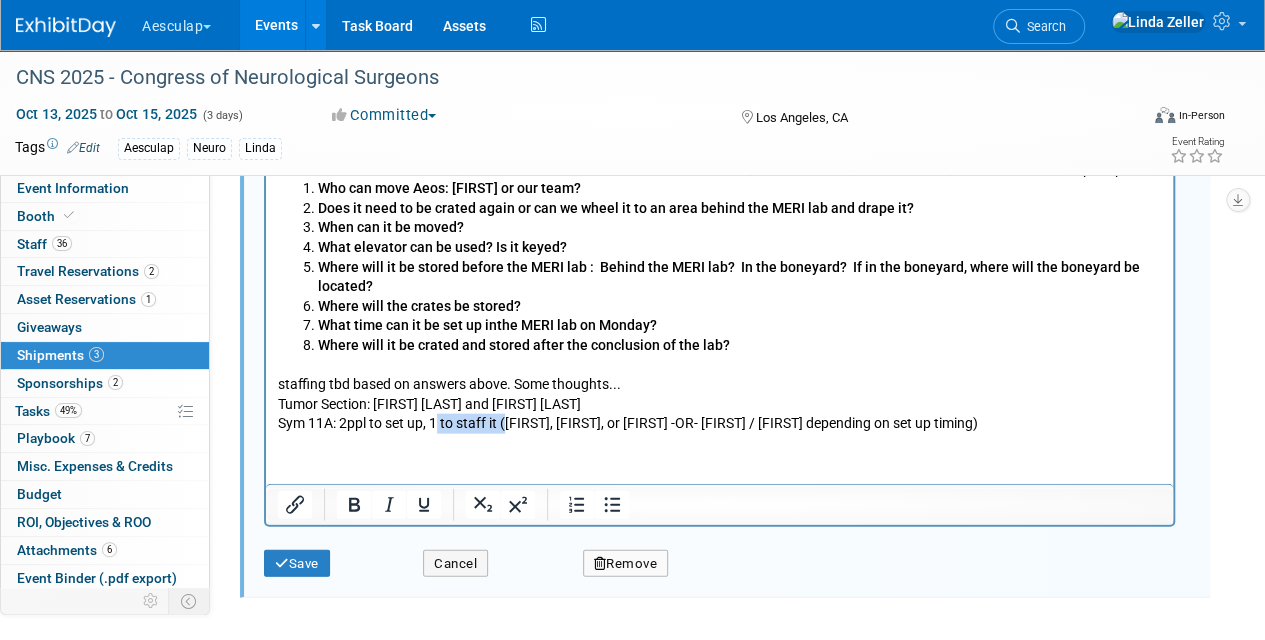 drag, startPoint x: 505, startPoint y: 423, endPoint x: 433, endPoint y: 426, distance: 72.06247 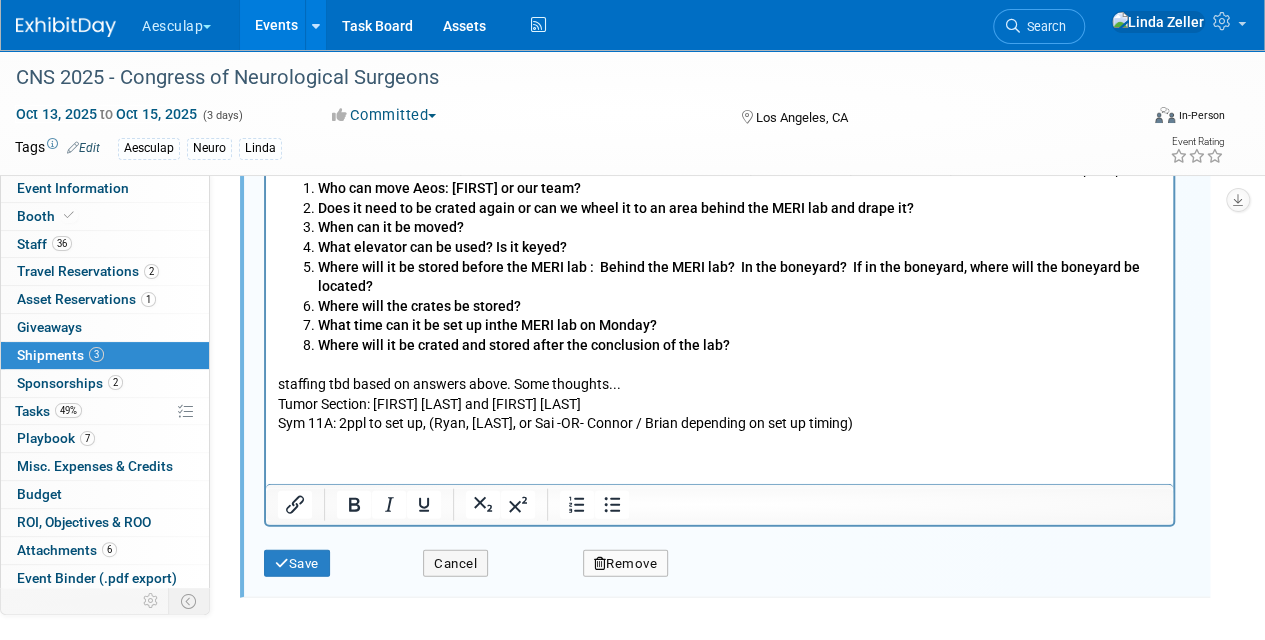 click on "Sym 11A: 2ppl to set up, (Ryan, [LAST], or Sai -OR- Connor / Brian depending on set up timing)" at bounding box center (720, 424) 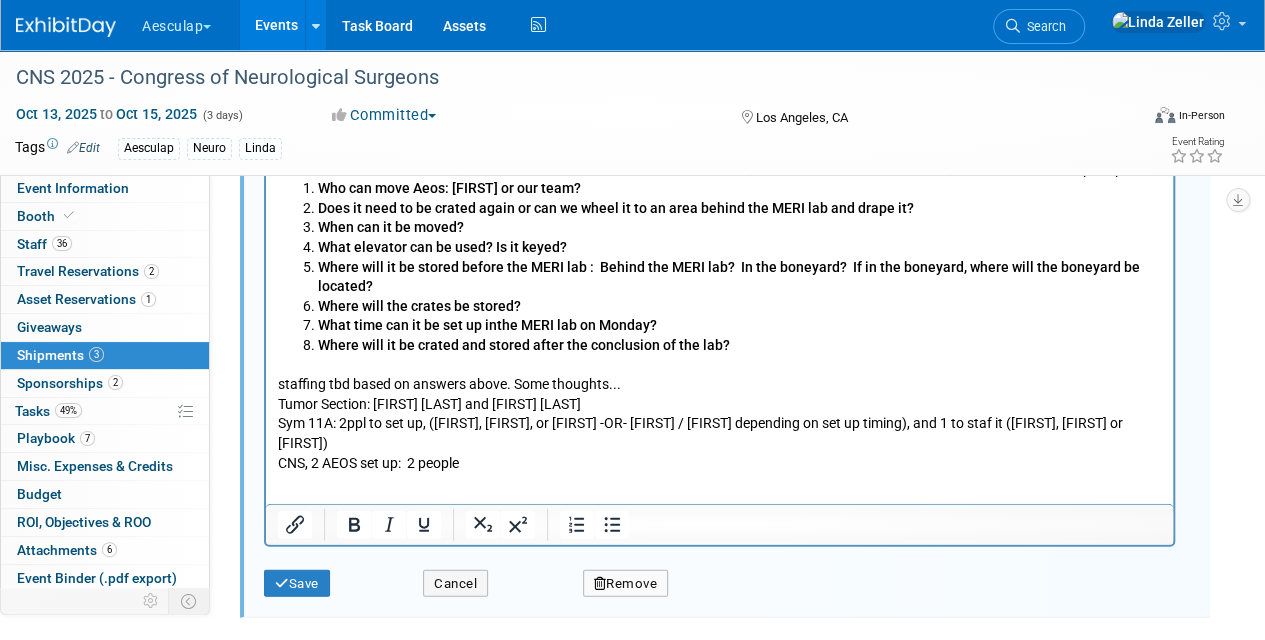 click on "Sym 11A: 2ppl to set up, ([FIRST], [FIRST], or [FIRST] -OR- [FIRST] / [FIRST] depending on set up timing), and 1 to staf it ([FIRST], [FIRST] or [FIRST])" at bounding box center (720, 433) 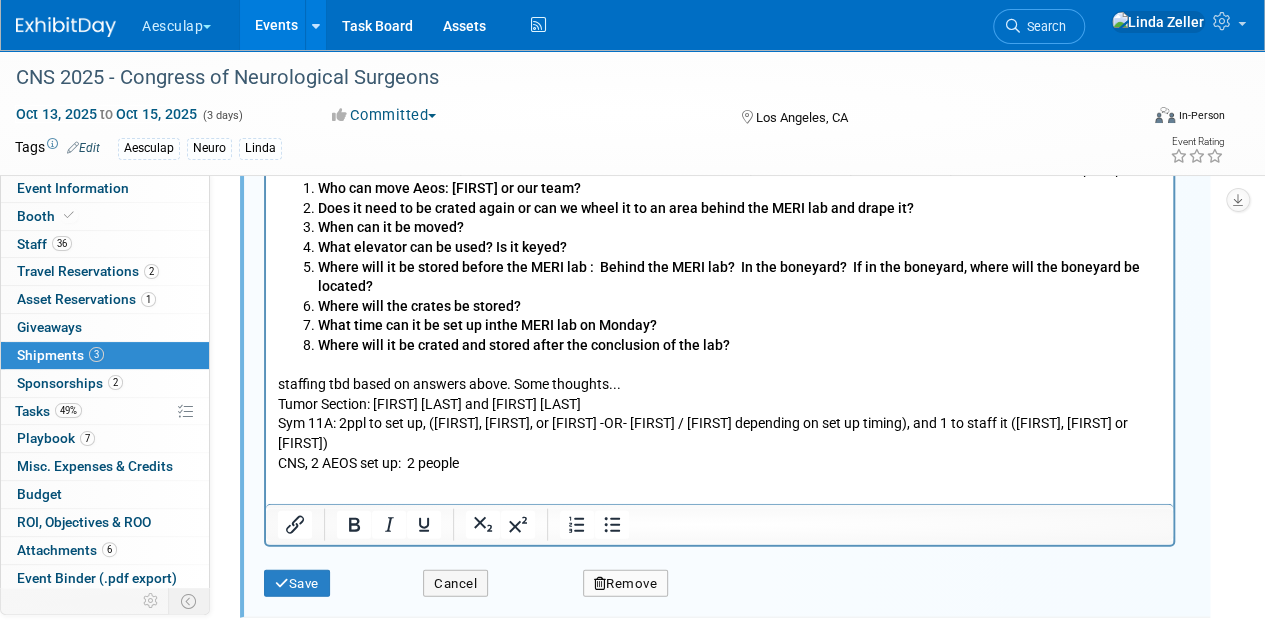 click on "CNS, 2 AEOS set up:  2 people" at bounding box center (720, 464) 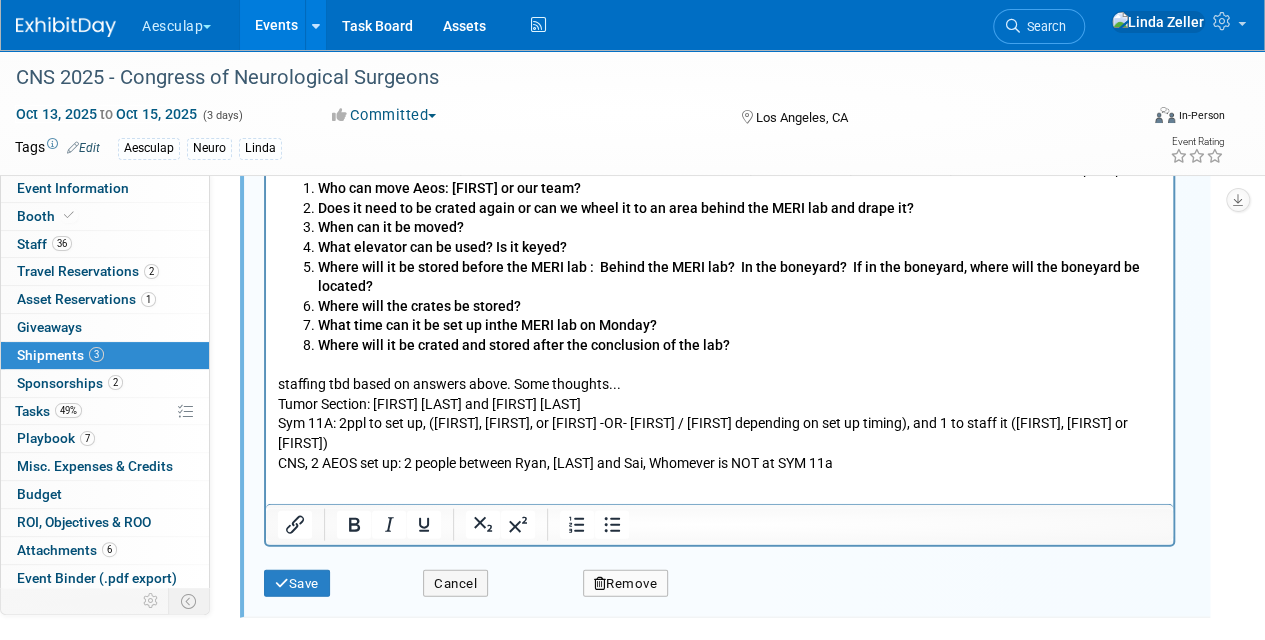 click on "CNS, 2 AEOS set up: 2 people between Ryan, [LAST] and Sai, Whomever is NOT at SYM 11a" at bounding box center [720, 464] 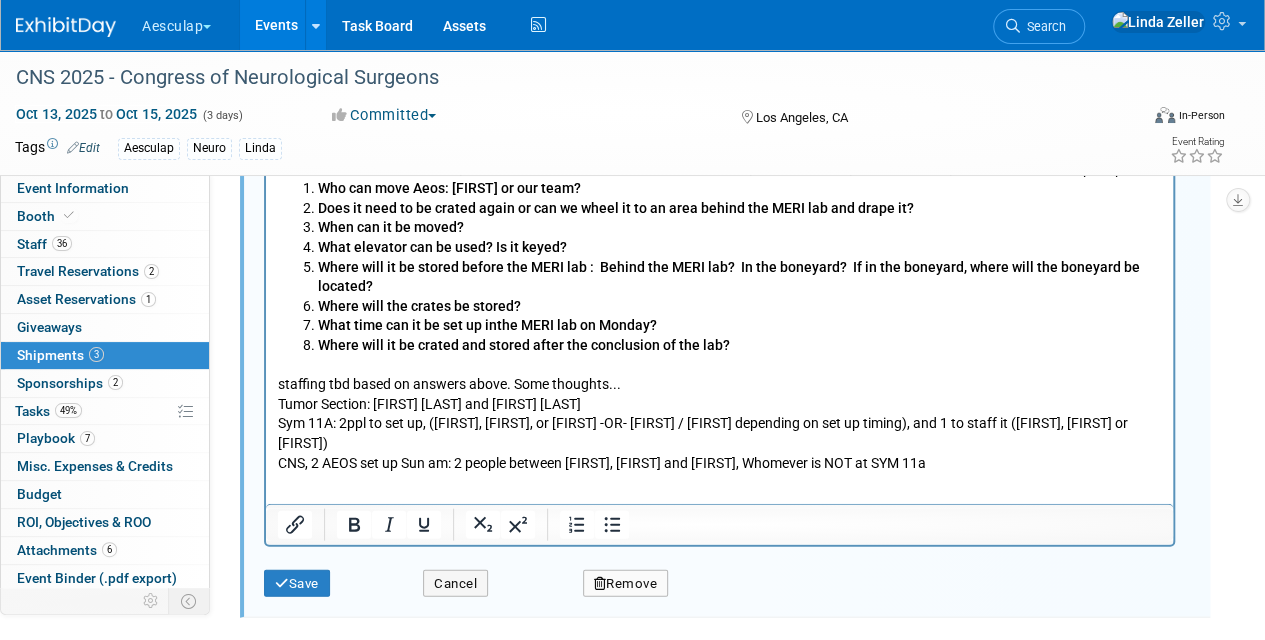 click on "Sym 11A: 2ppl to set up, ([FIRST], [FIRST], or [FIRST] -OR- [FIRST] / [FIRST] depending on set up timing), and 1 to staff it ([FIRST], [FIRST] or [FIRST])" at bounding box center (720, 433) 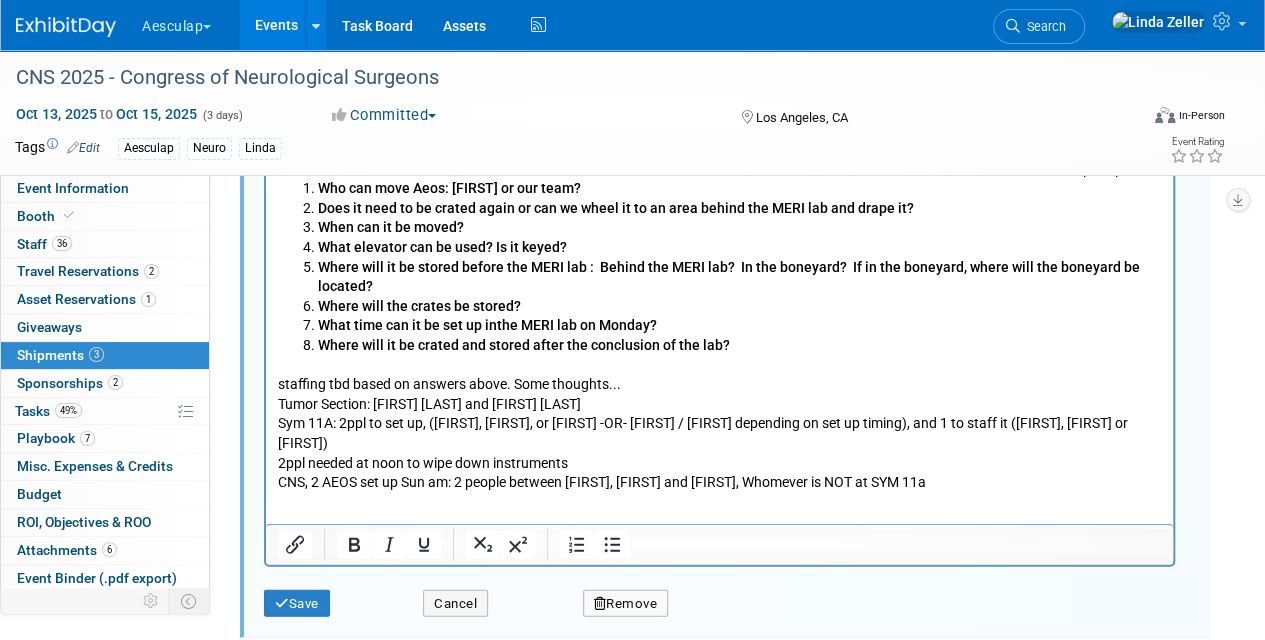 click on "staffing tbd based on answers above. Some thoughts..." at bounding box center [720, 385] 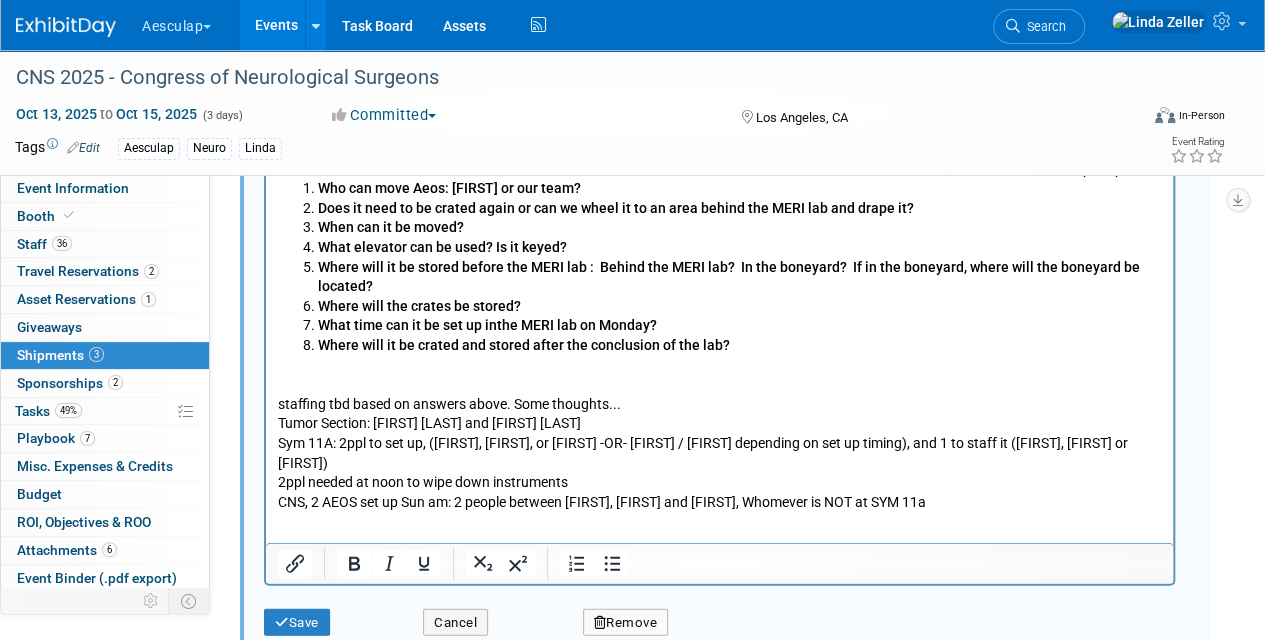 click at bounding box center (720, 385) 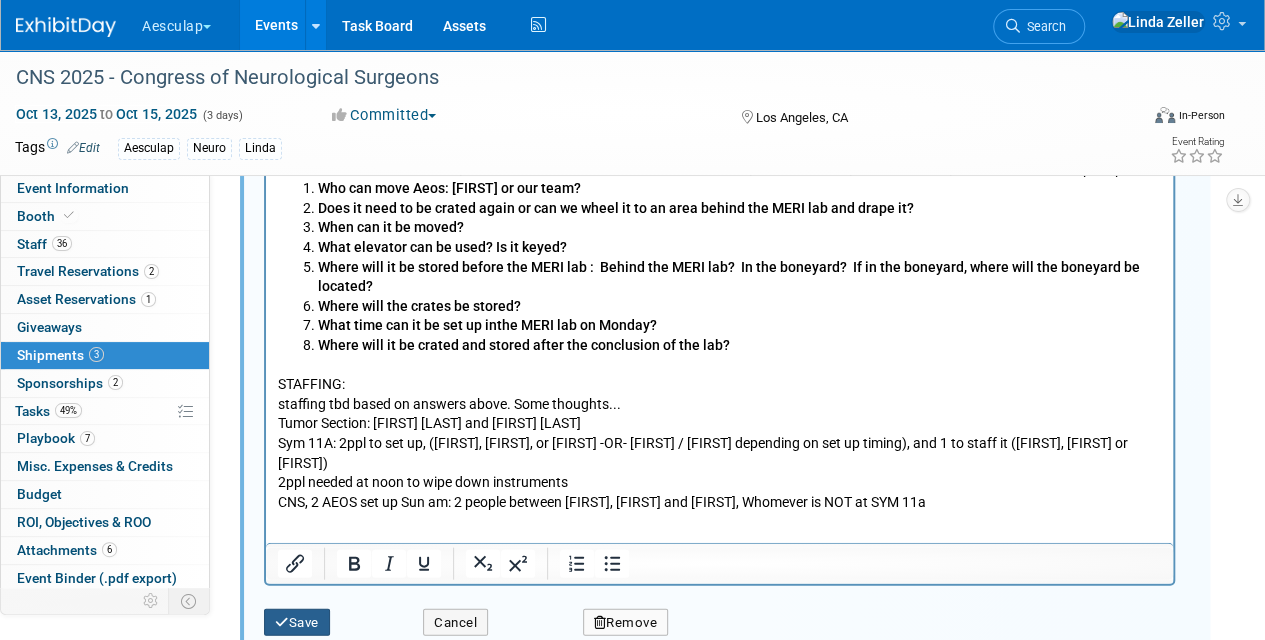 click at bounding box center [282, 622] 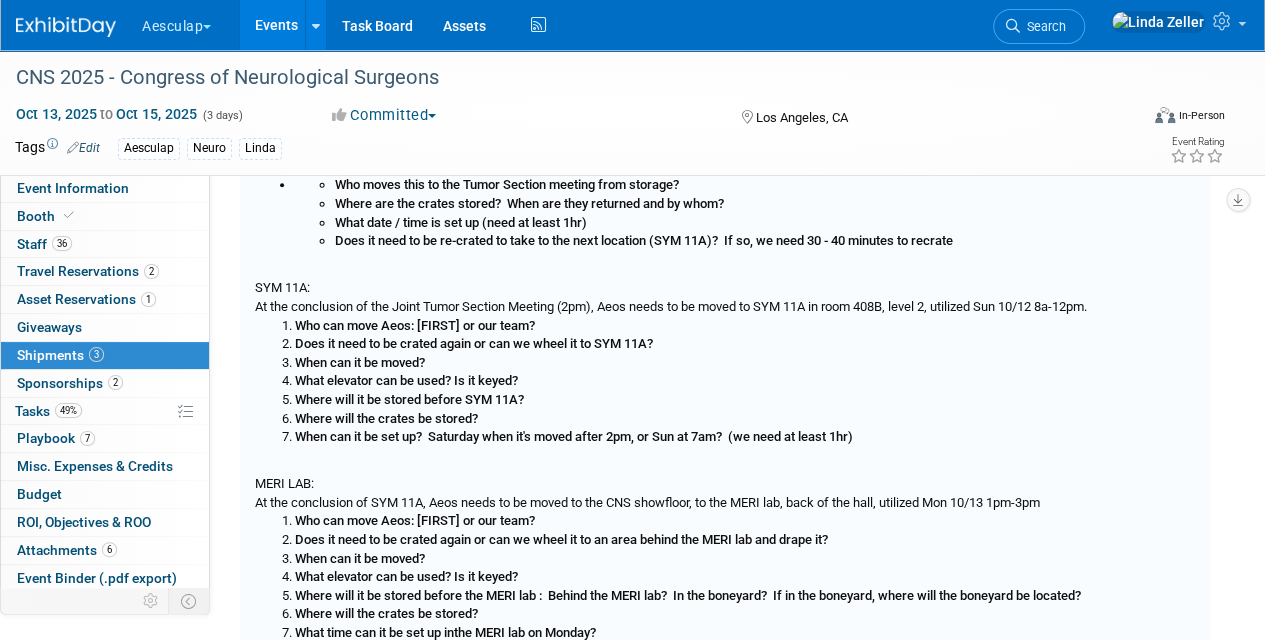 scroll, scrollTop: 1214, scrollLeft: 0, axis: vertical 